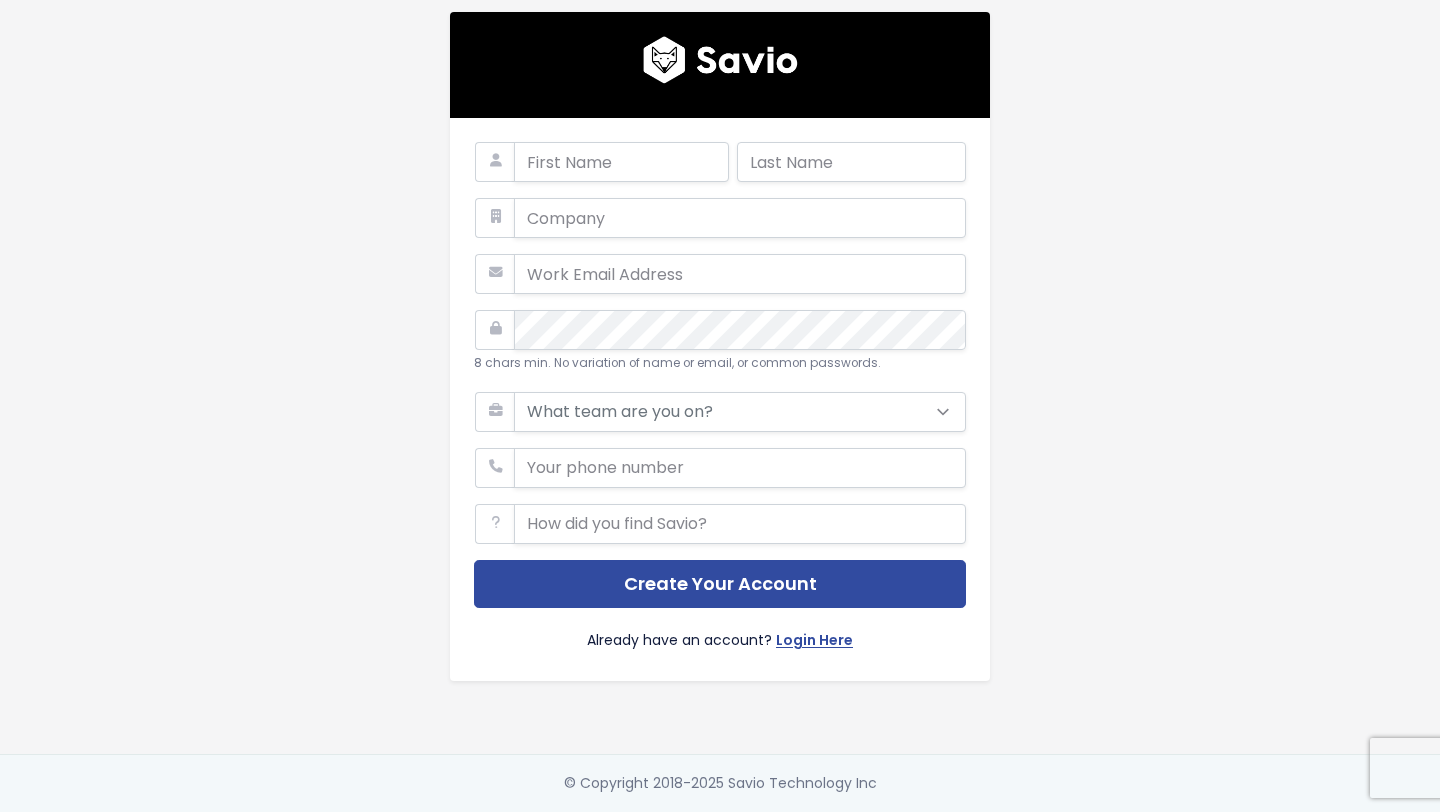 scroll, scrollTop: 0, scrollLeft: 0, axis: both 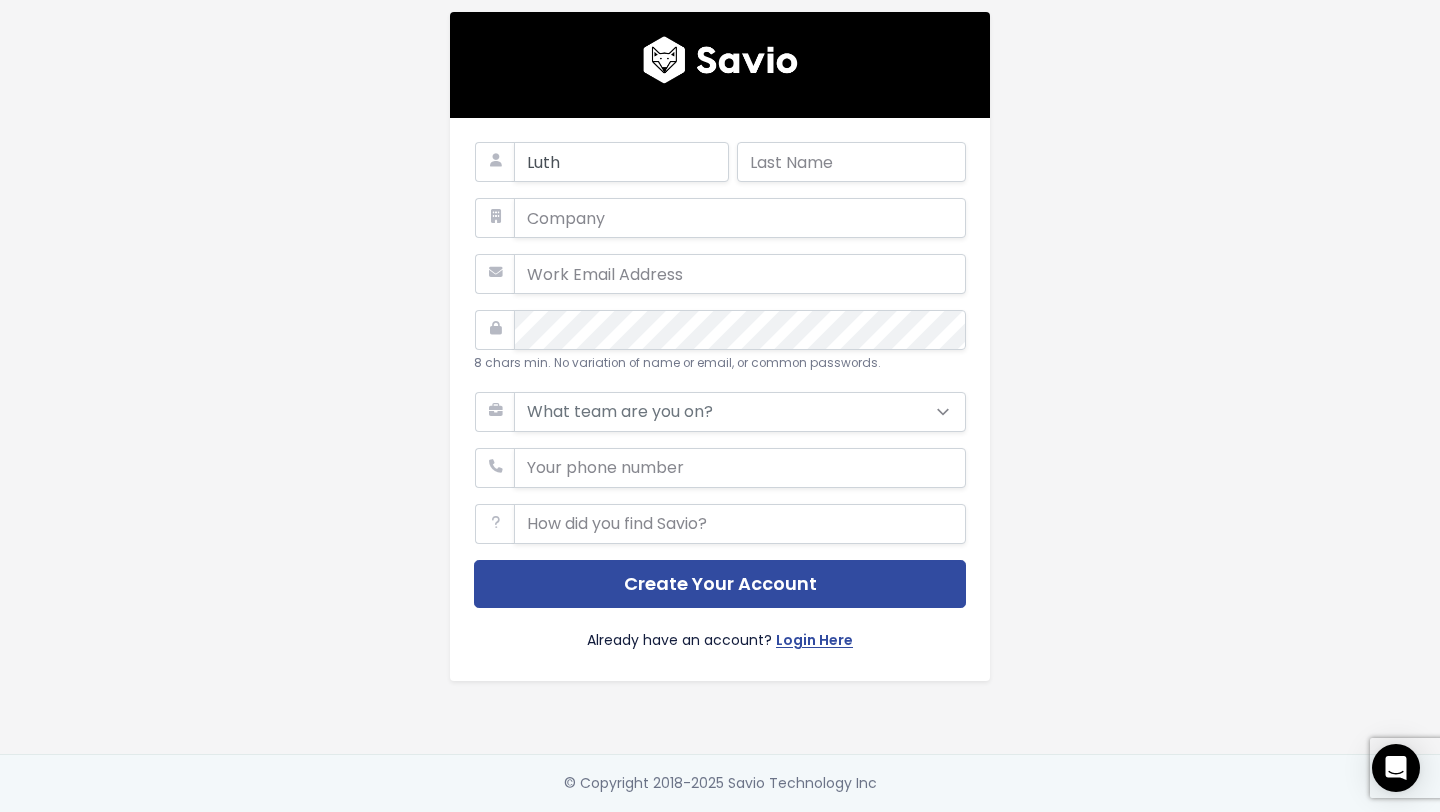 type on "[FIRST]" 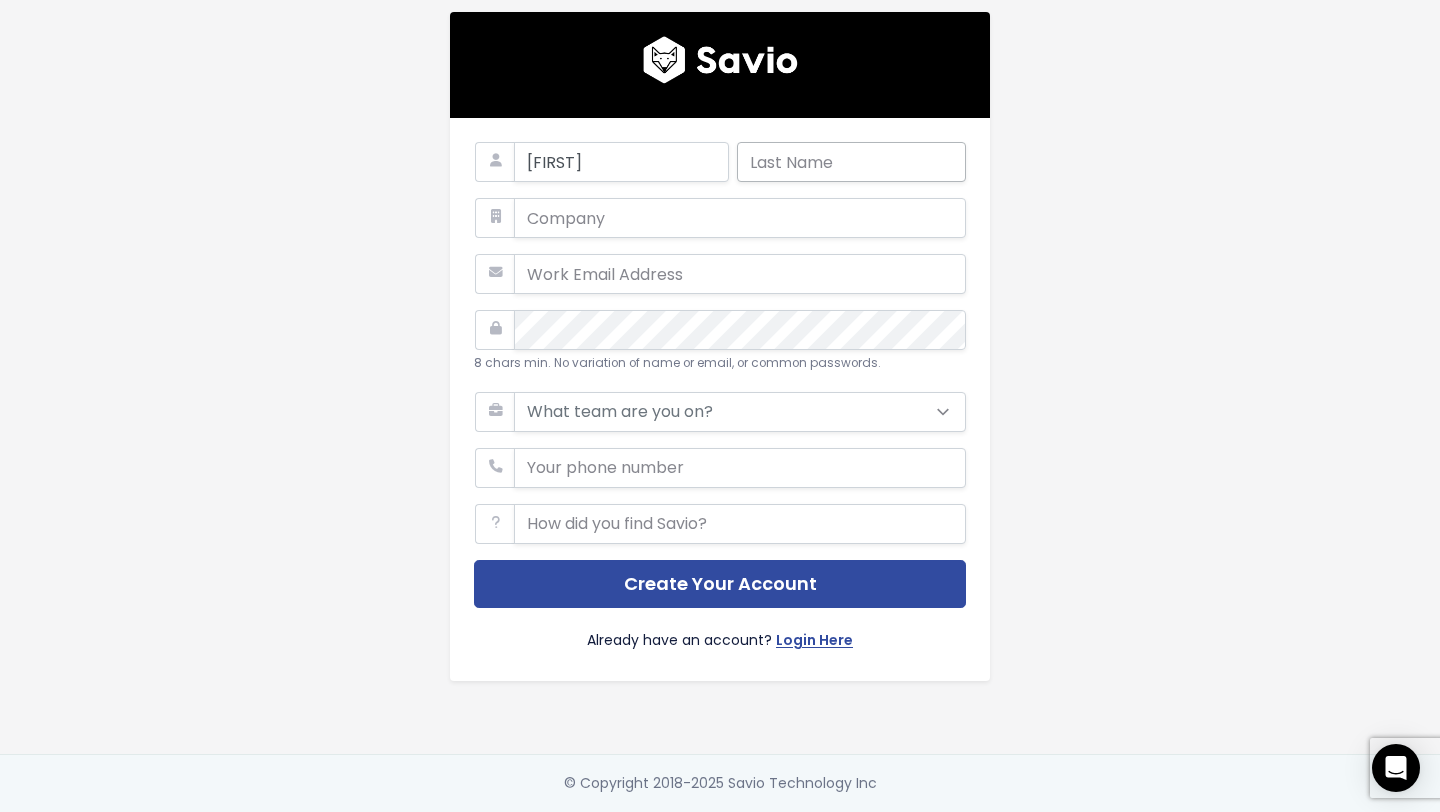 type on "[LAST]" 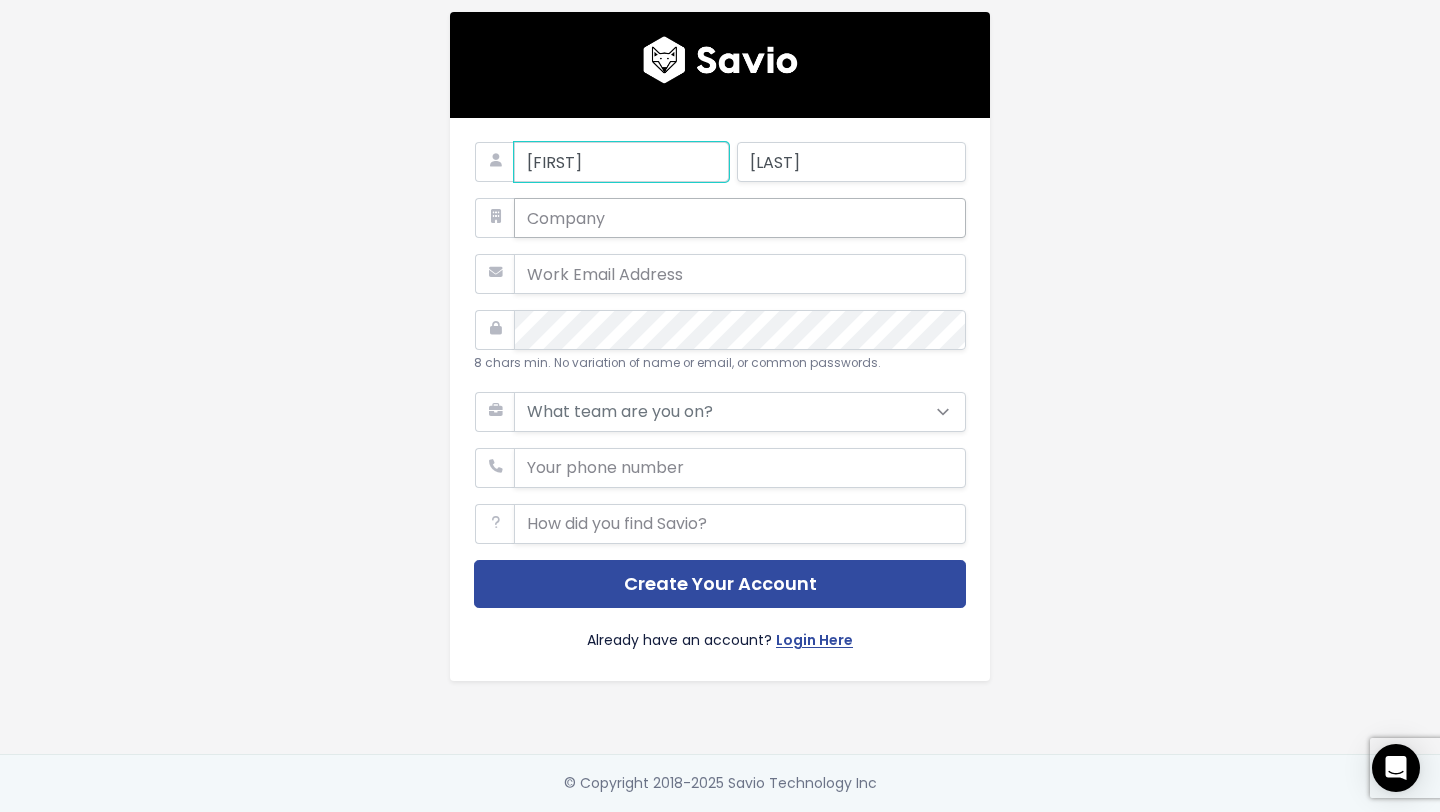 type on "Lutho" 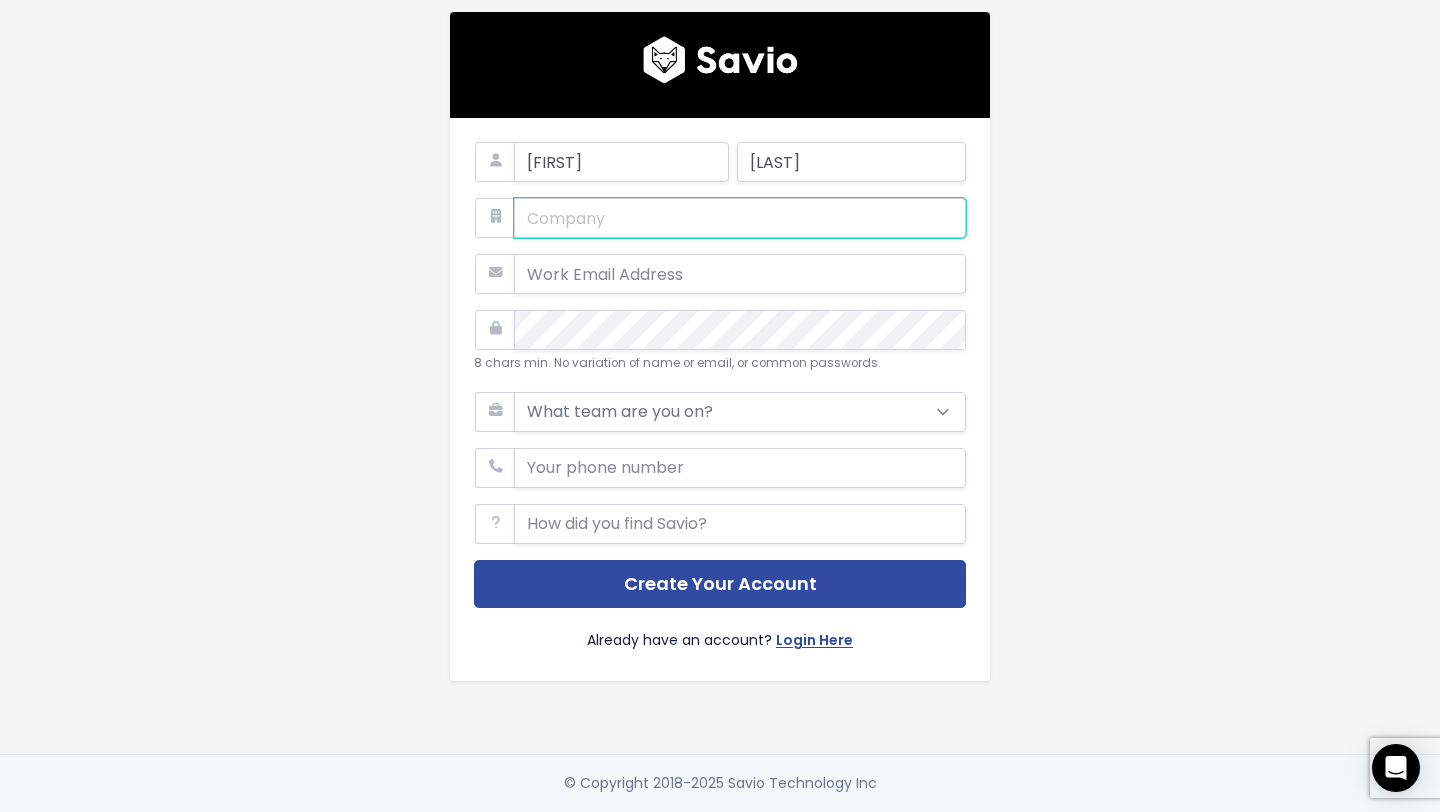 click at bounding box center [740, 218] 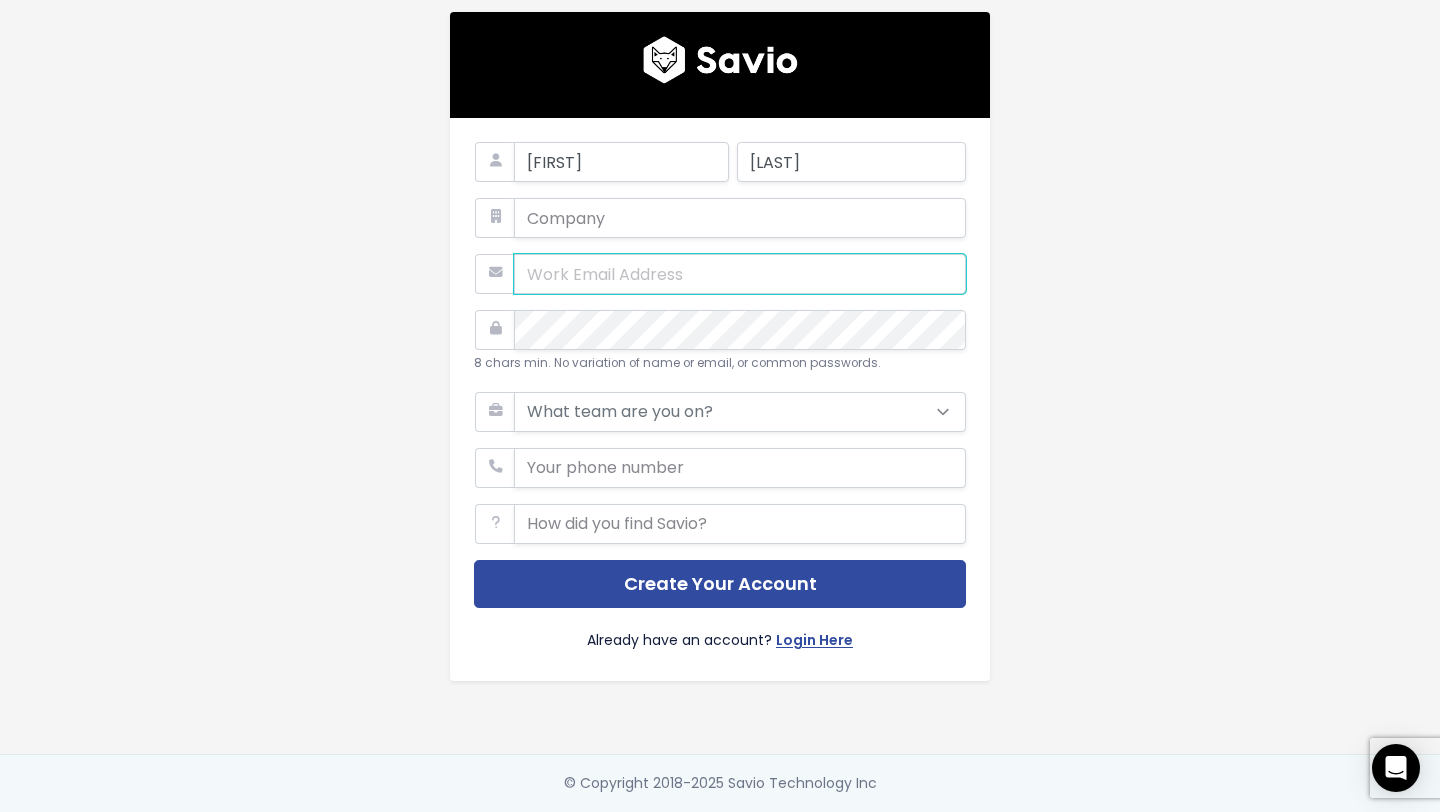 click at bounding box center (740, 274) 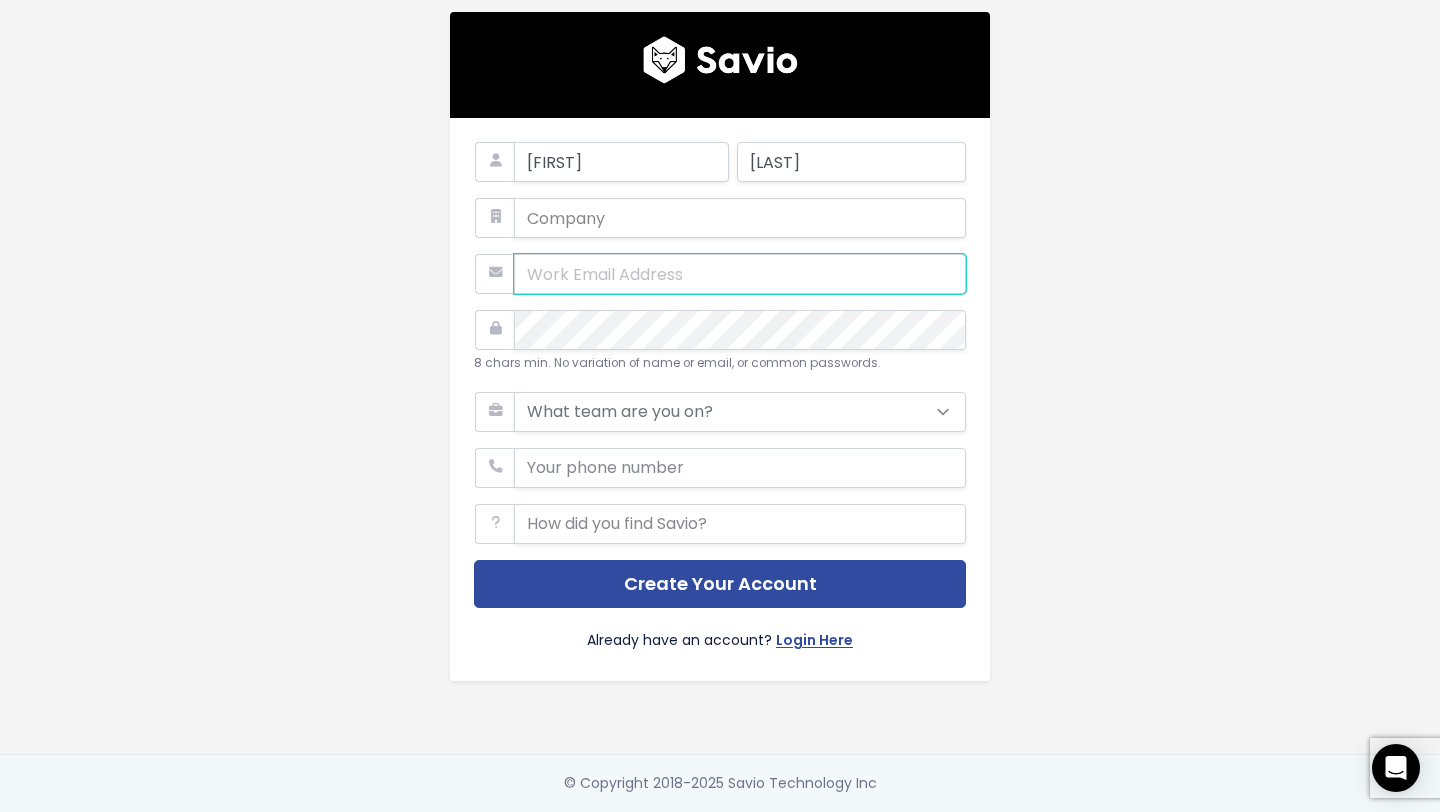 type on "ukhomali@icloud.com" 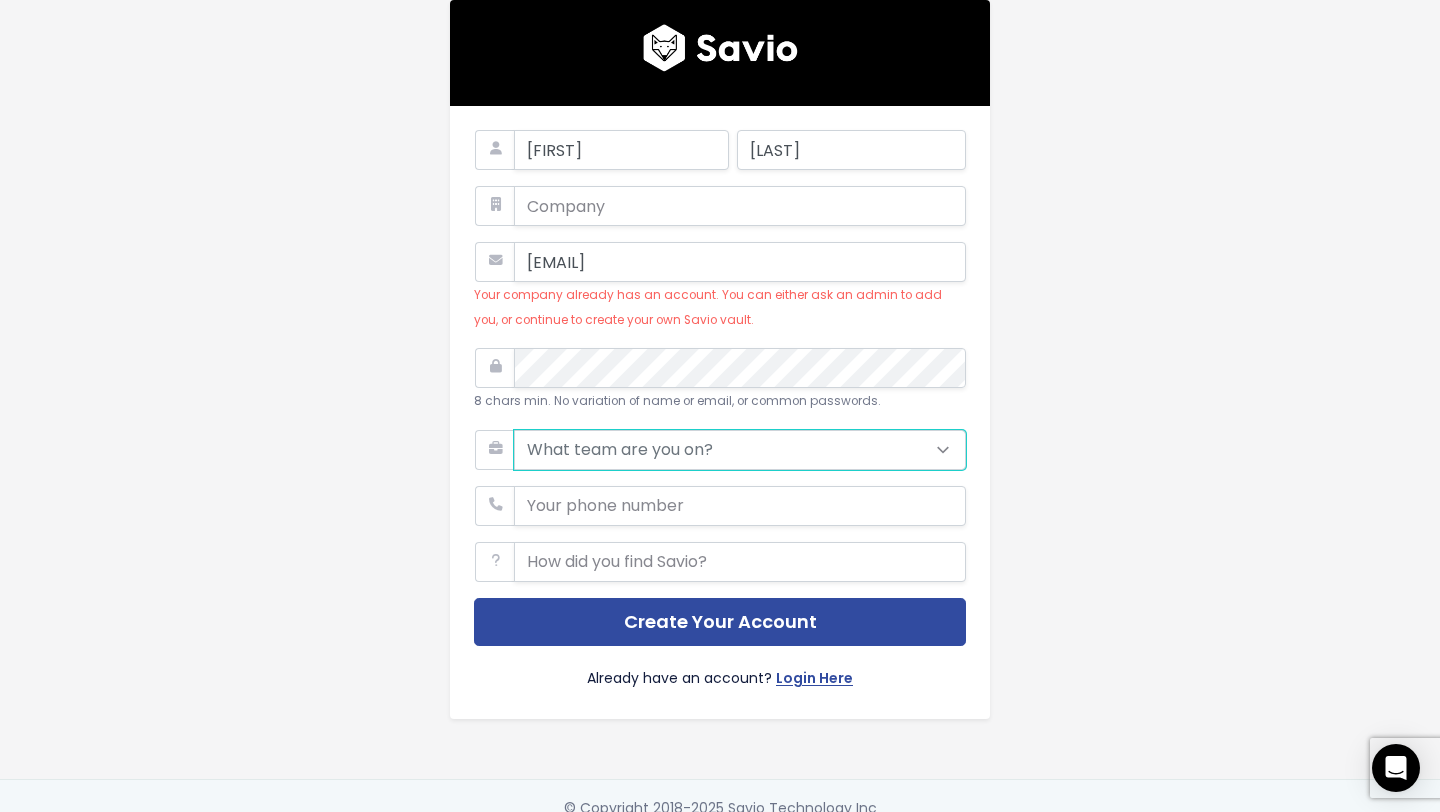 click on "What team are you on?
Support
Product
Sales
Customer Success
Marketing
Other" at bounding box center (740, 450) 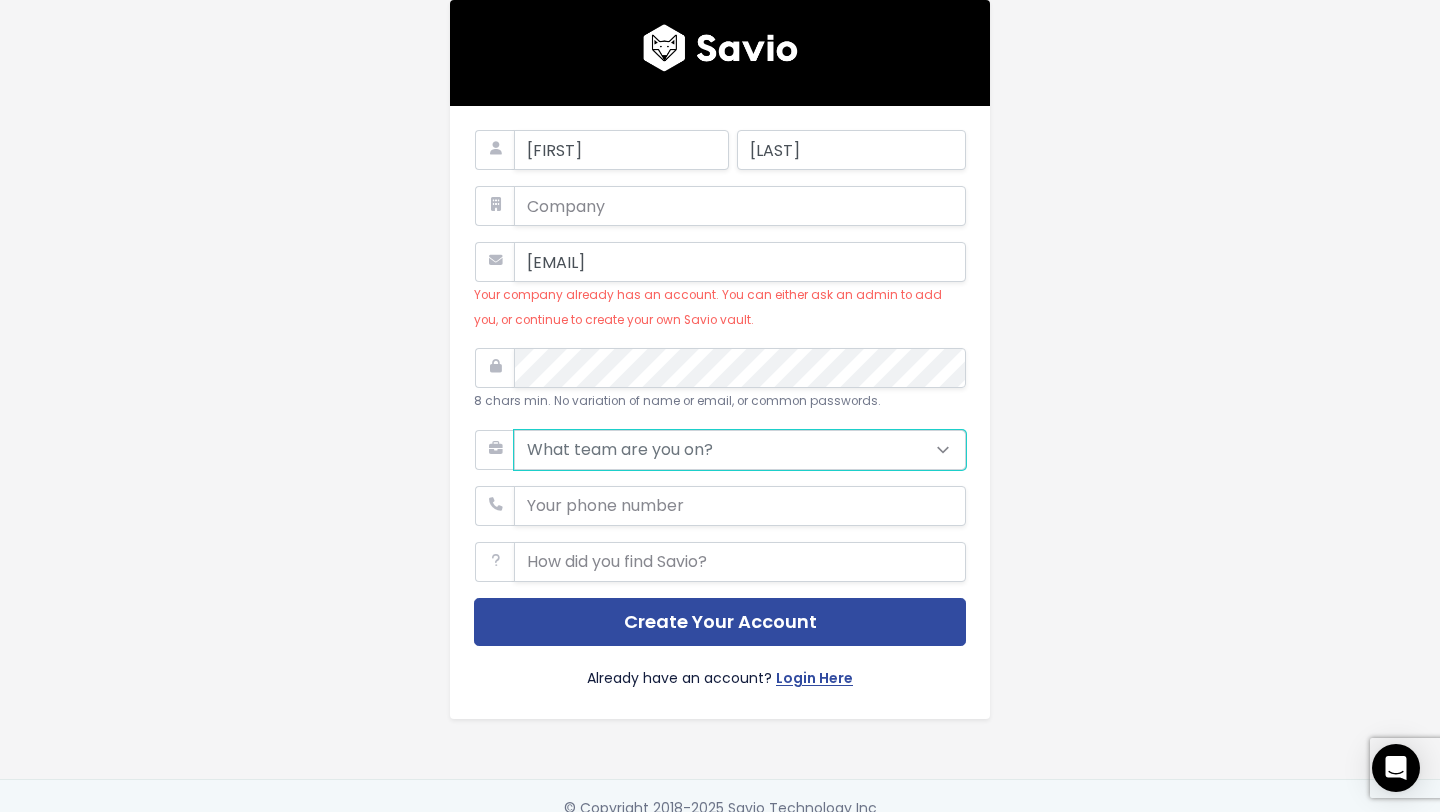 select on "PRODUCT" 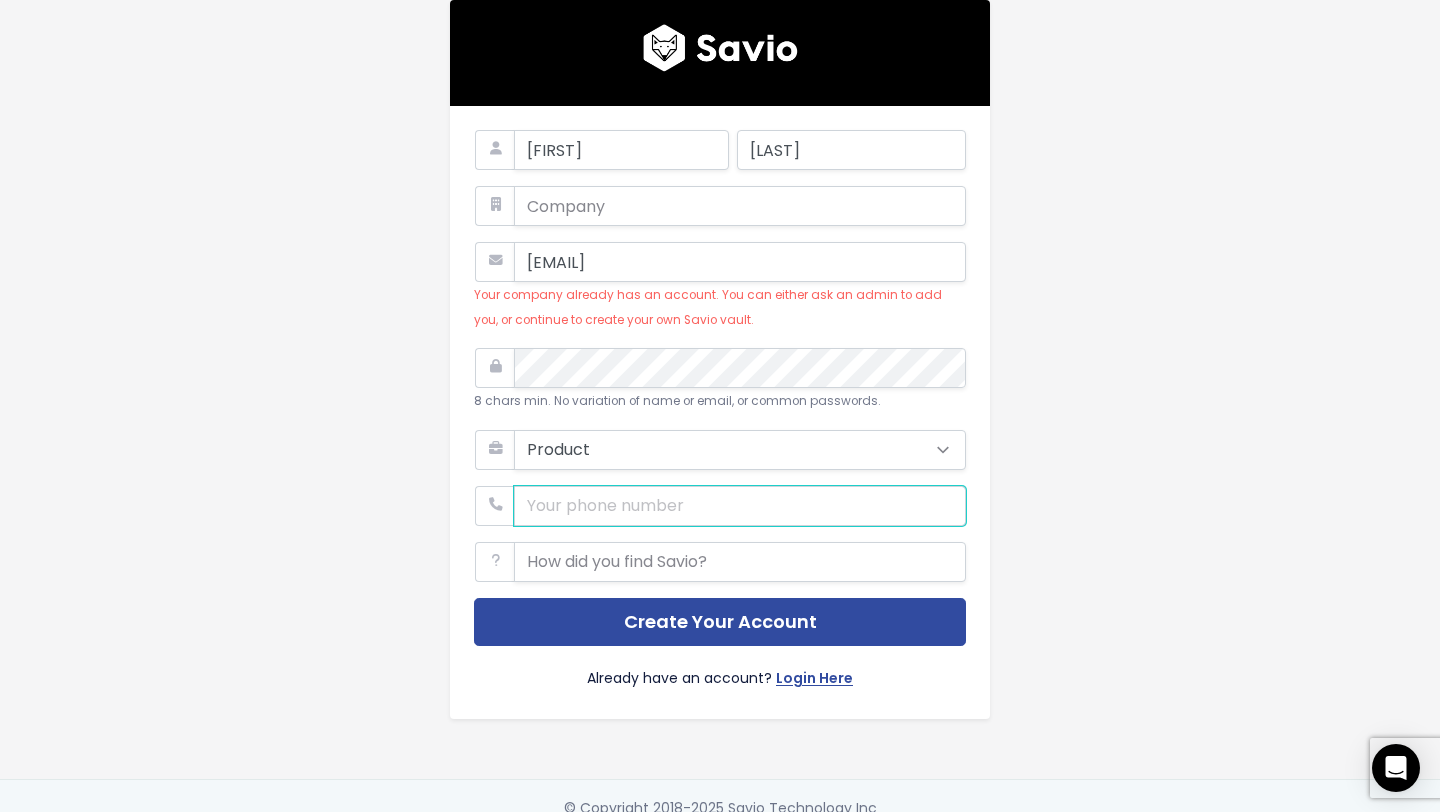 click at bounding box center [740, 506] 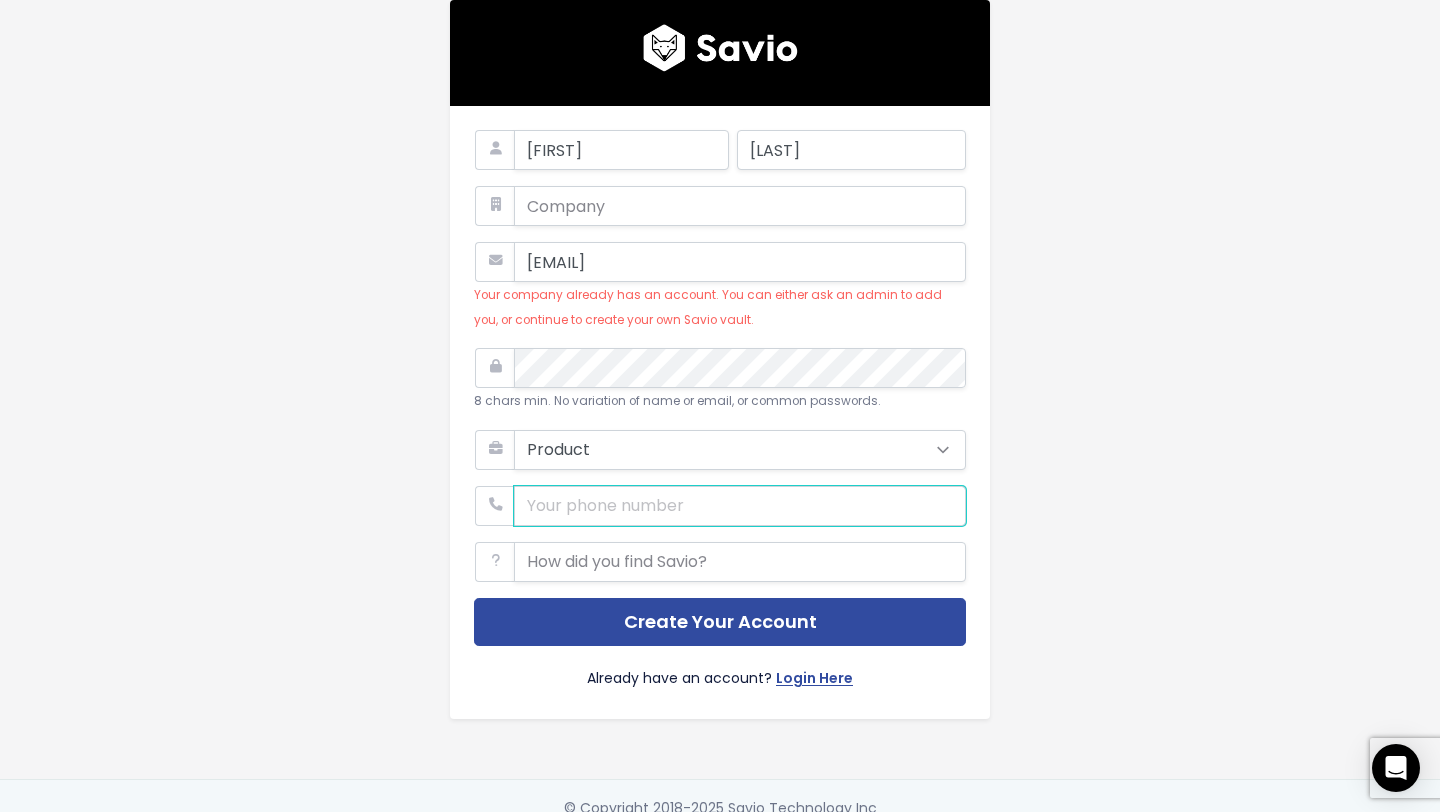 type on "0839565216" 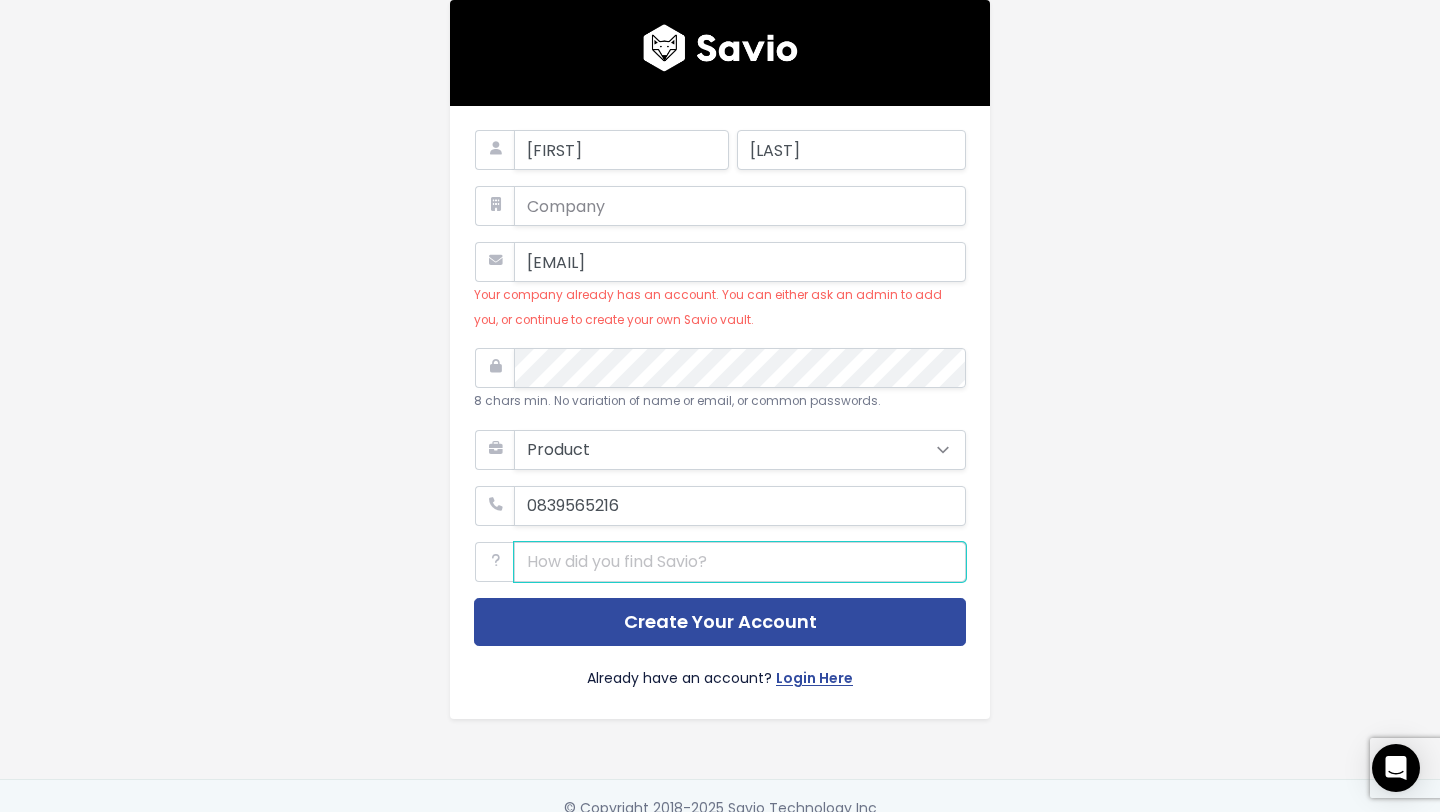 click at bounding box center [740, 562] 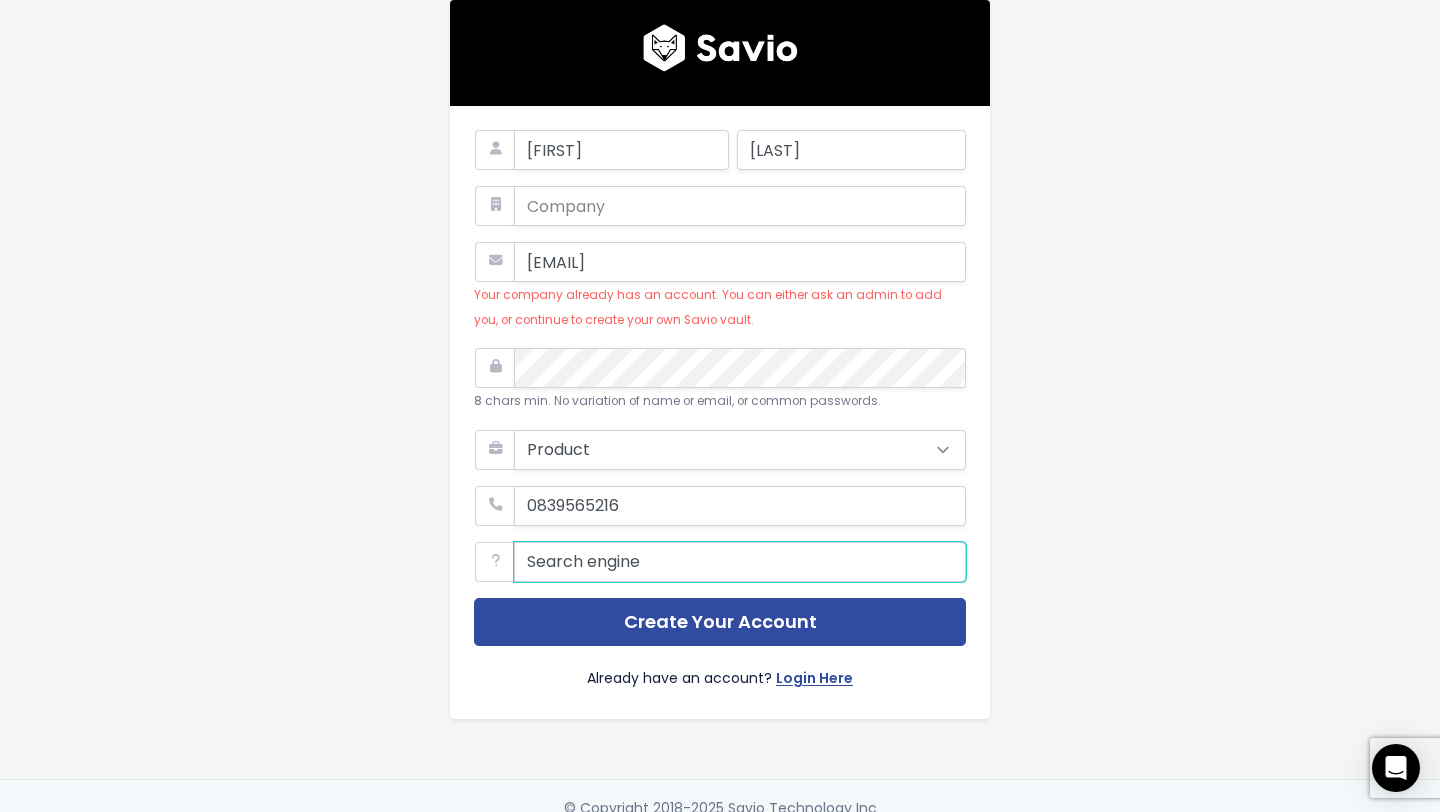 type on "Search engine" 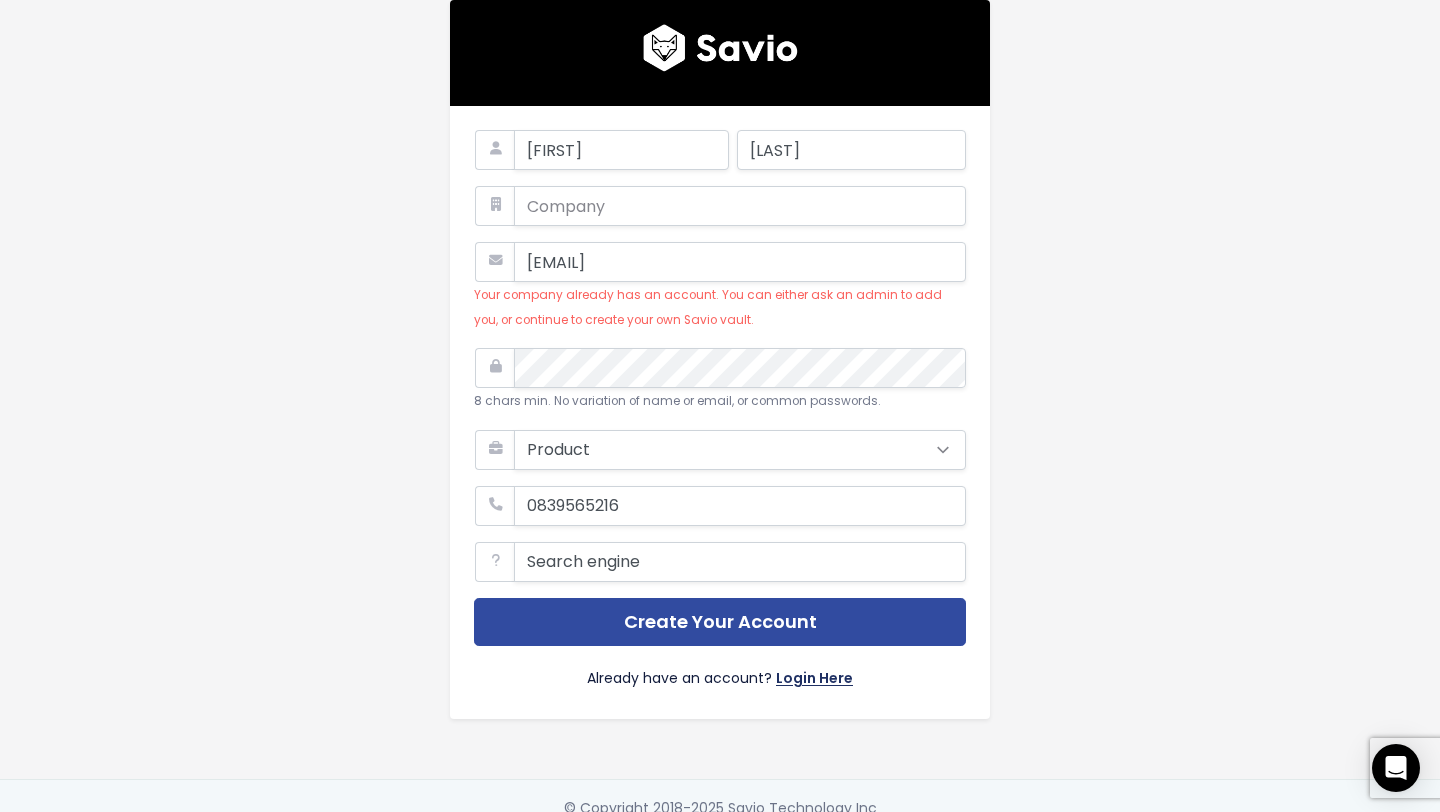 click on "Login Here" at bounding box center (814, 680) 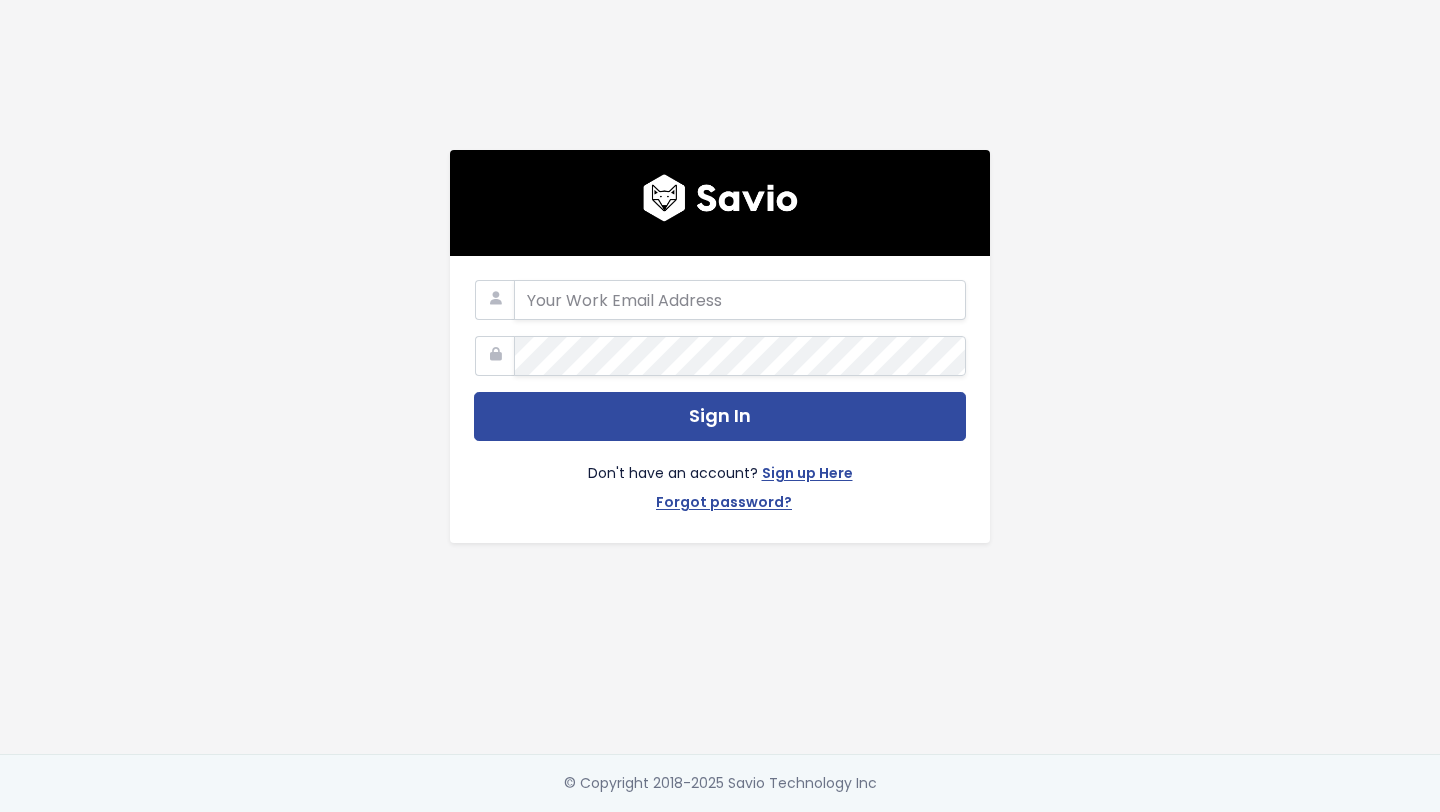 scroll, scrollTop: 0, scrollLeft: 0, axis: both 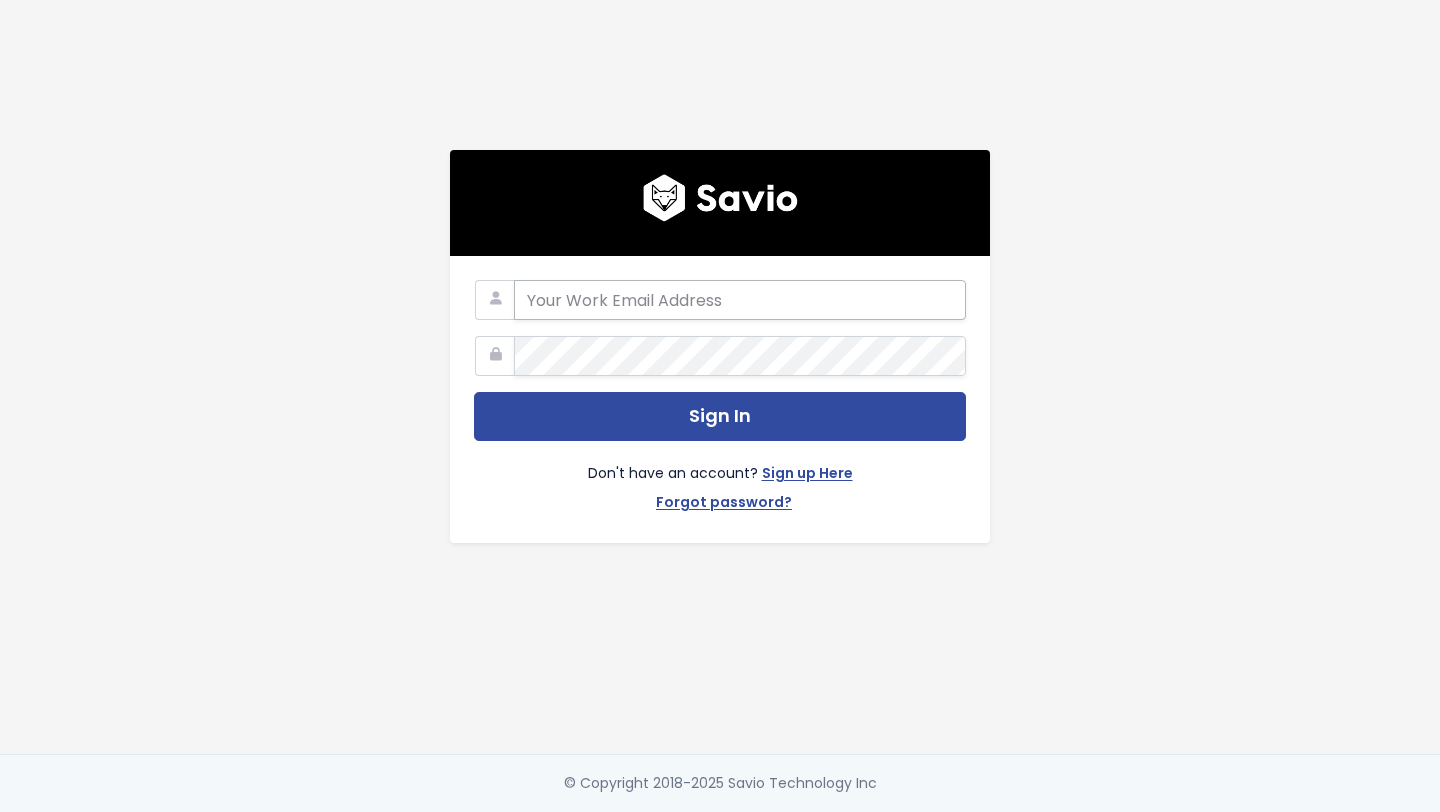 click at bounding box center [740, 300] 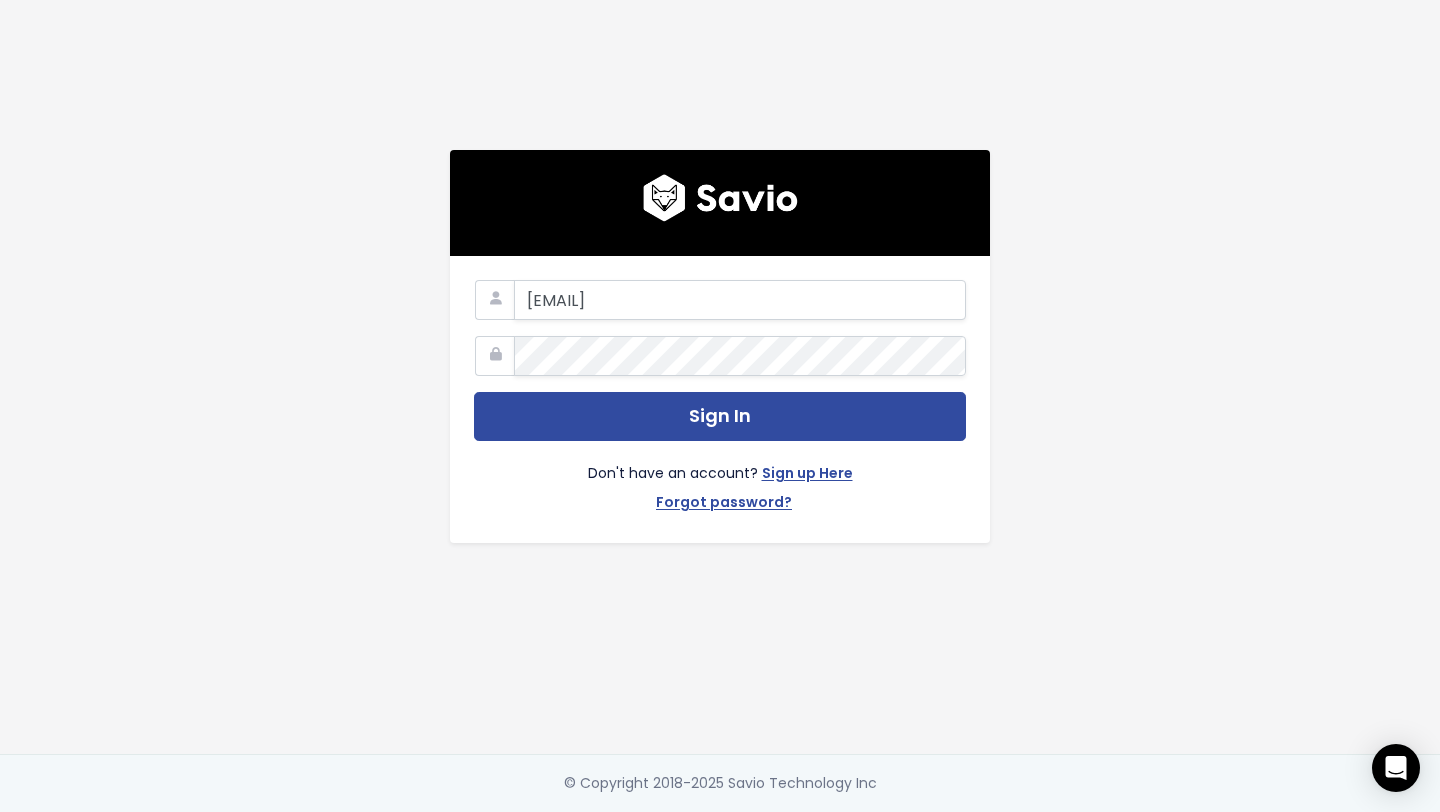 type on "[EMAIL]" 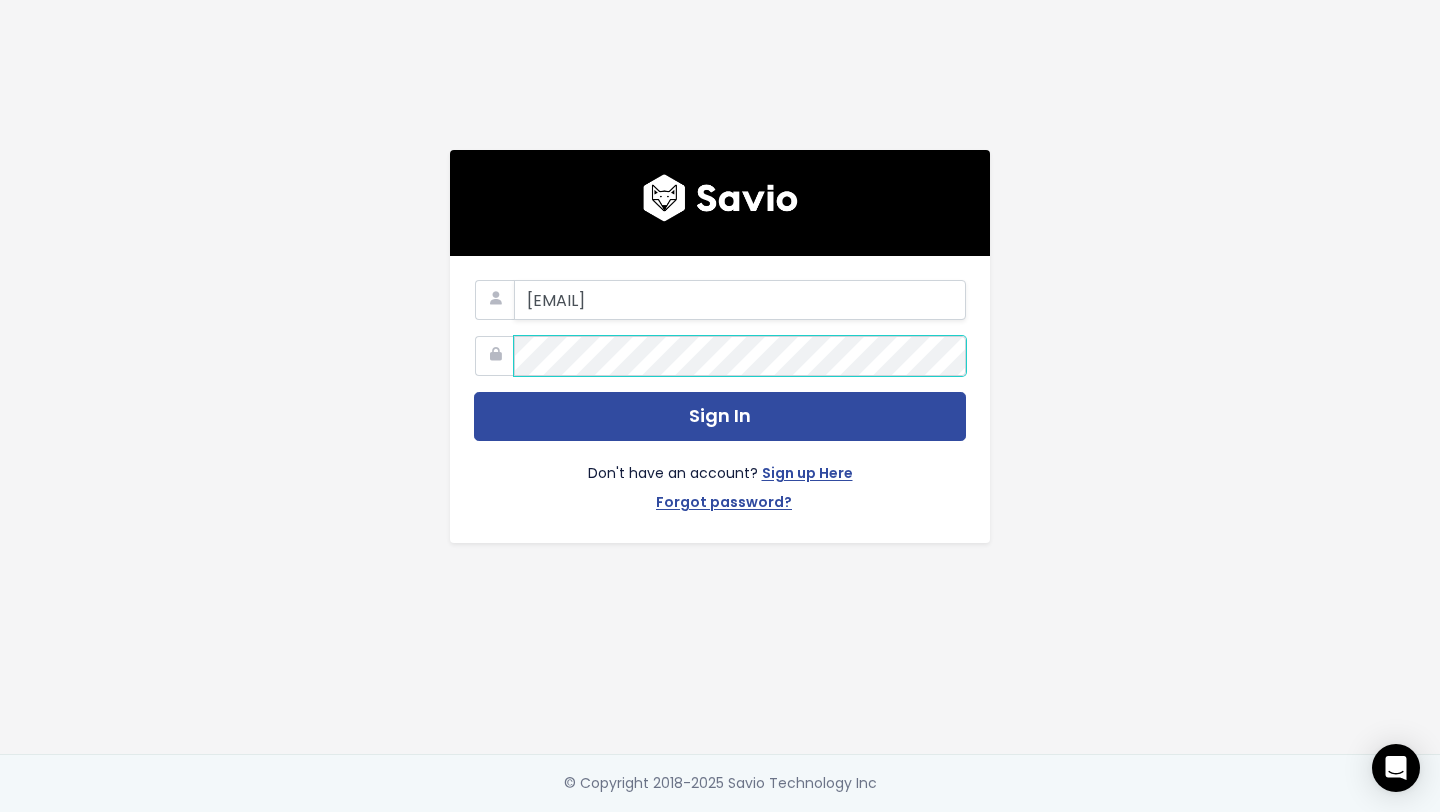 click on "Sign In" at bounding box center (720, 416) 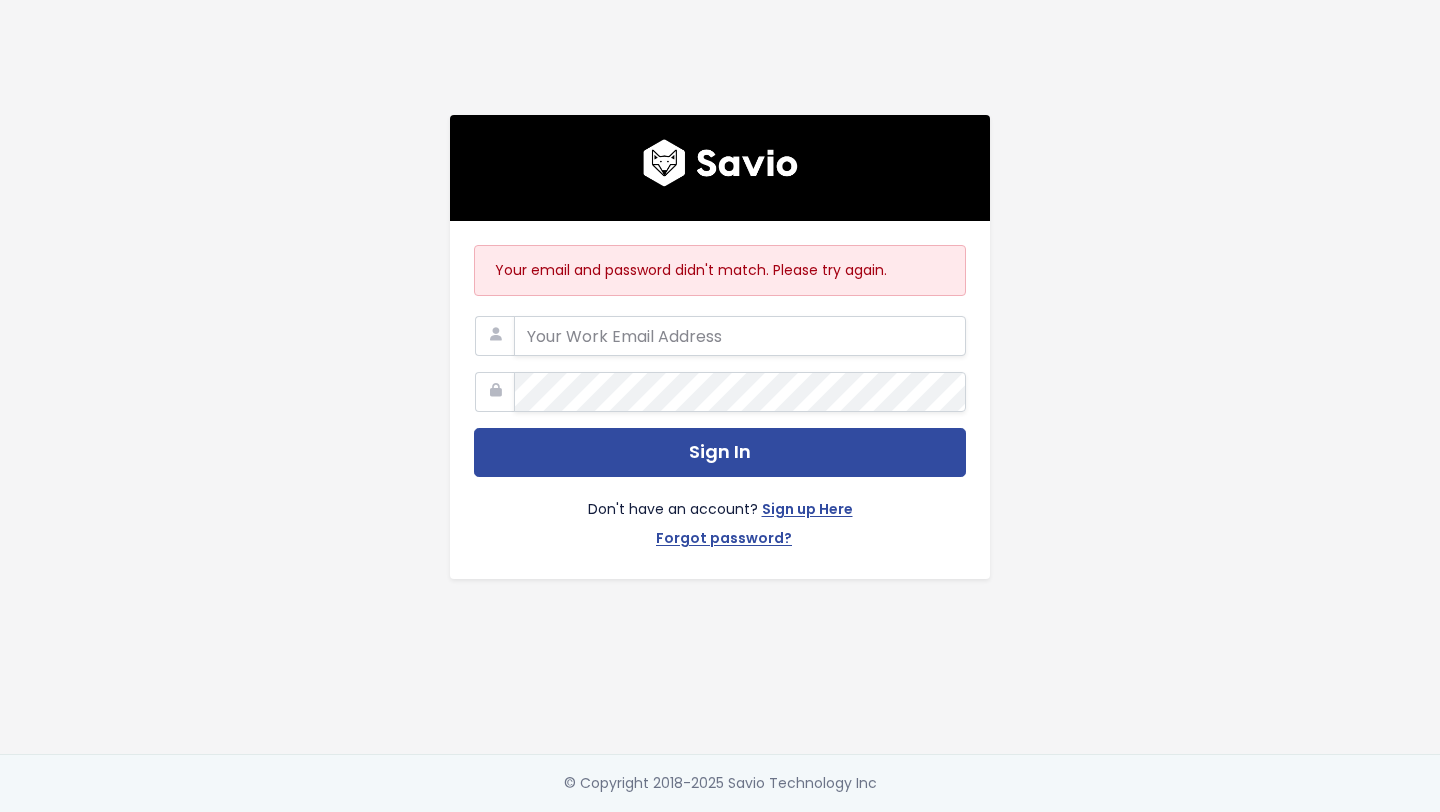 scroll, scrollTop: 0, scrollLeft: 0, axis: both 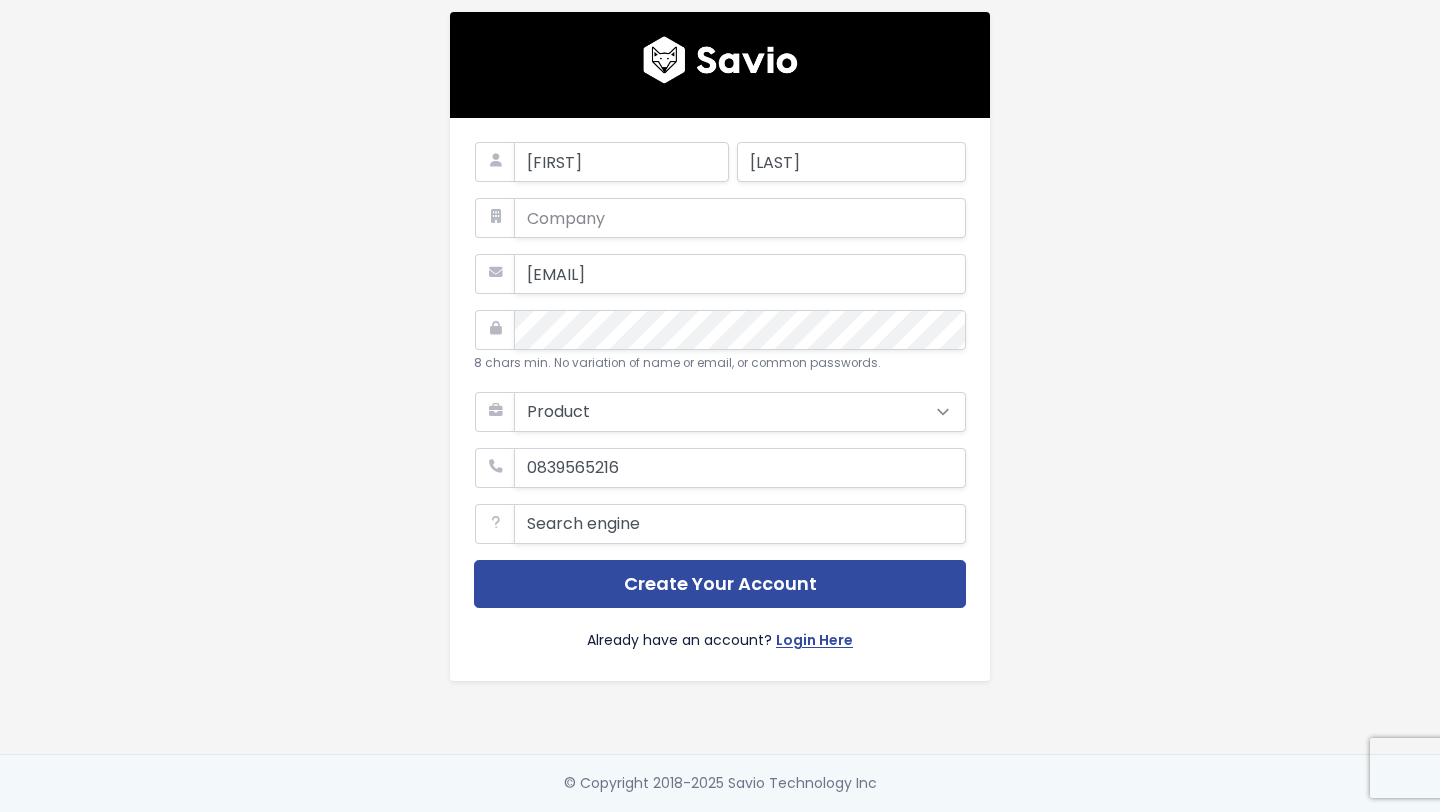 select on "PRODUCT" 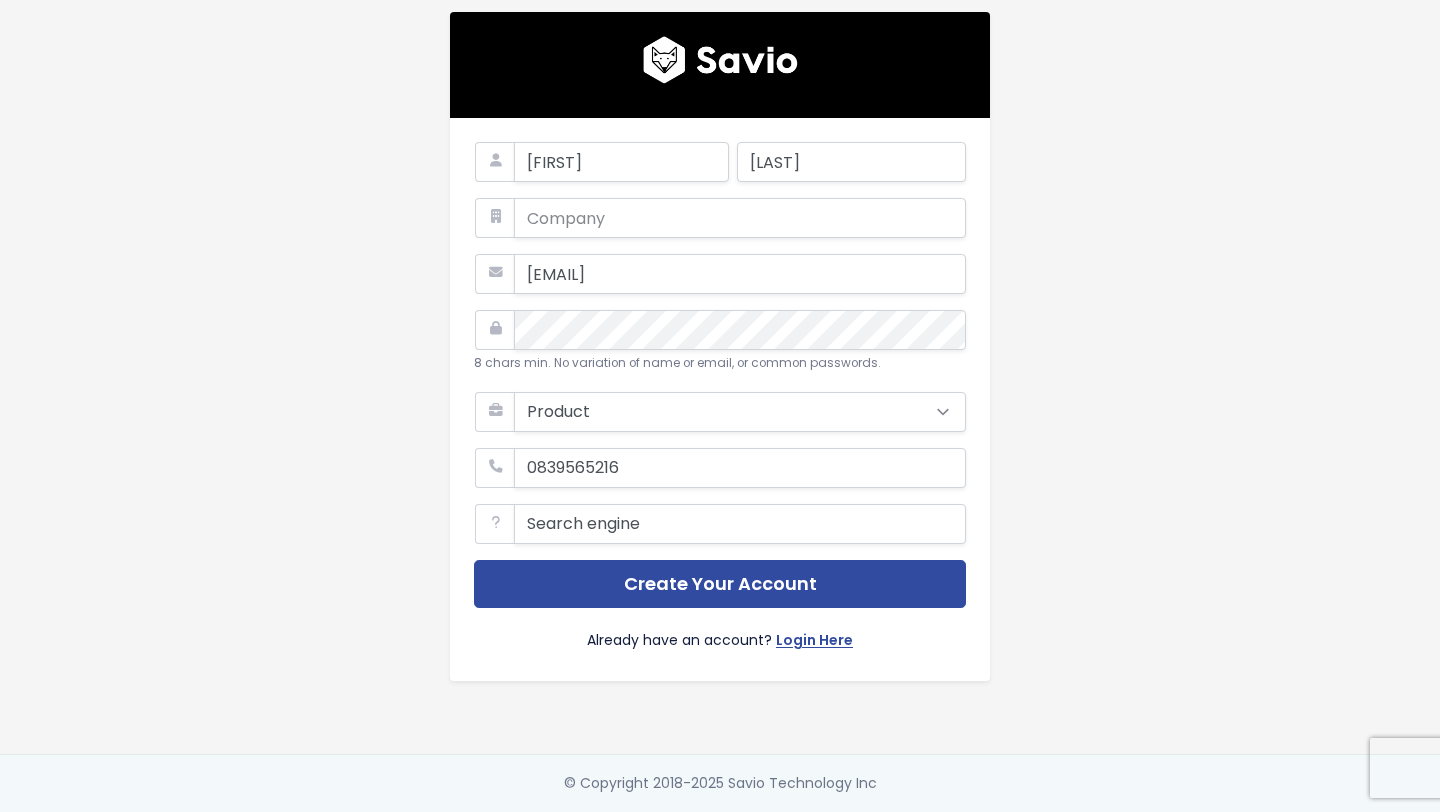 scroll, scrollTop: 0, scrollLeft: 0, axis: both 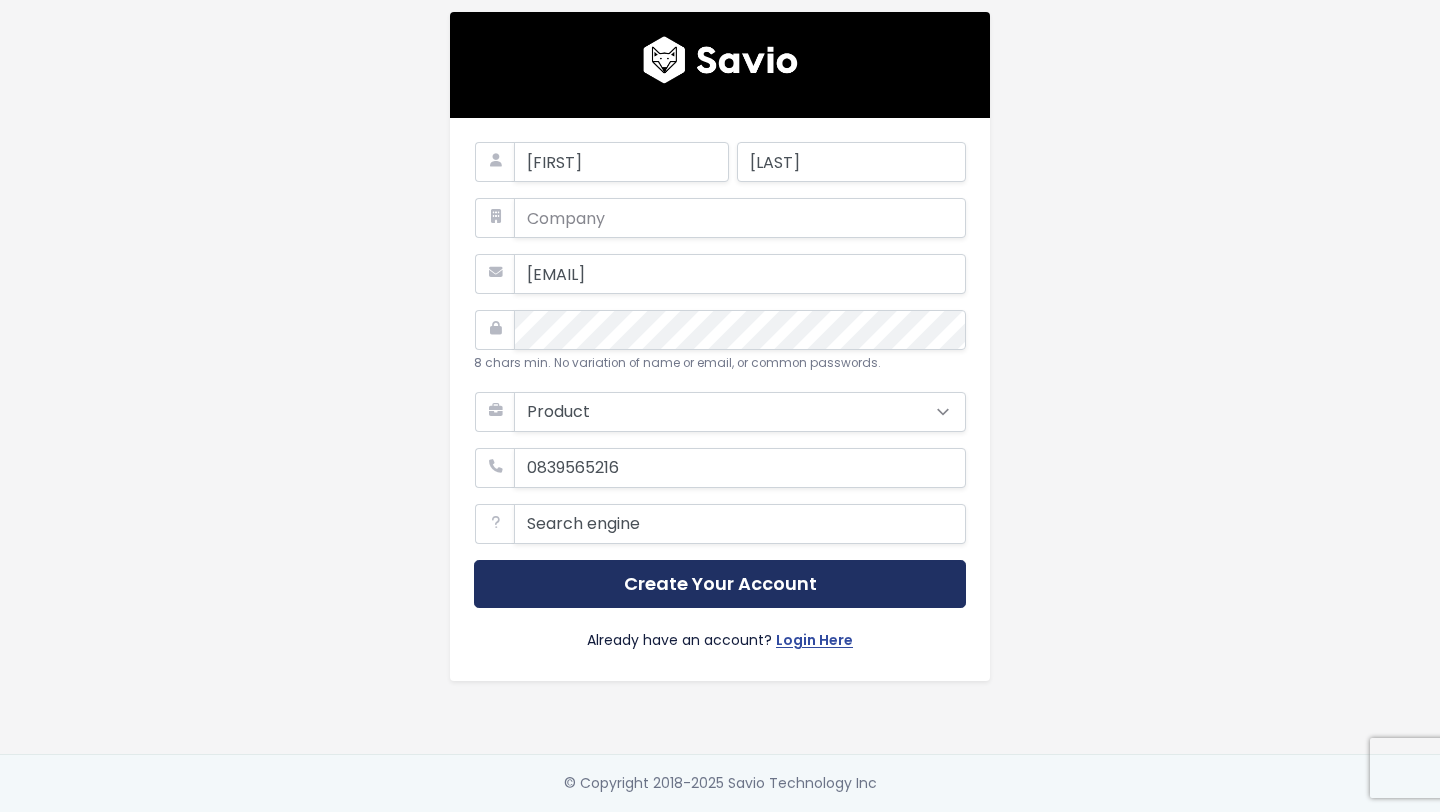 click on "Create Your Account" at bounding box center [720, 584] 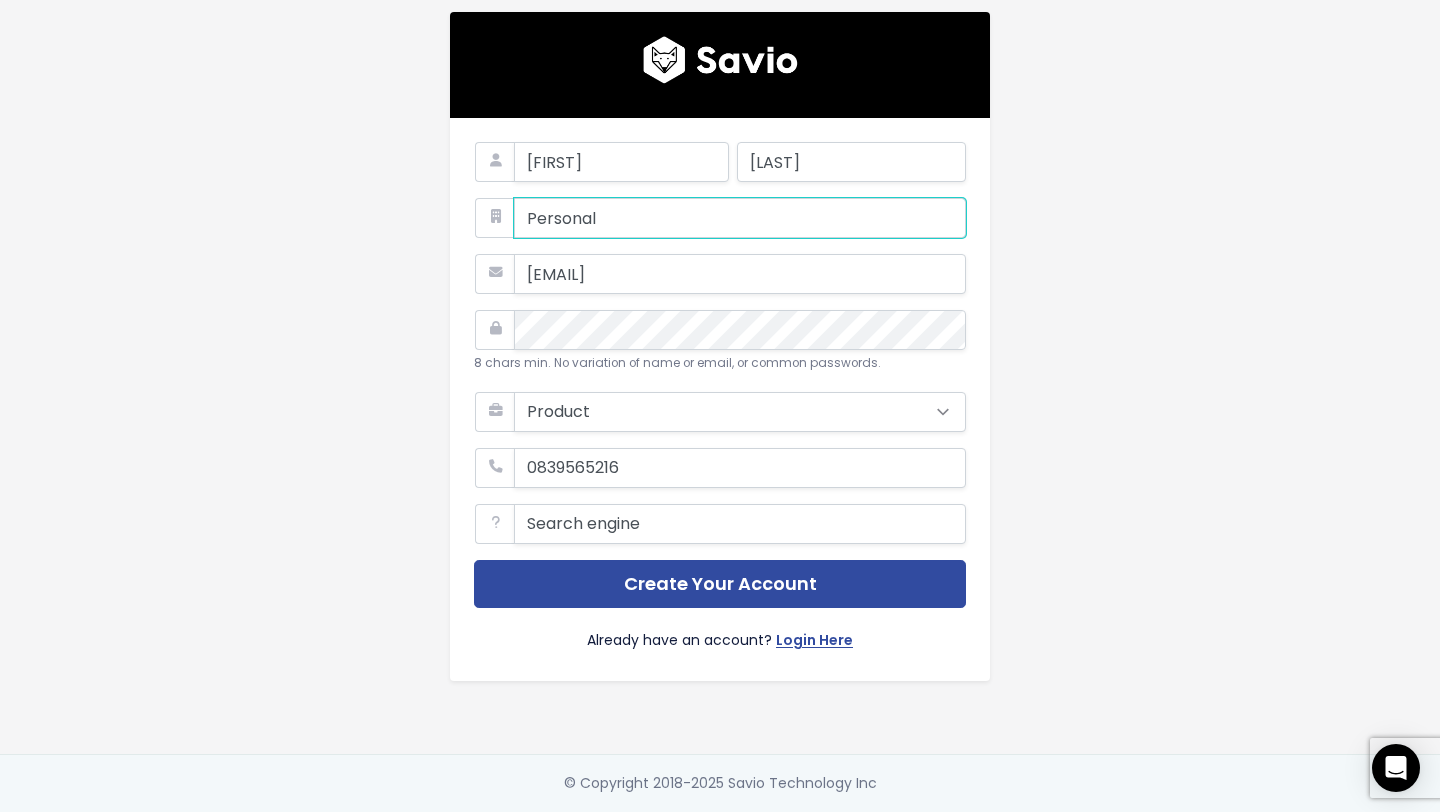 type on "Personal" 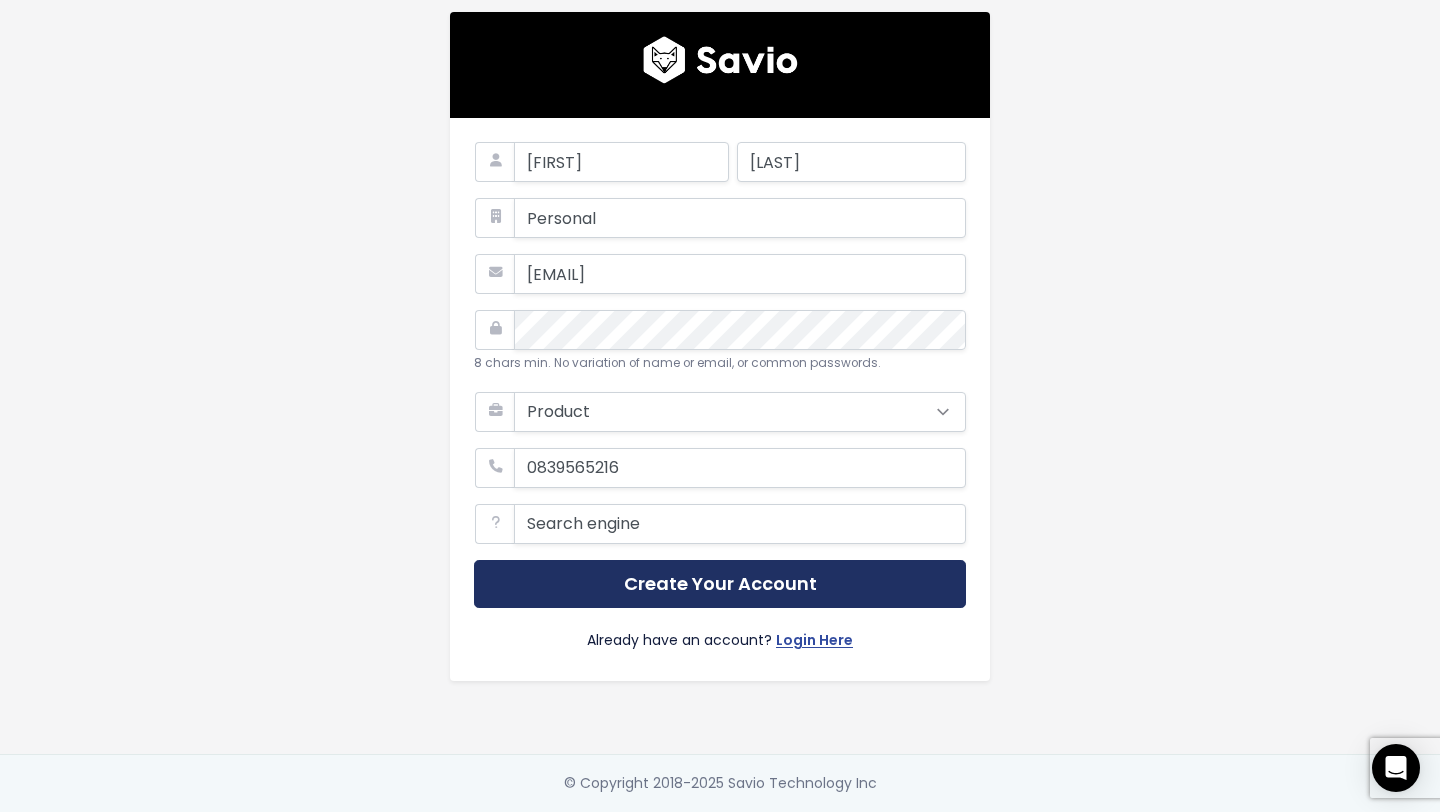 click on "Create Your Account" at bounding box center (720, 584) 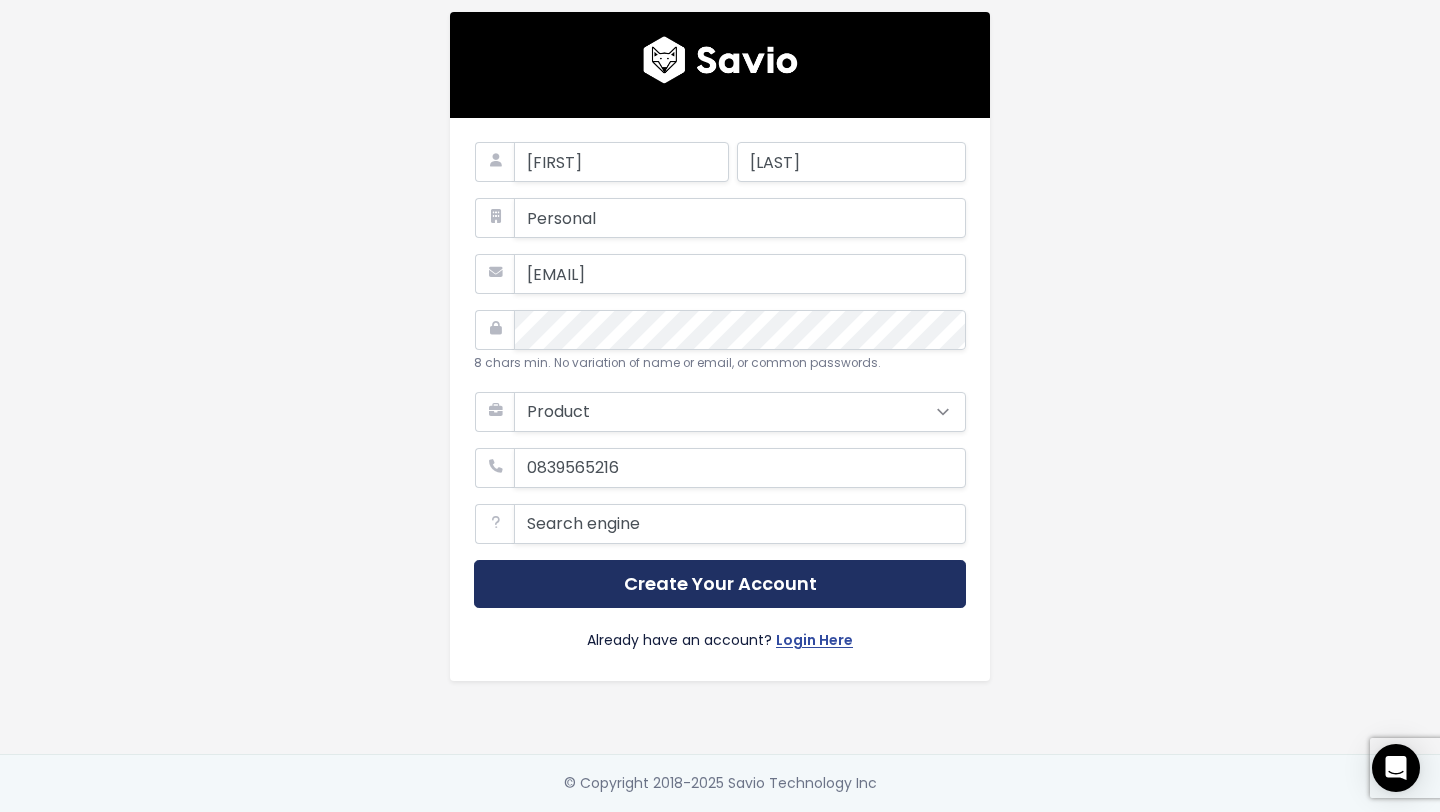 click on "Create Your Account" at bounding box center [720, 584] 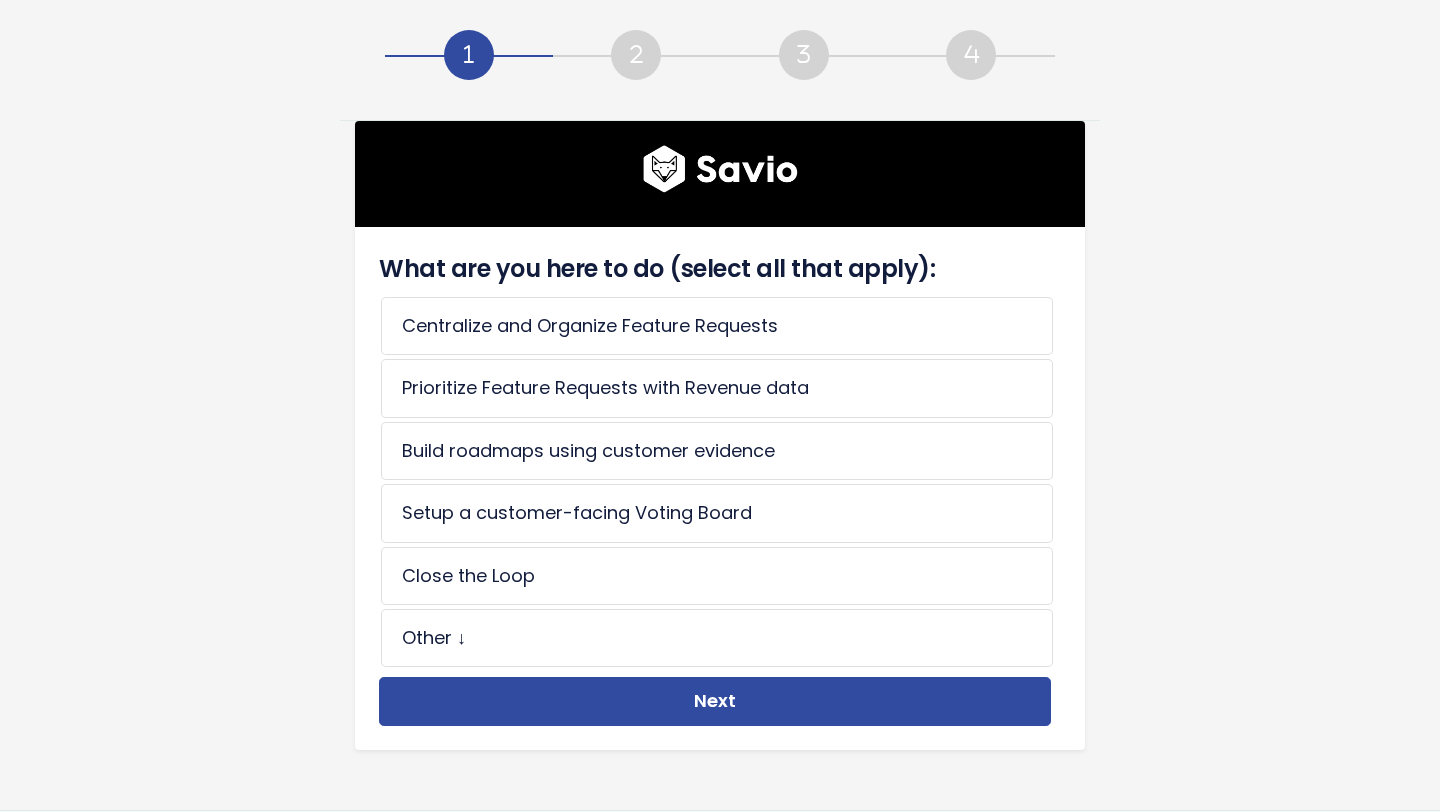 scroll, scrollTop: 0, scrollLeft: 0, axis: both 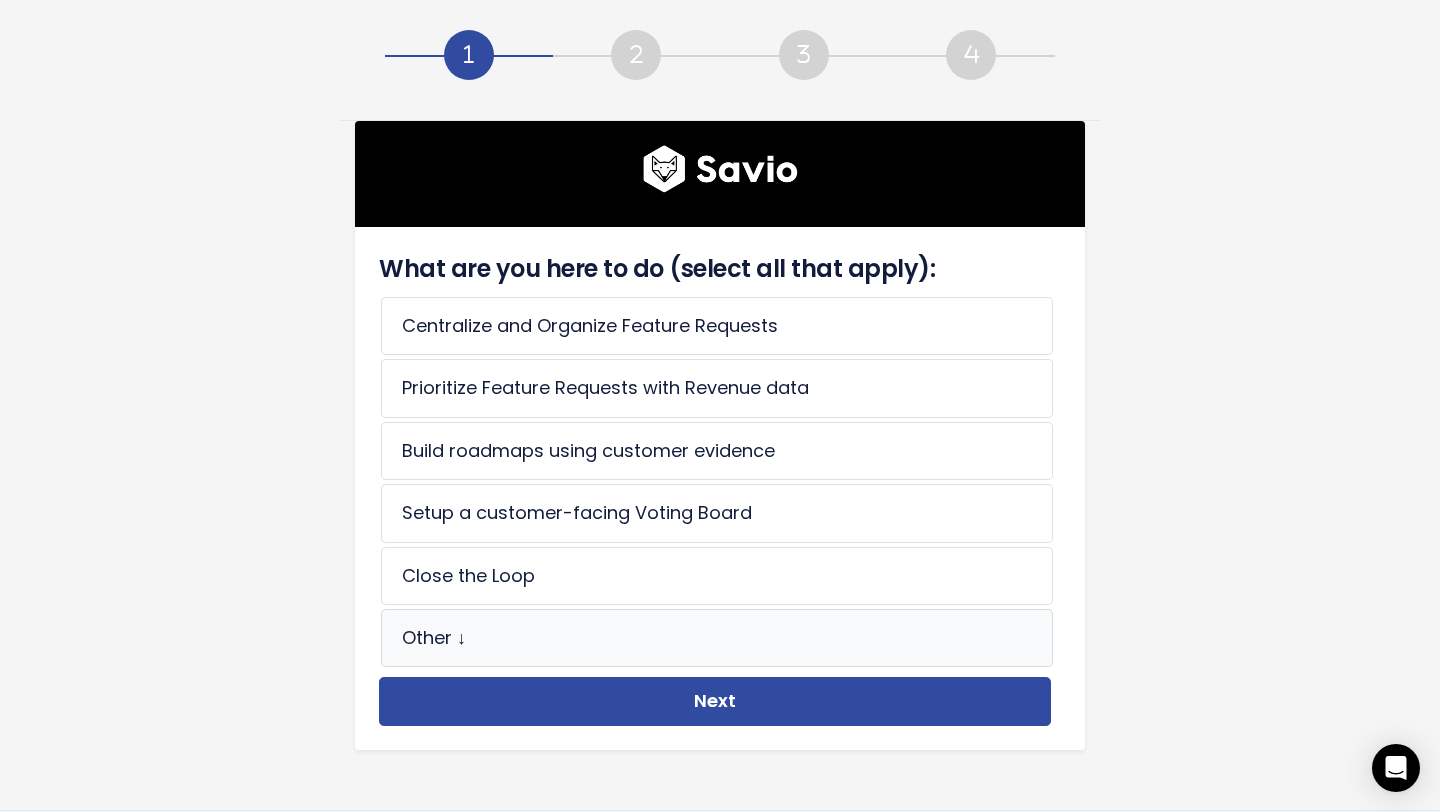 click on "Other ↓" at bounding box center [717, 638] 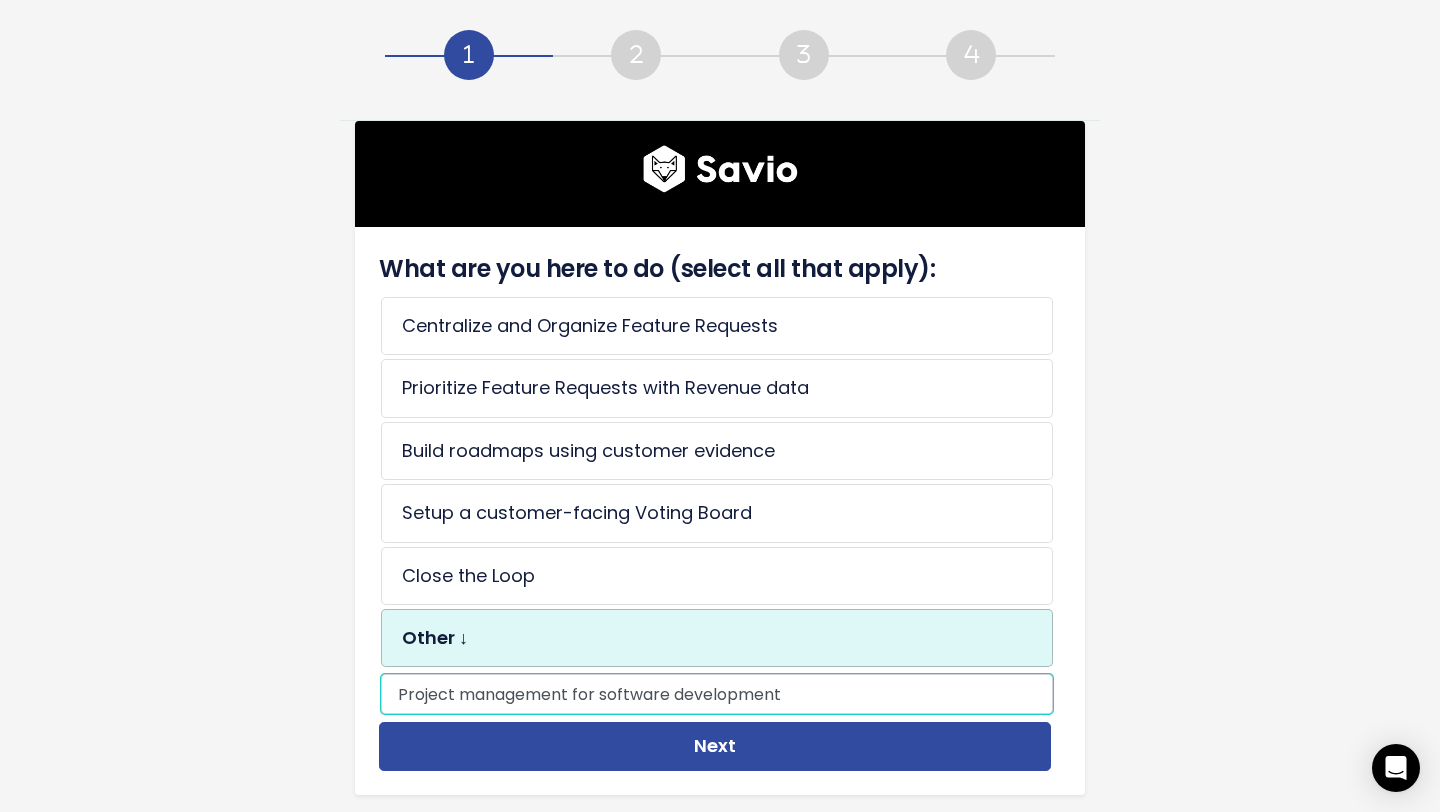 type on "Project management for software development" 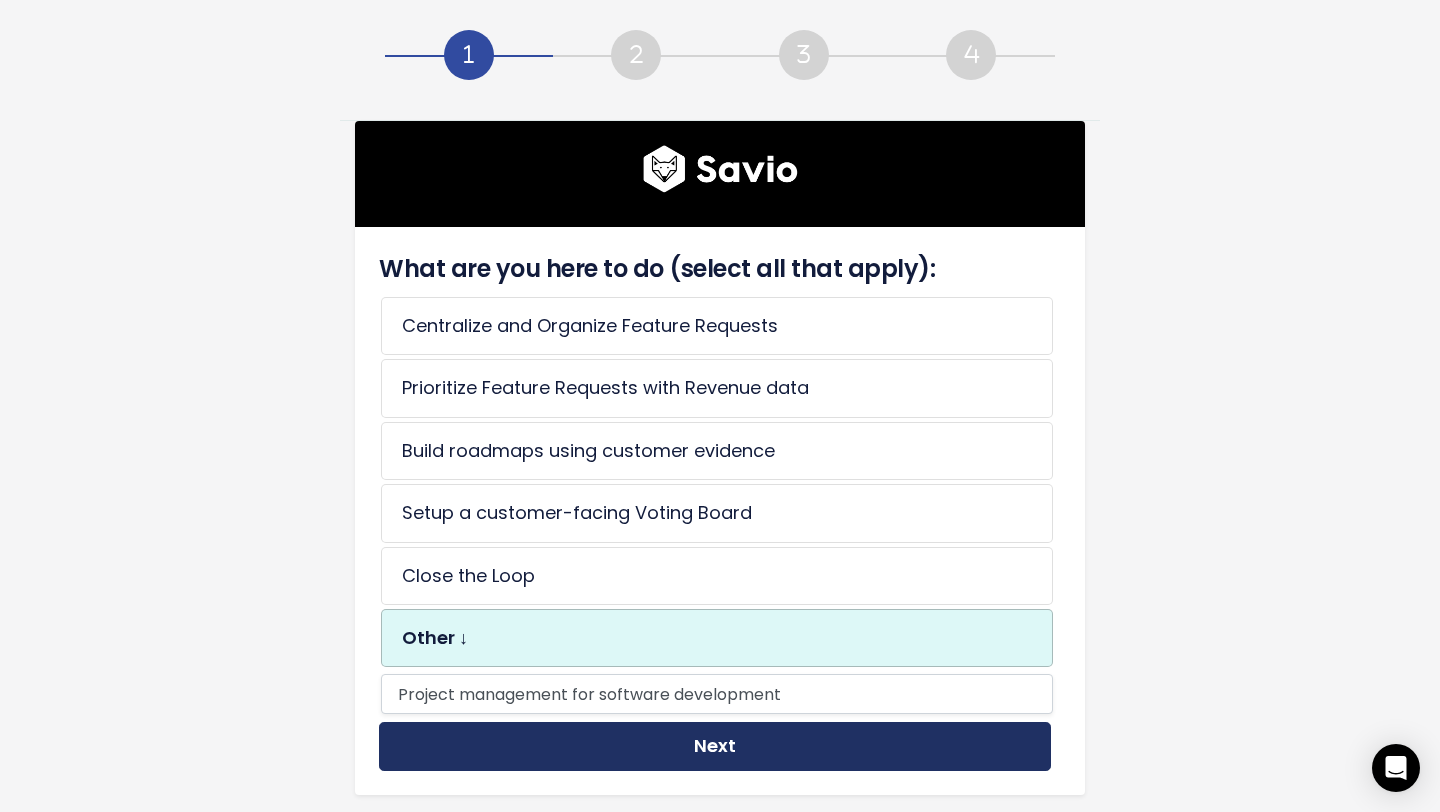 click on "Next" at bounding box center (715, 746) 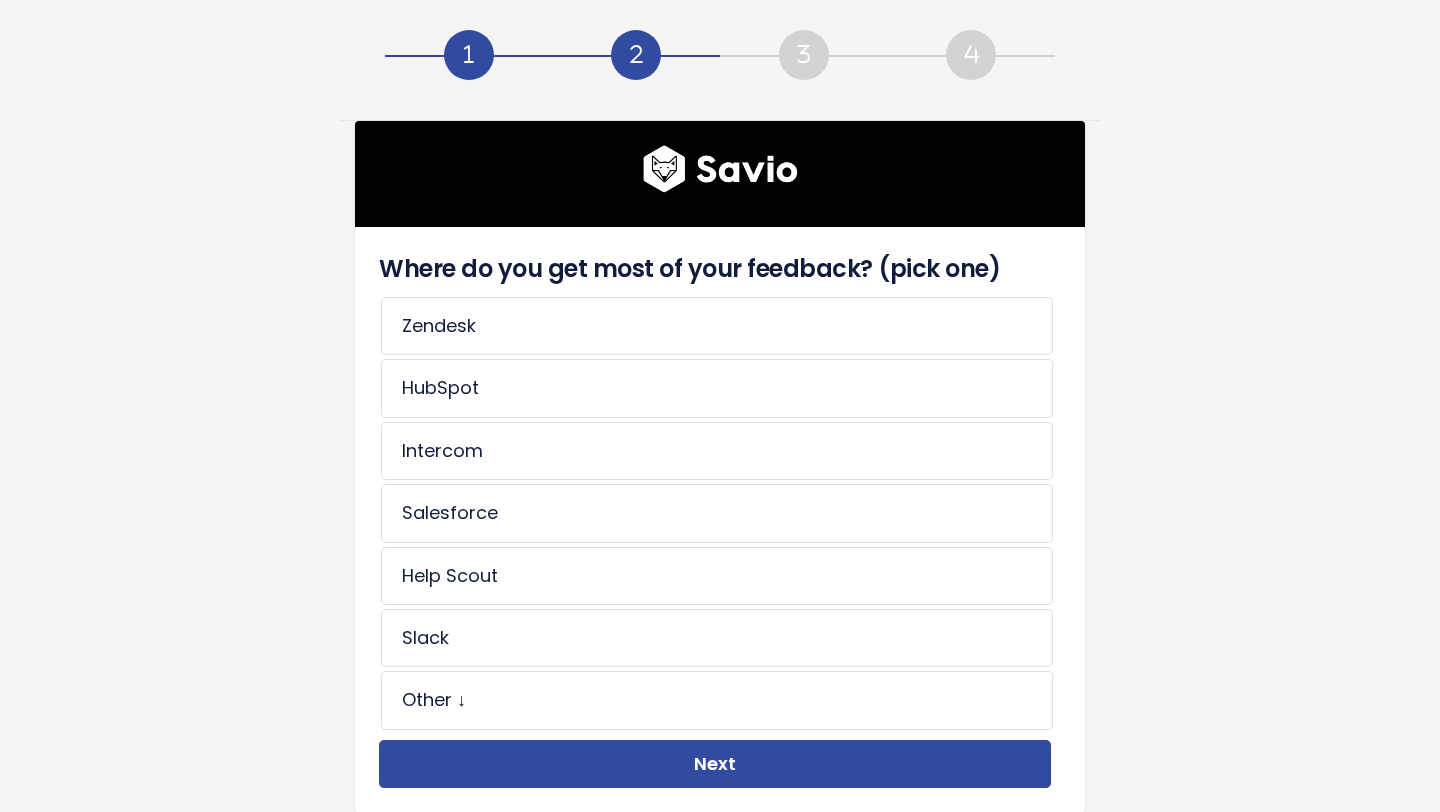 scroll, scrollTop: 0, scrollLeft: 0, axis: both 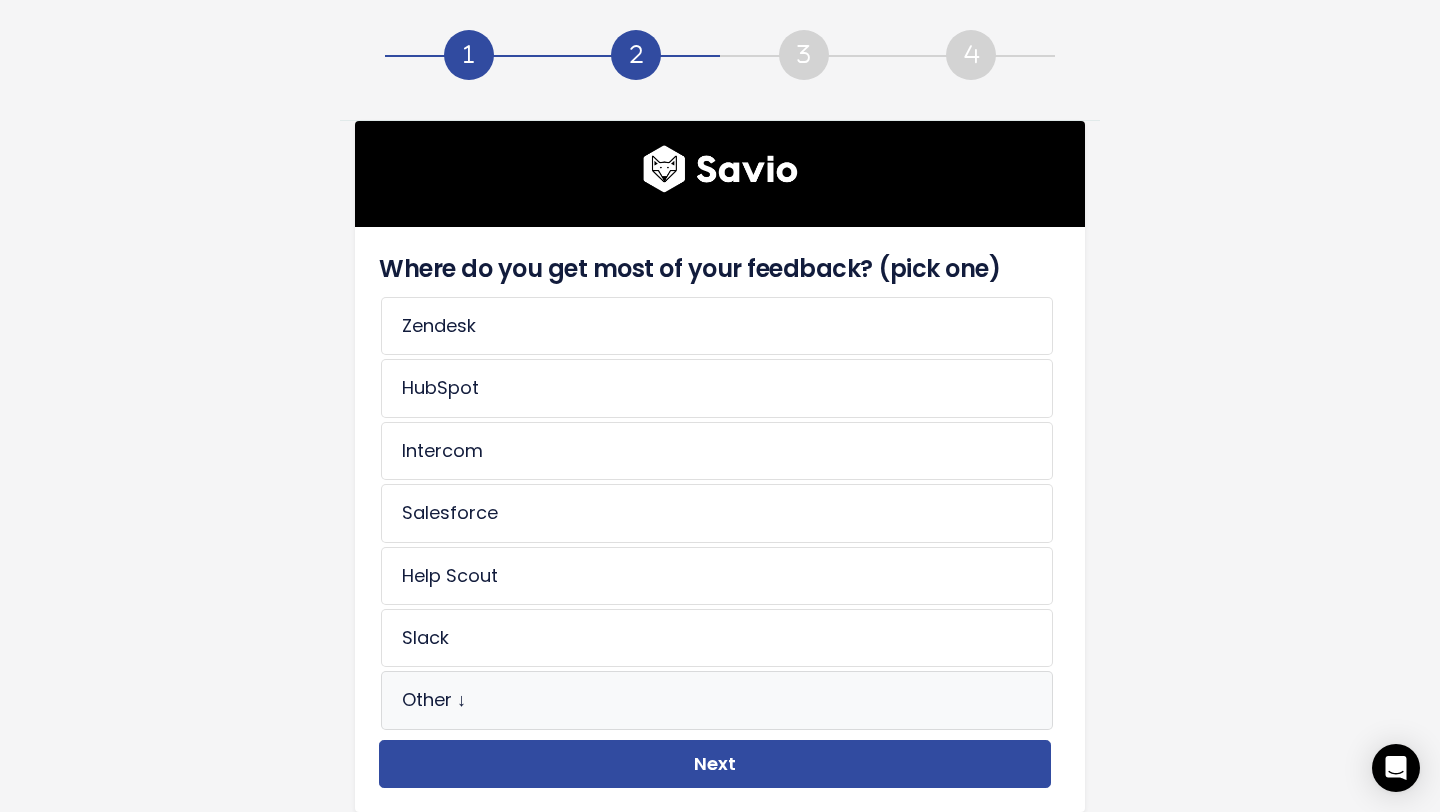 click on "Other ↓" at bounding box center (717, 700) 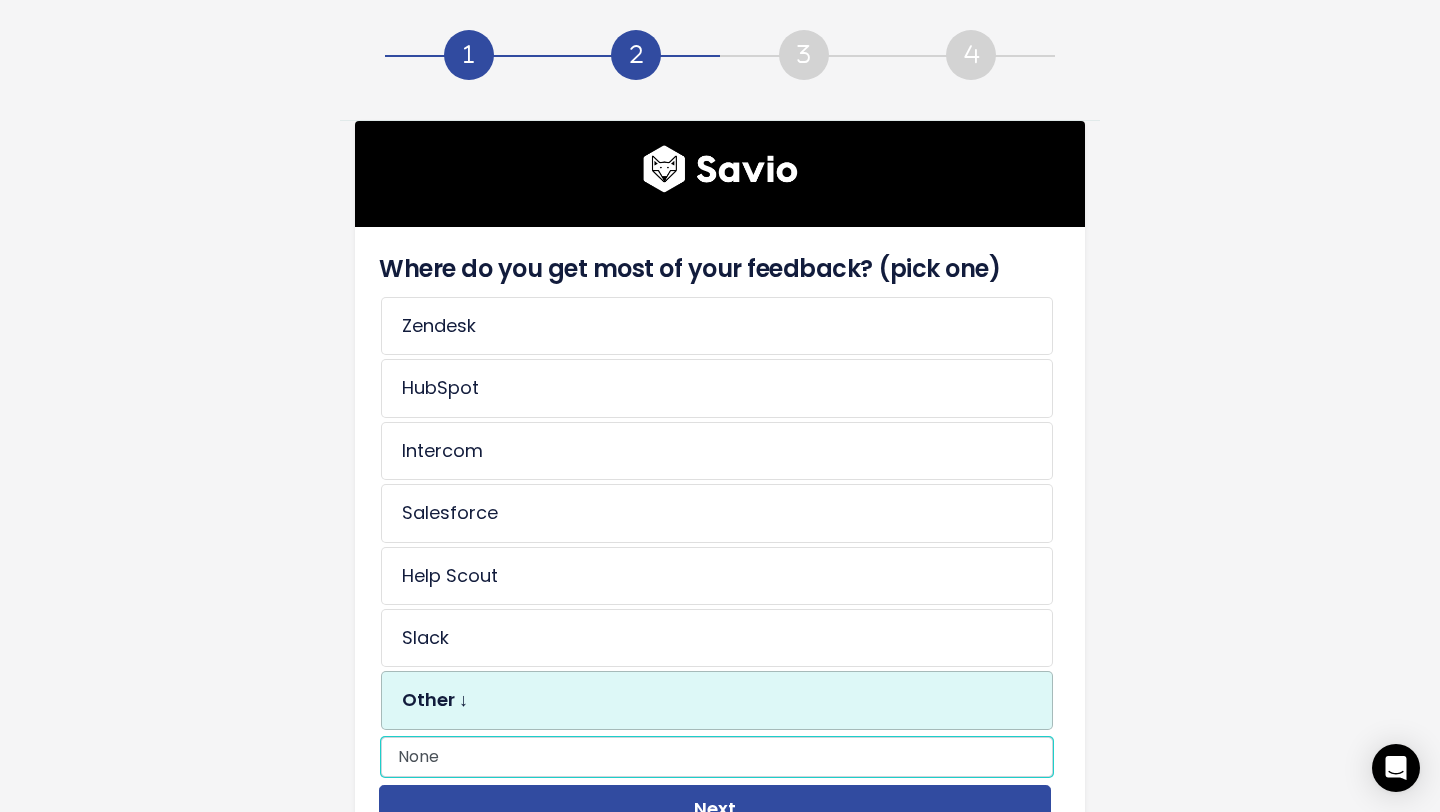 type on "None" 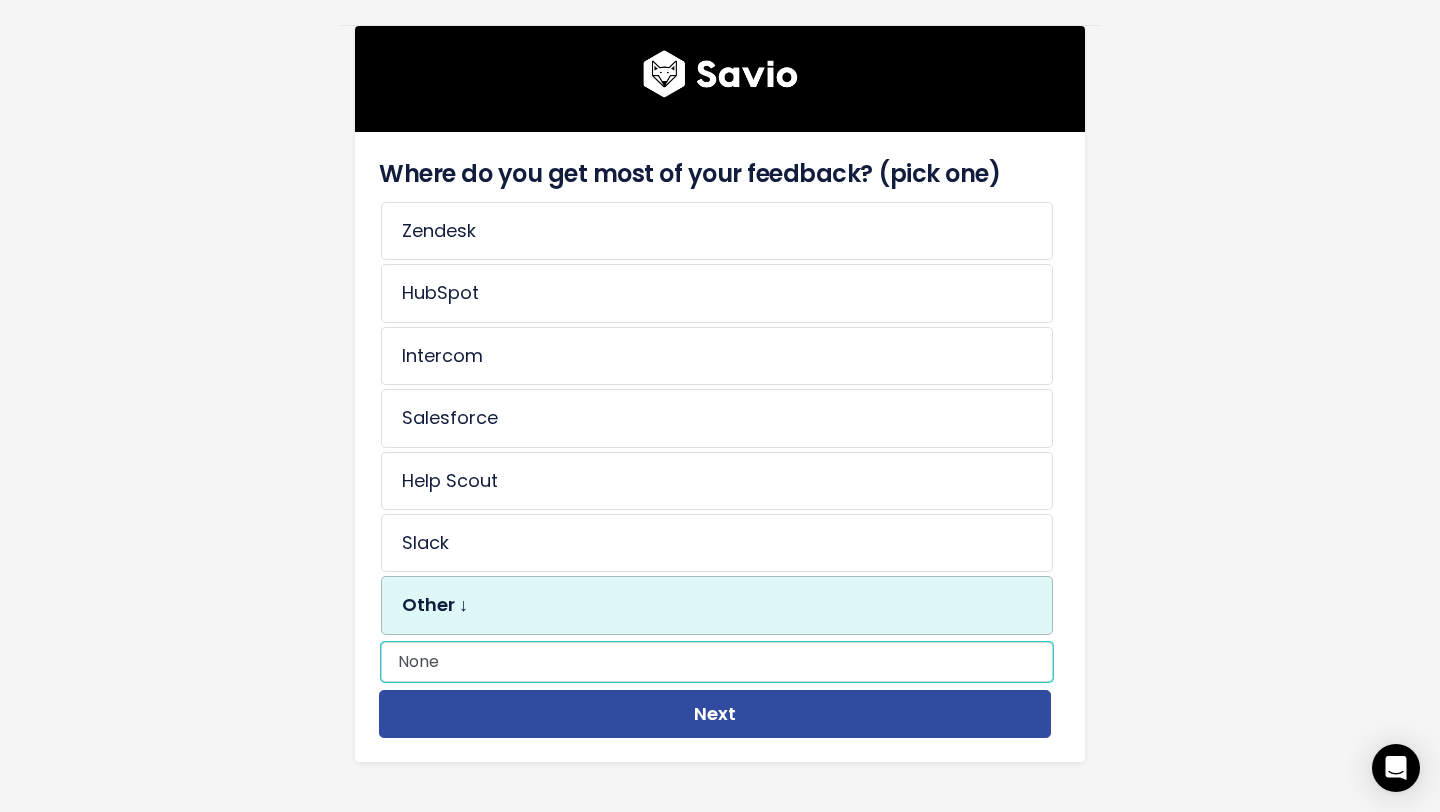 scroll, scrollTop: 121, scrollLeft: 0, axis: vertical 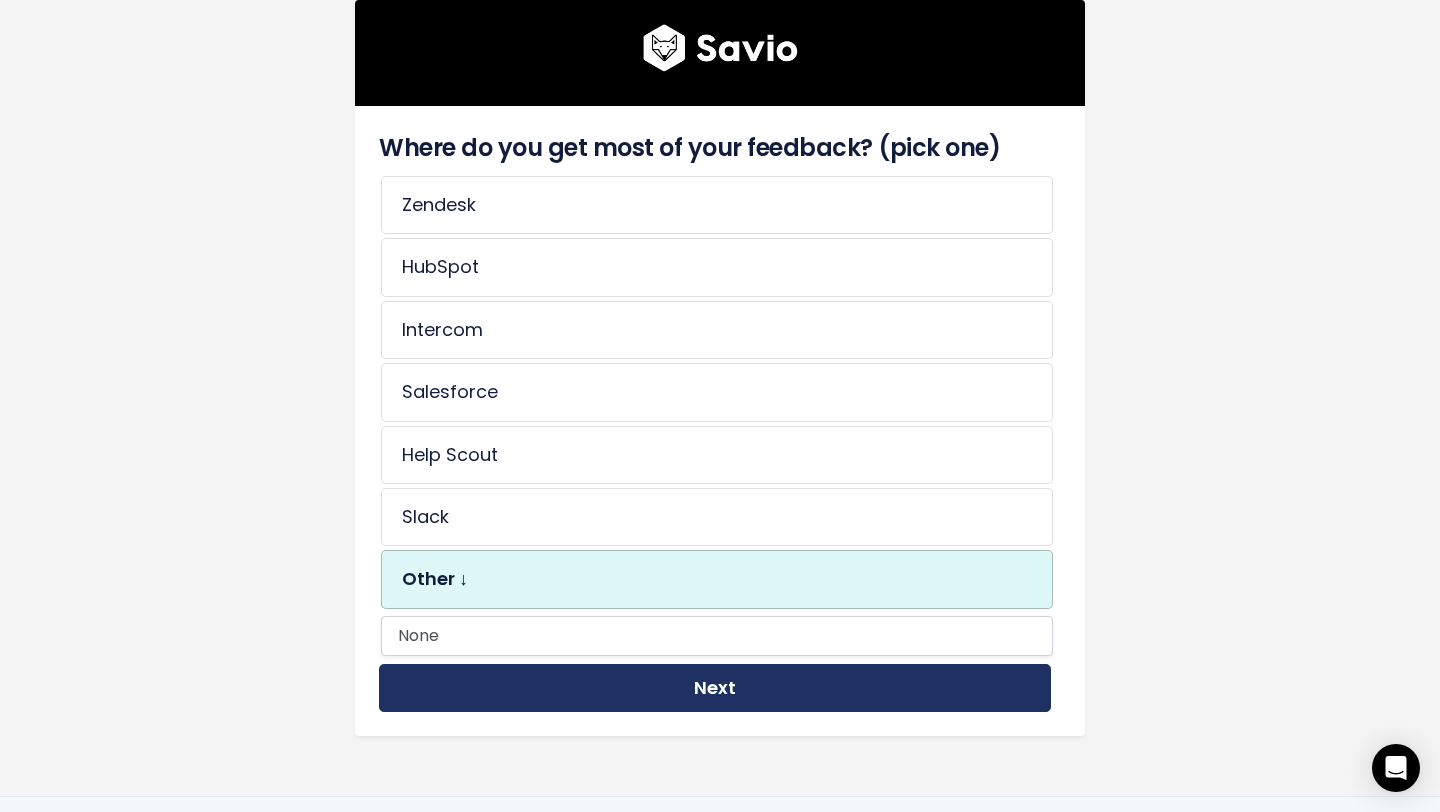 click on "Next" at bounding box center (715, 688) 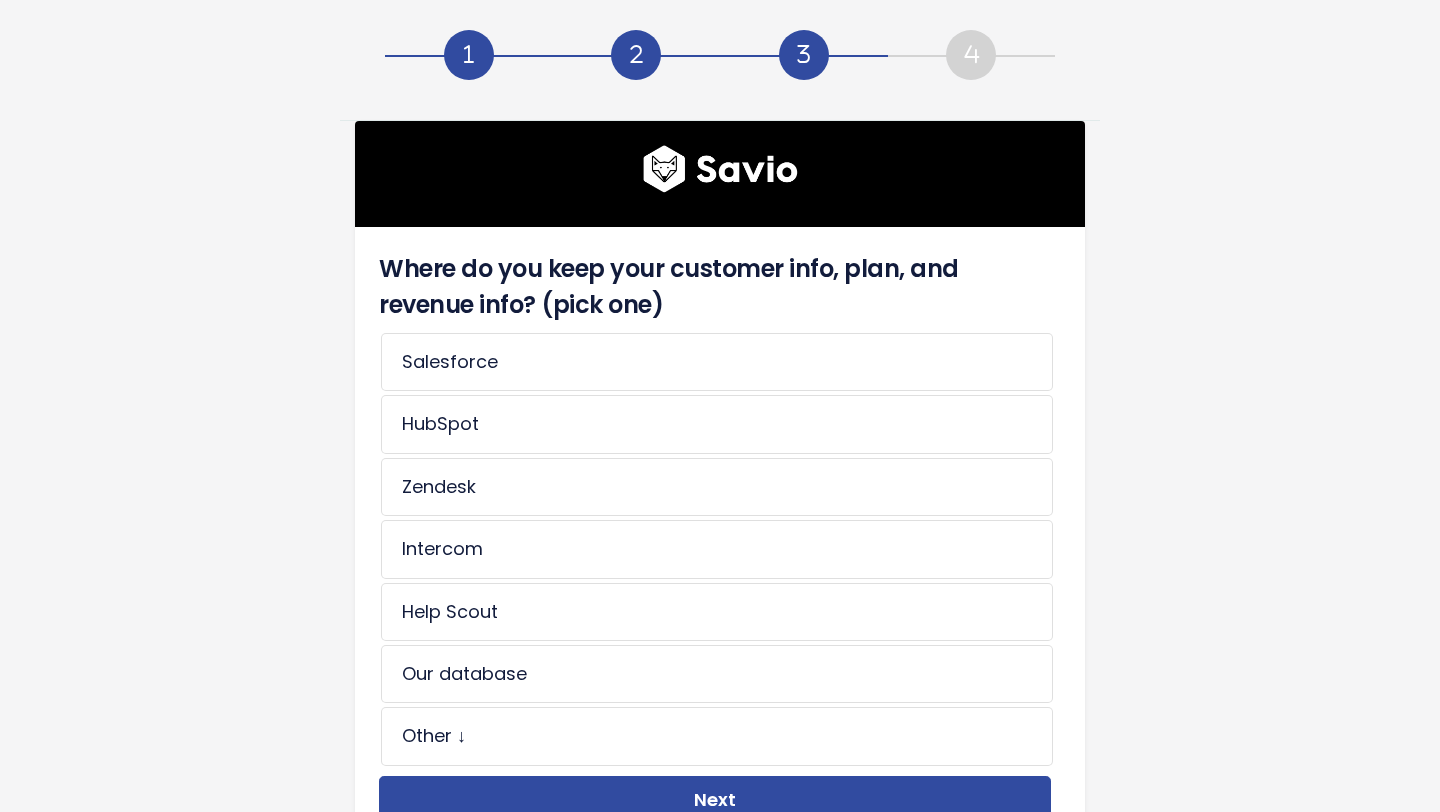scroll, scrollTop: 0, scrollLeft: 0, axis: both 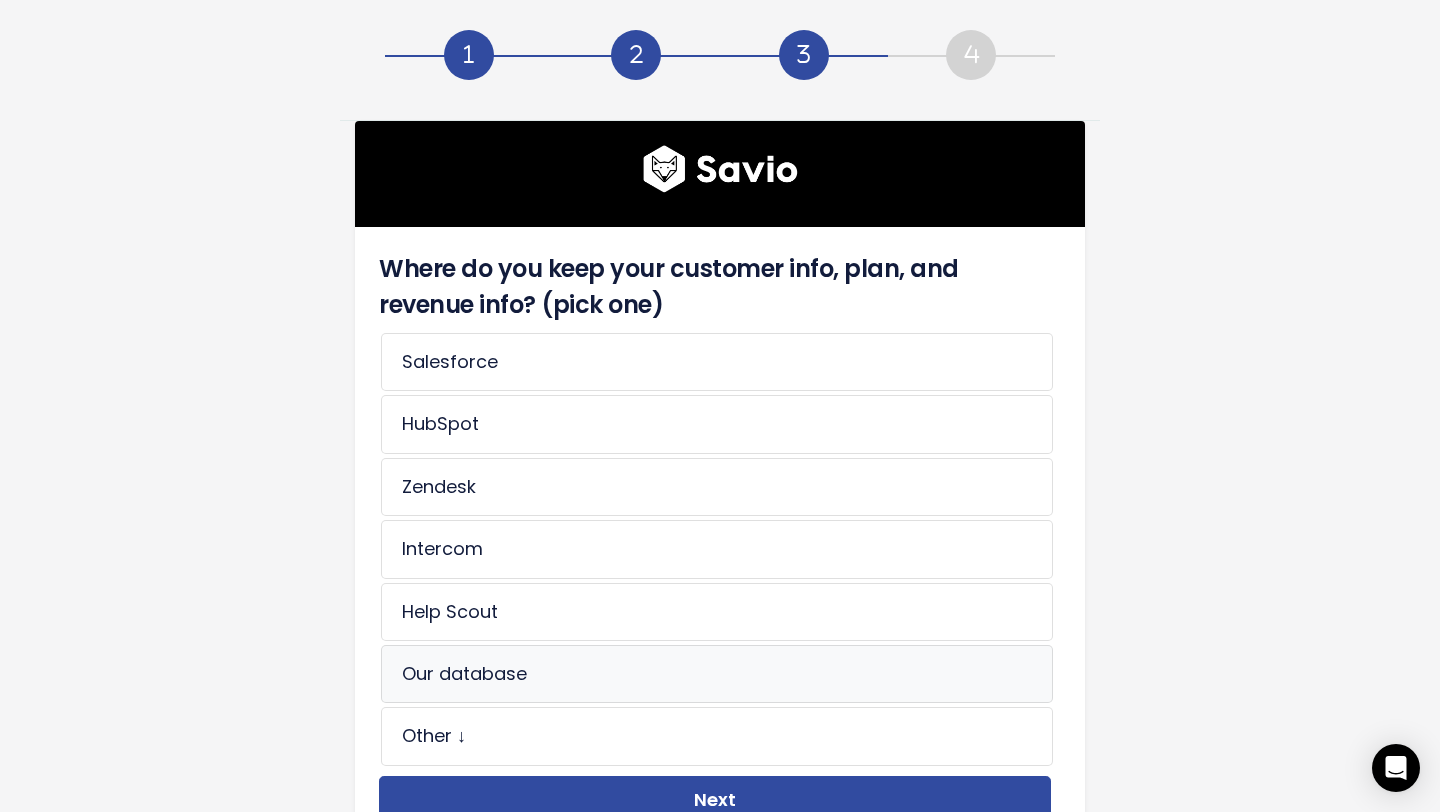 click on "Our database" at bounding box center (717, 674) 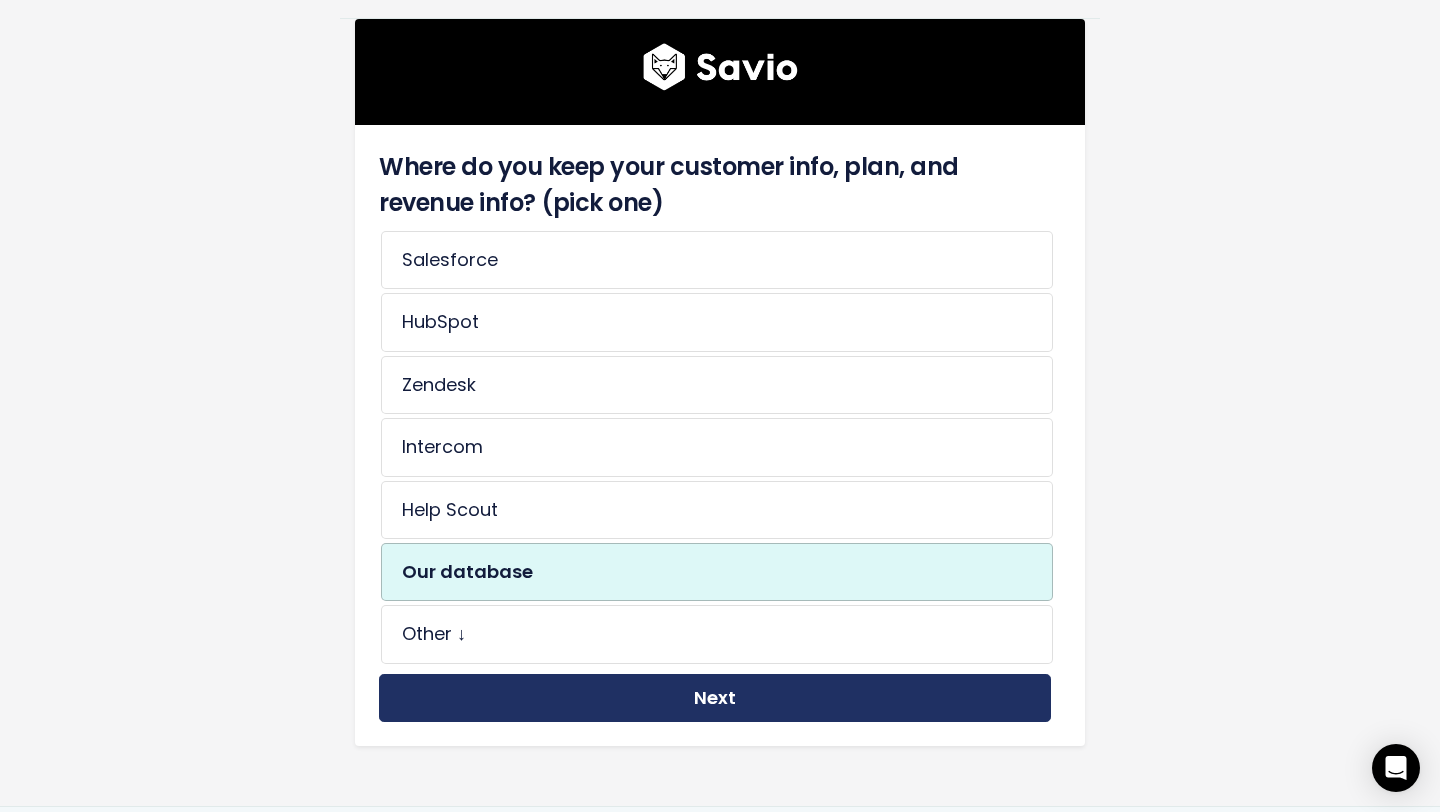 scroll, scrollTop: 105, scrollLeft: 0, axis: vertical 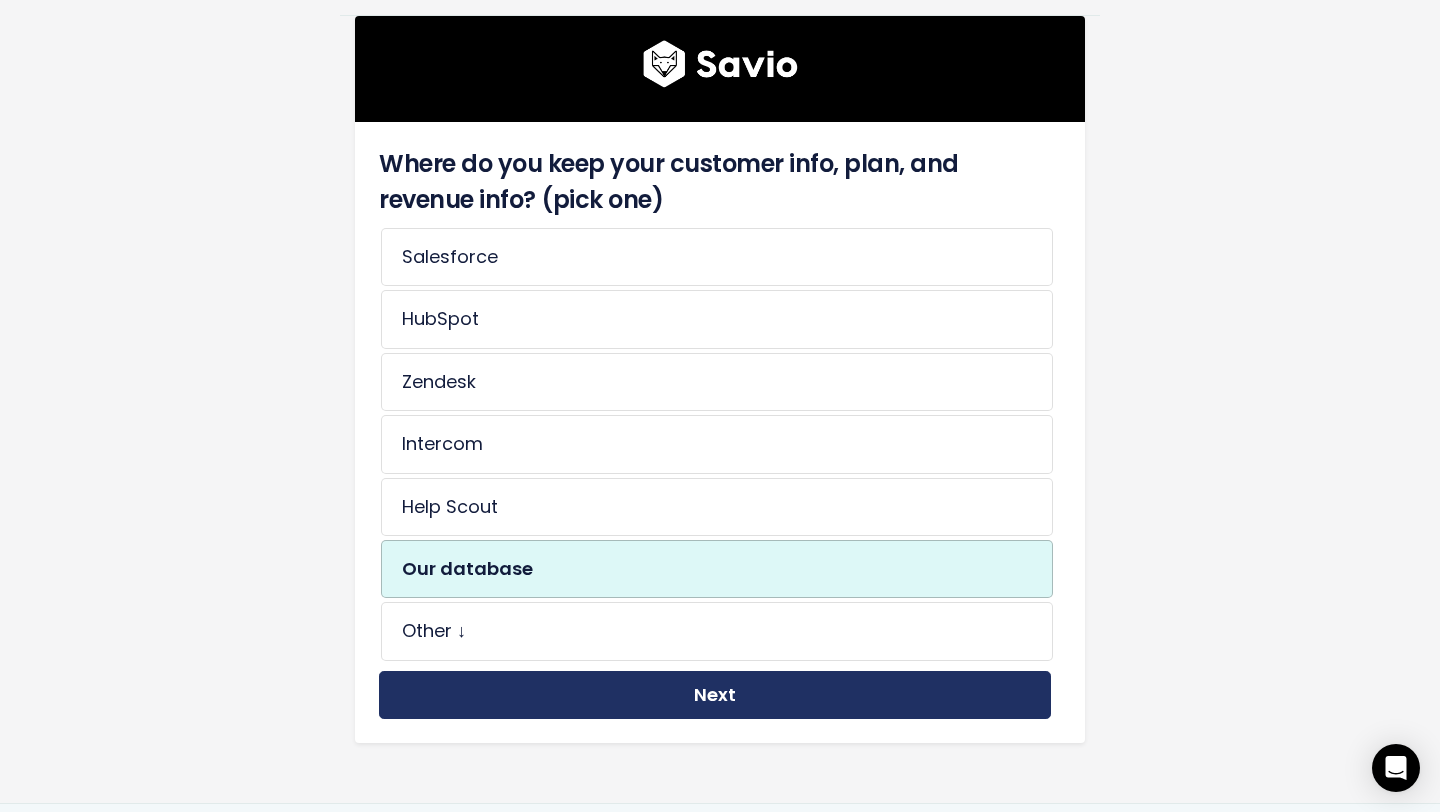 click on "Next" at bounding box center [715, 695] 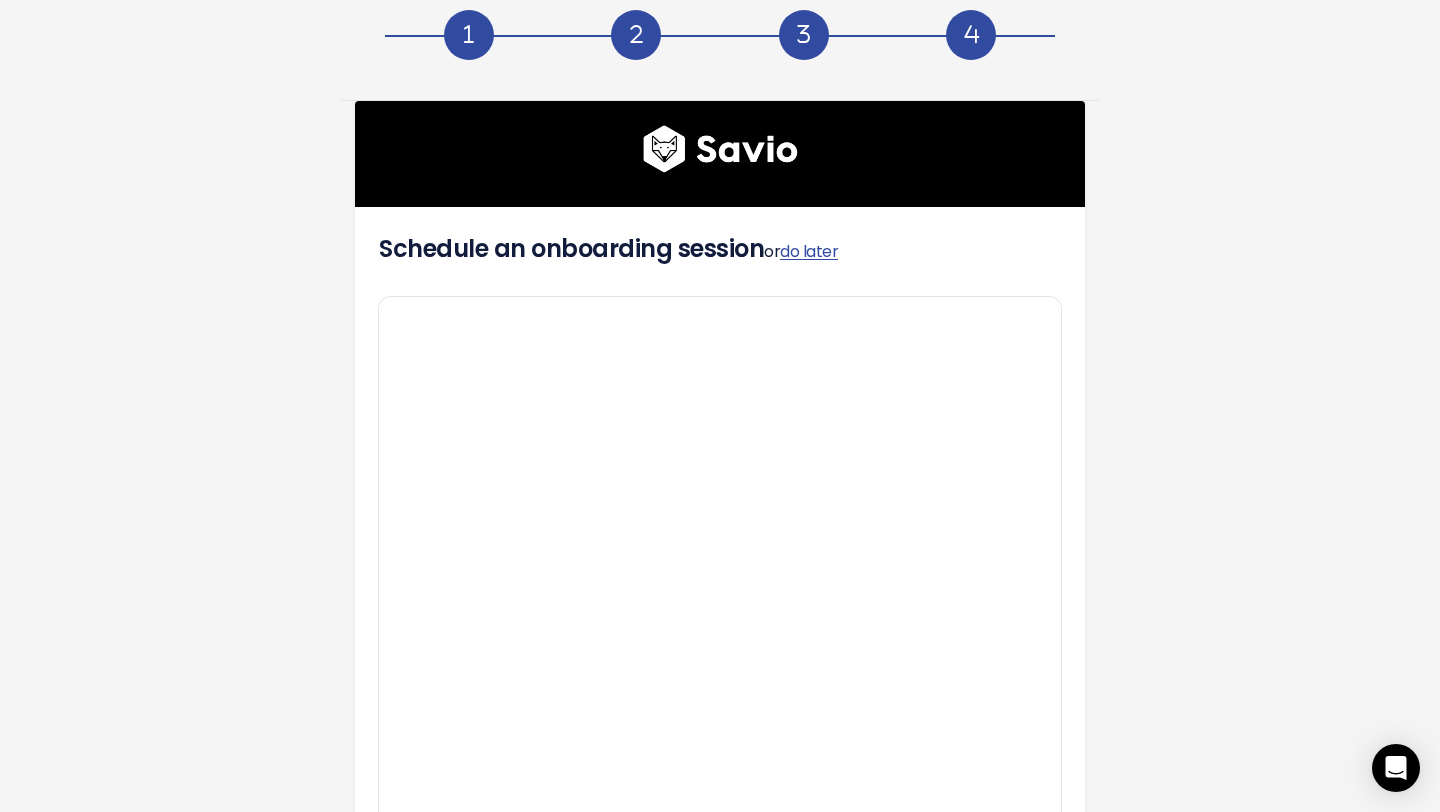 scroll, scrollTop: 0, scrollLeft: 0, axis: both 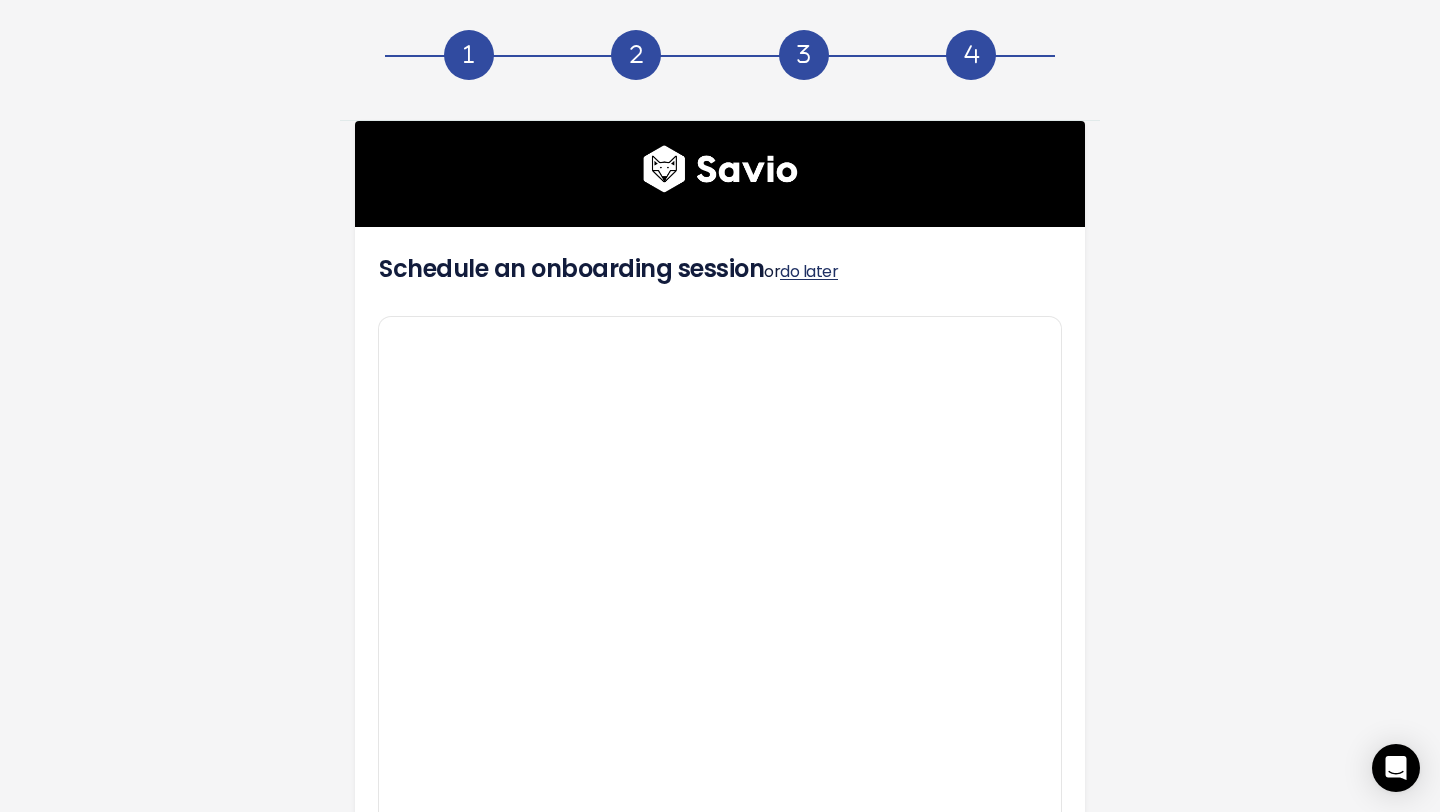 click on "do later" at bounding box center [809, 271] 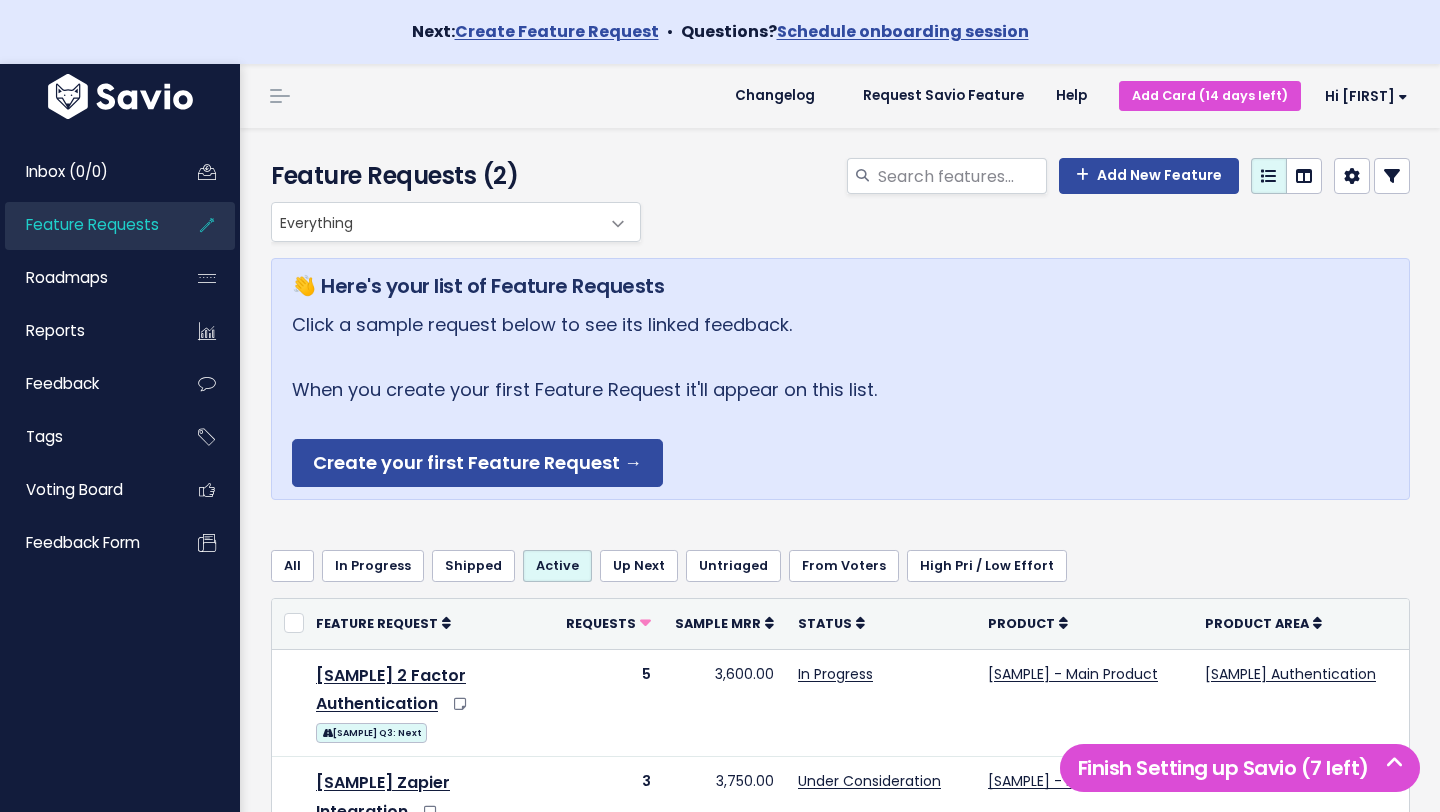 scroll, scrollTop: 0, scrollLeft: 0, axis: both 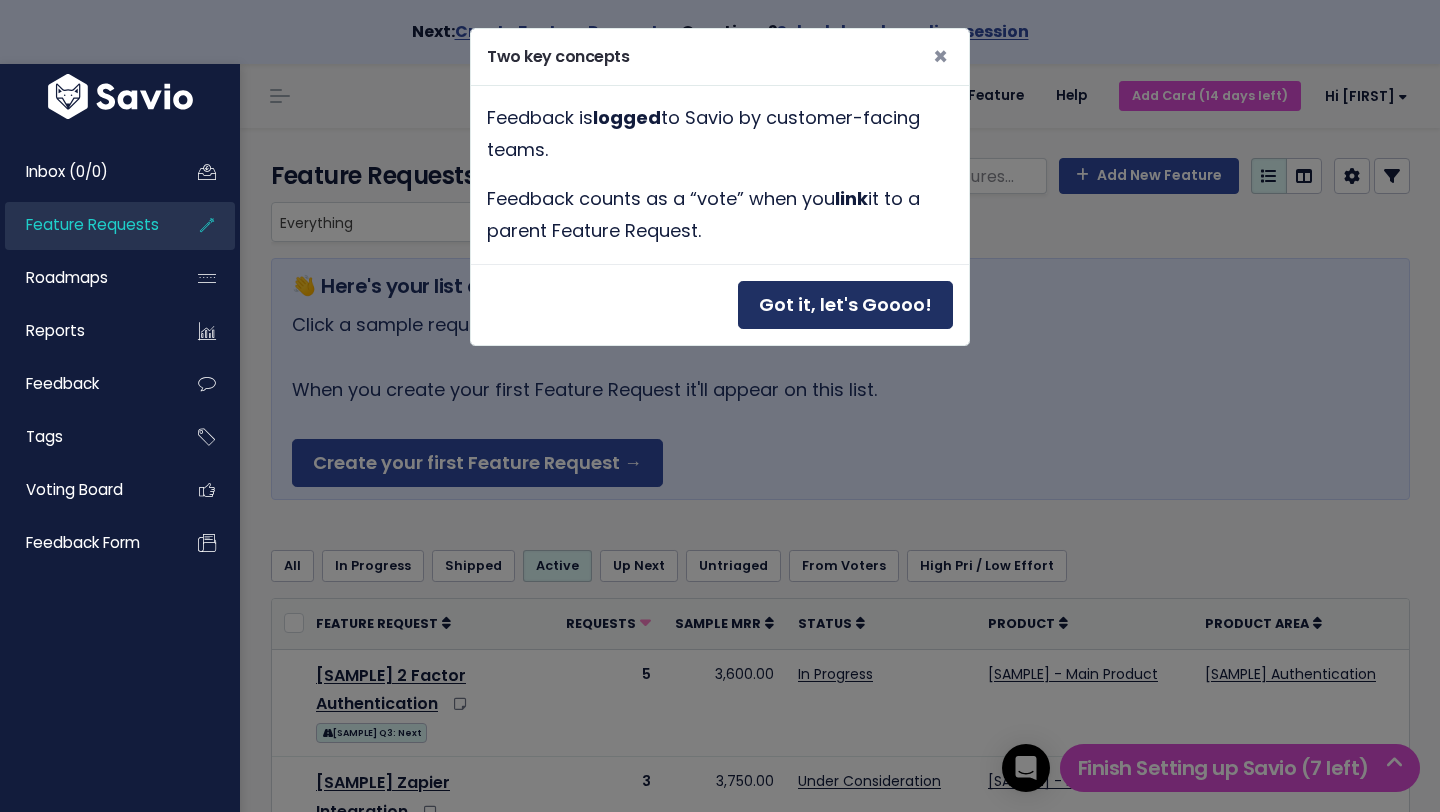 click on "Got it, let's Goooo!" at bounding box center [845, 305] 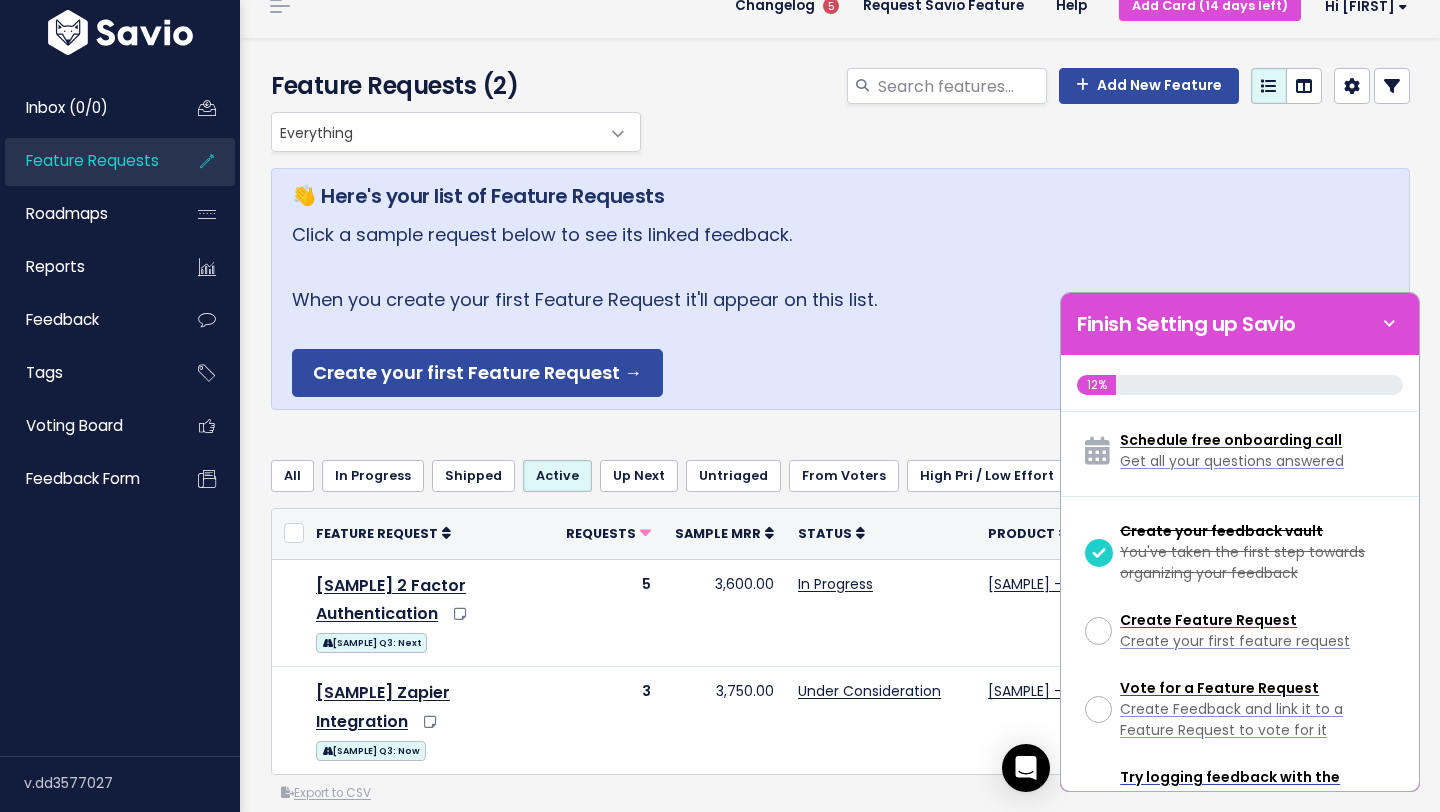 scroll, scrollTop: 106, scrollLeft: 0, axis: vertical 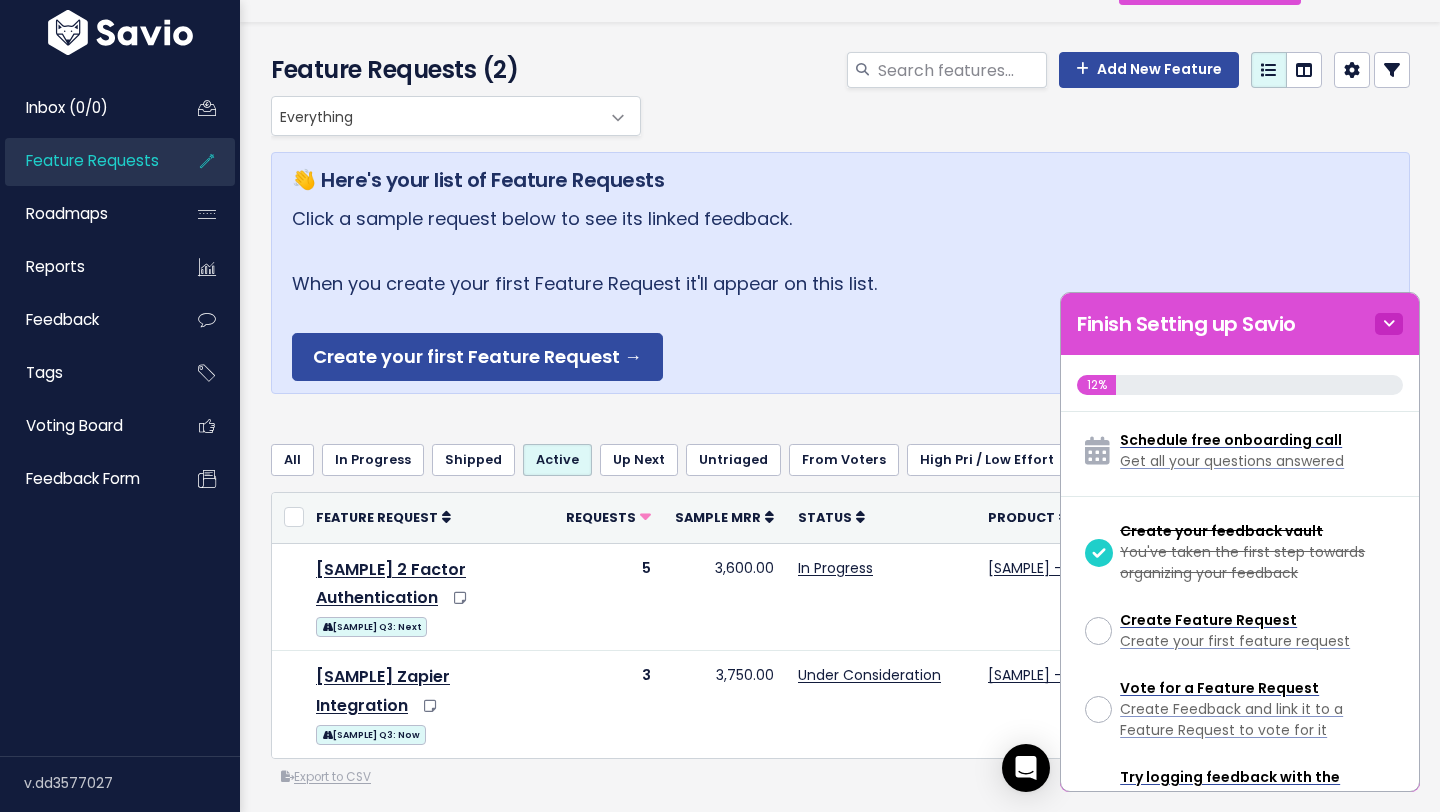 click at bounding box center (1389, 324) 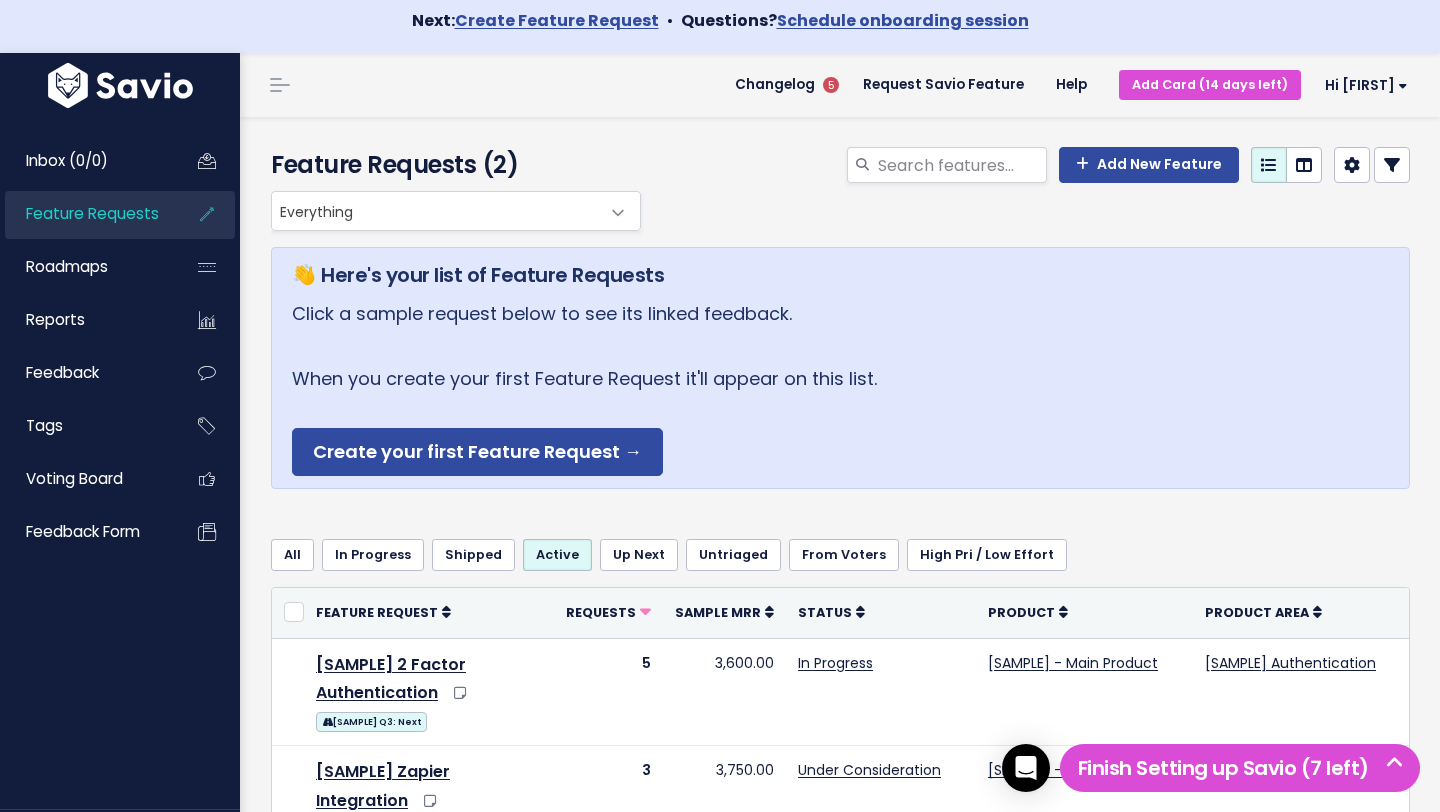 scroll, scrollTop: 7, scrollLeft: 0, axis: vertical 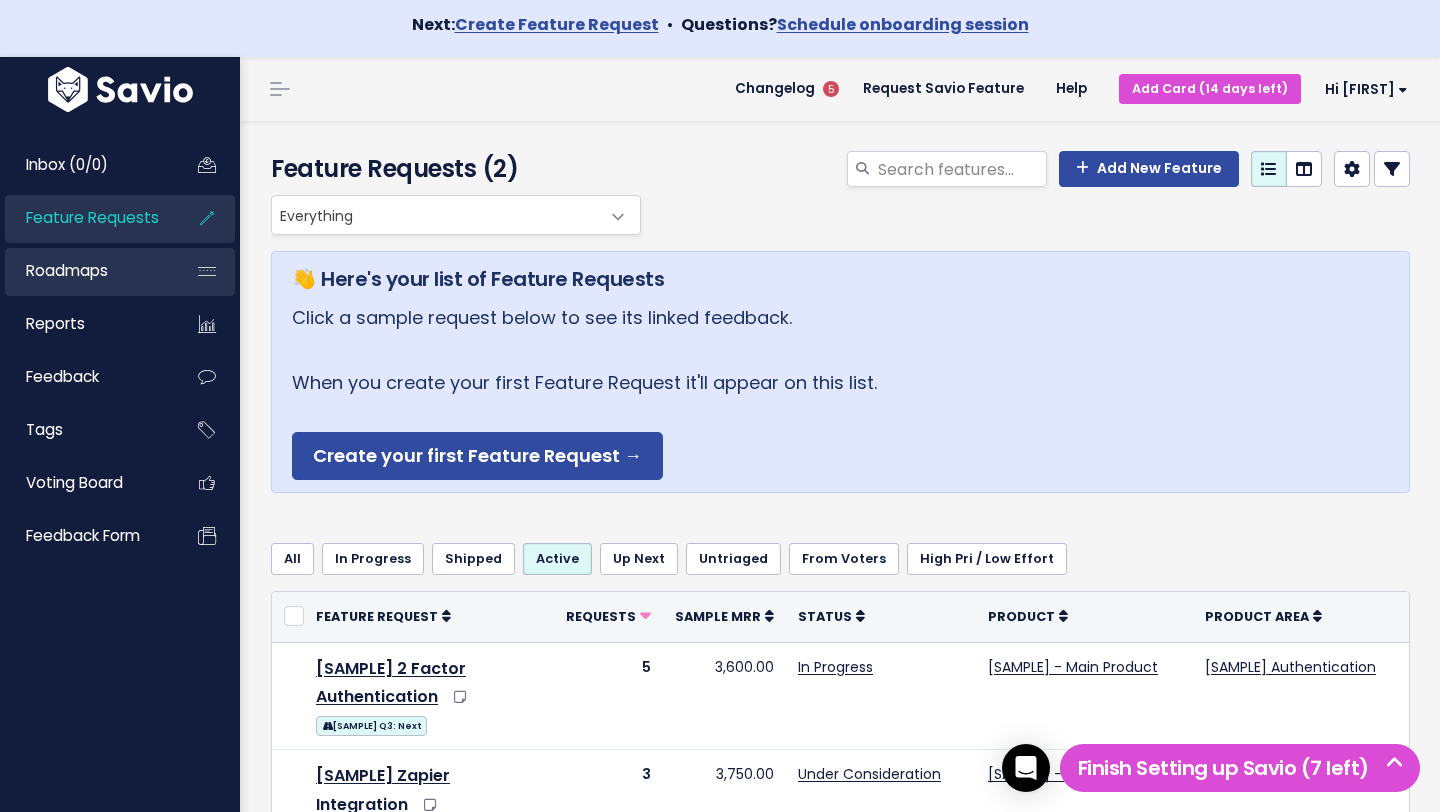 click on "Roadmaps" at bounding box center (85, 271) 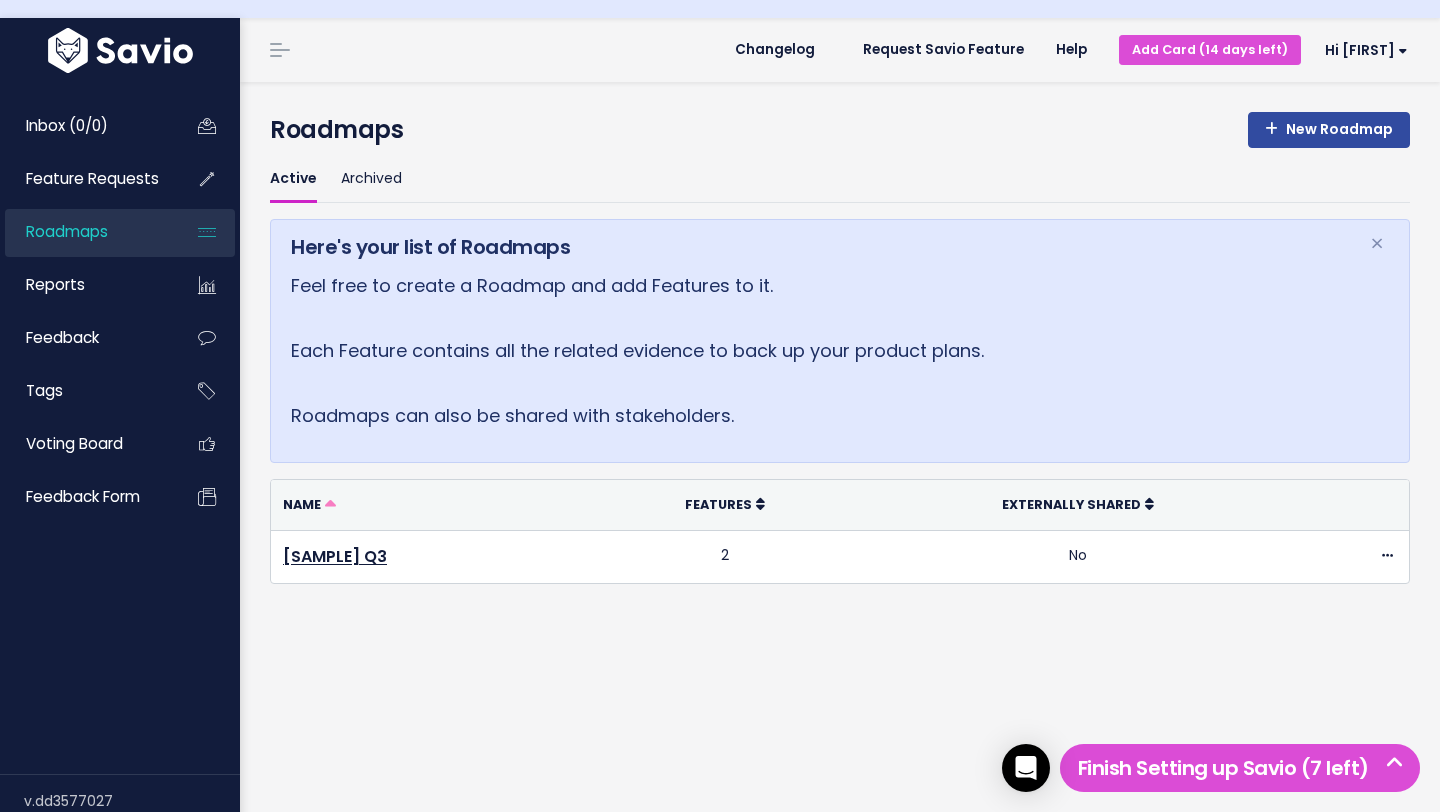 scroll, scrollTop: 64, scrollLeft: 0, axis: vertical 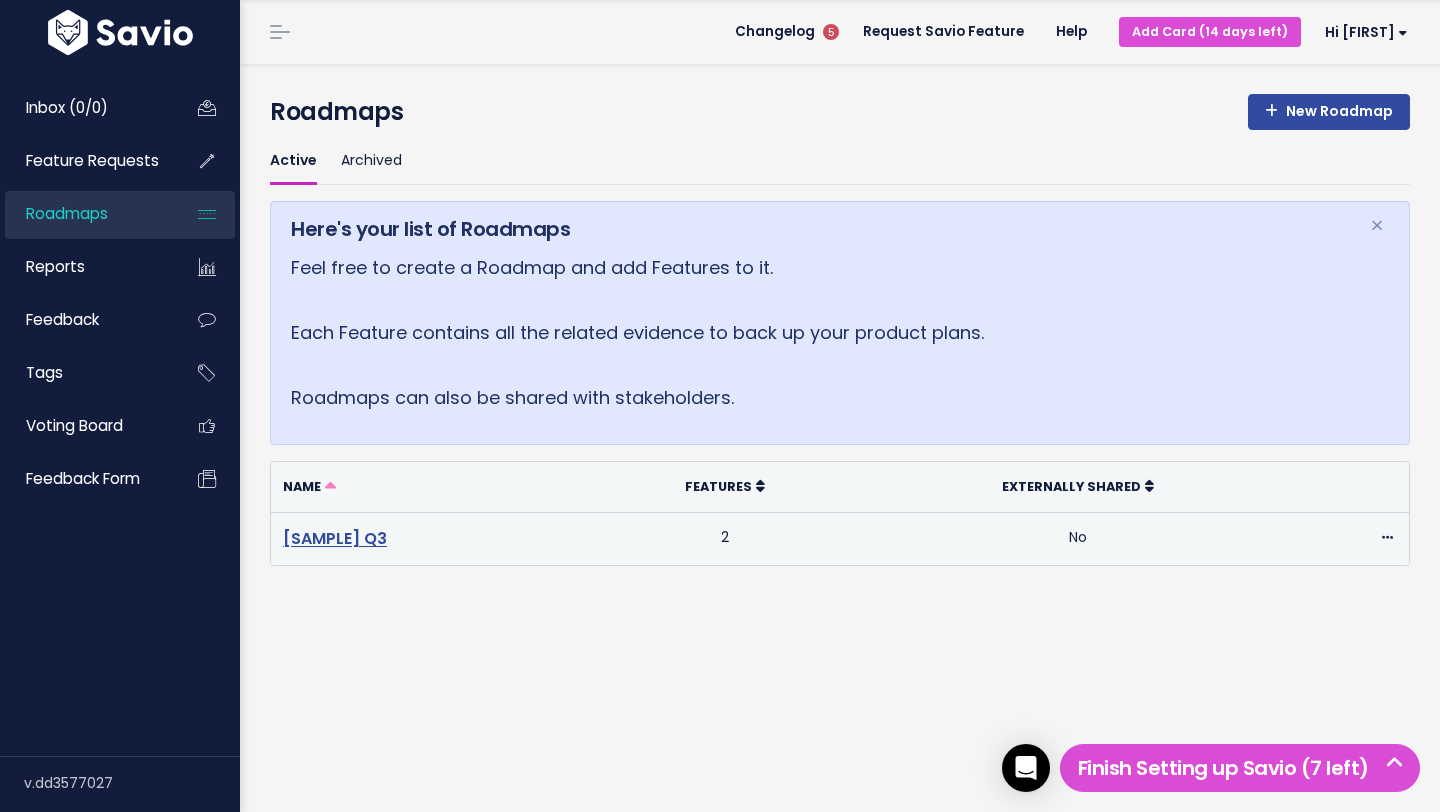 click on "[SAMPLE] Q3" at bounding box center [335, 538] 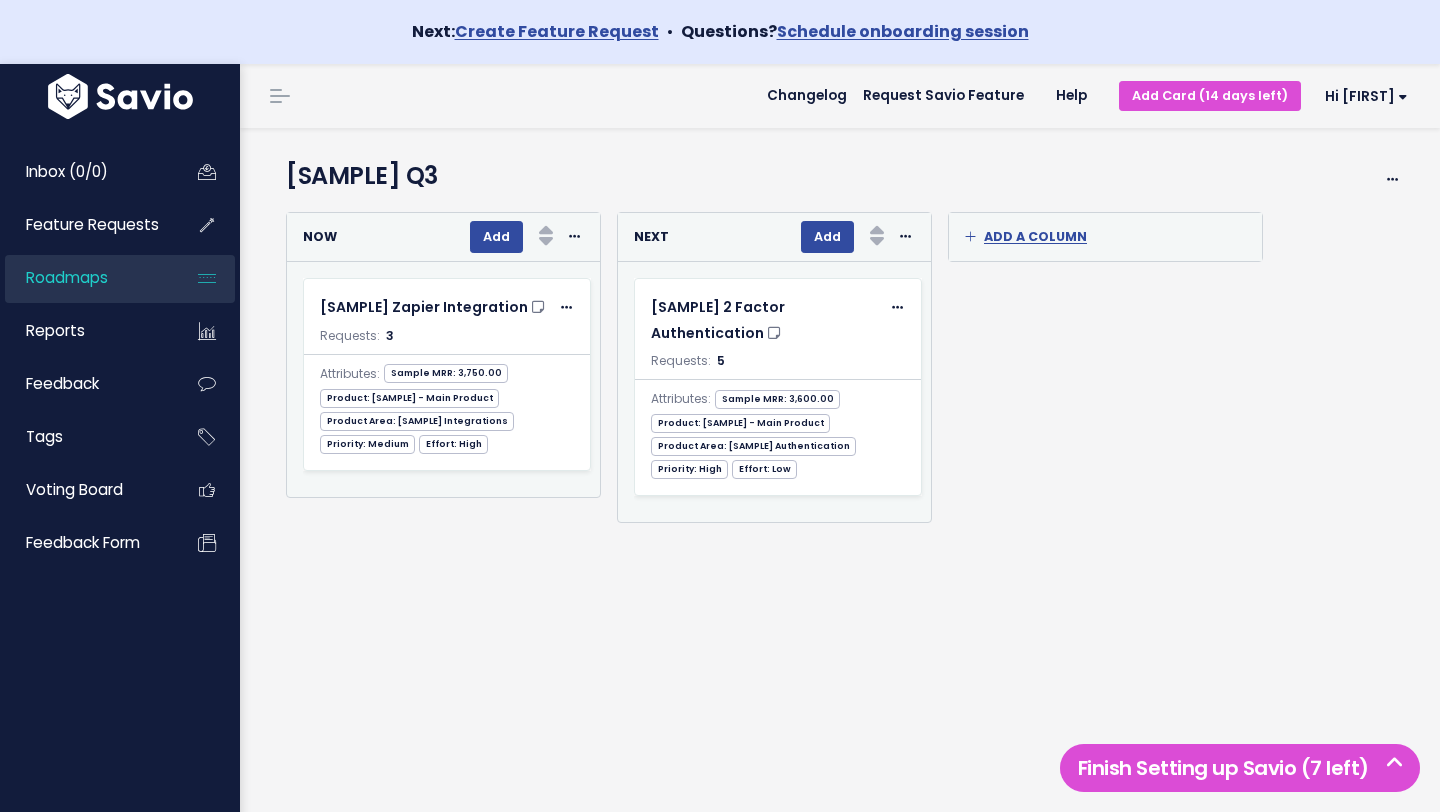 scroll, scrollTop: 0, scrollLeft: 0, axis: both 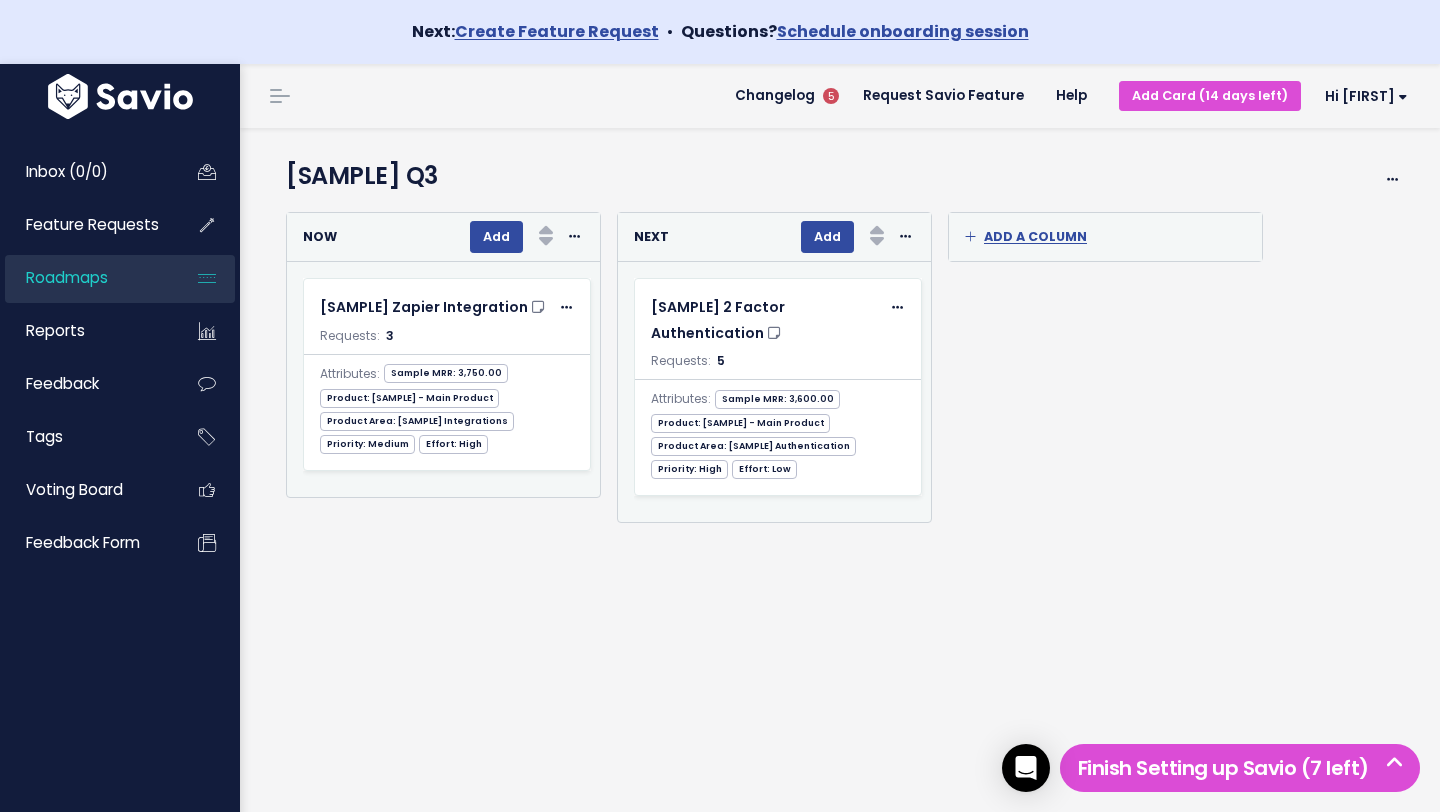 click on "[SAMPLE] Q3" at bounding box center [800, 176] 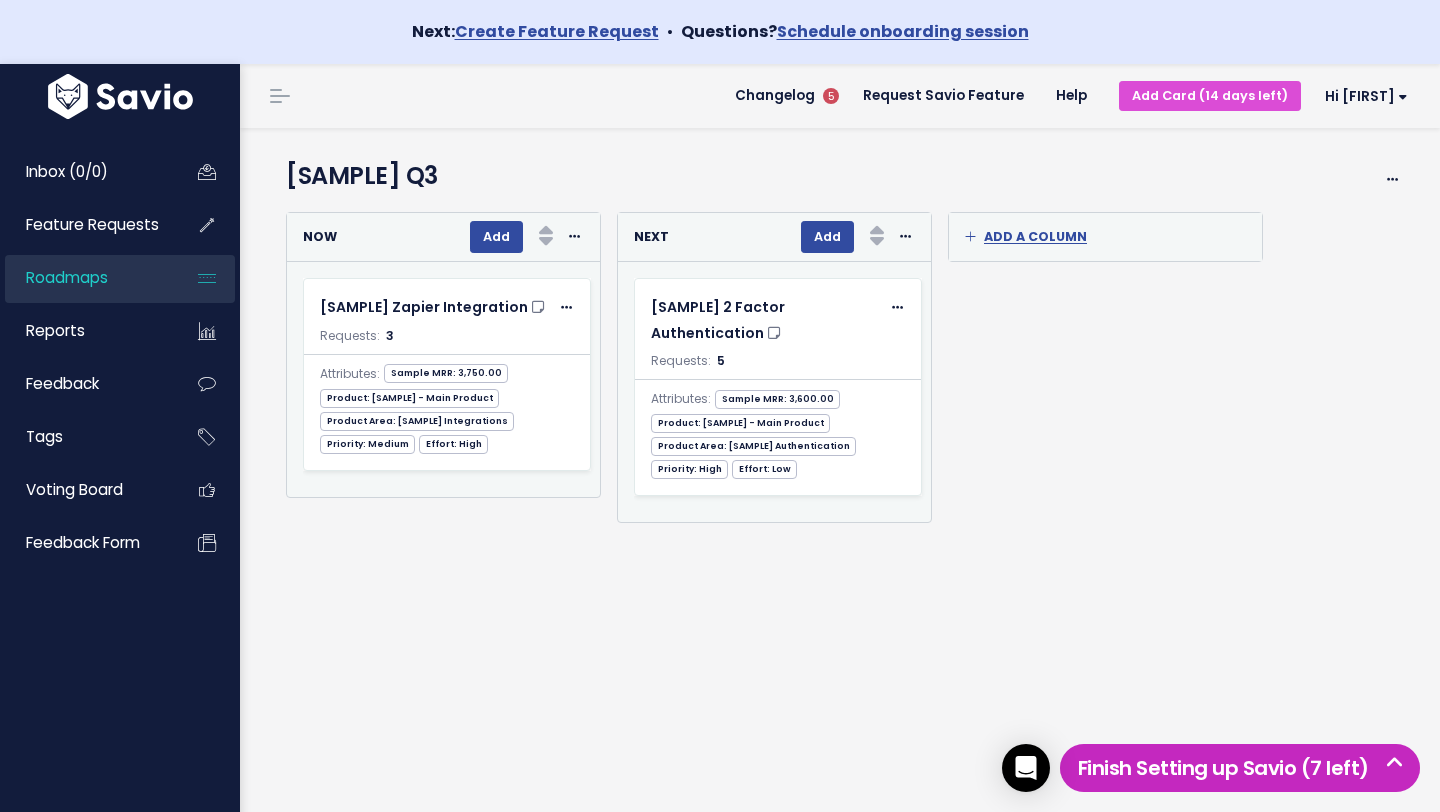 click at bounding box center (1395, 763) 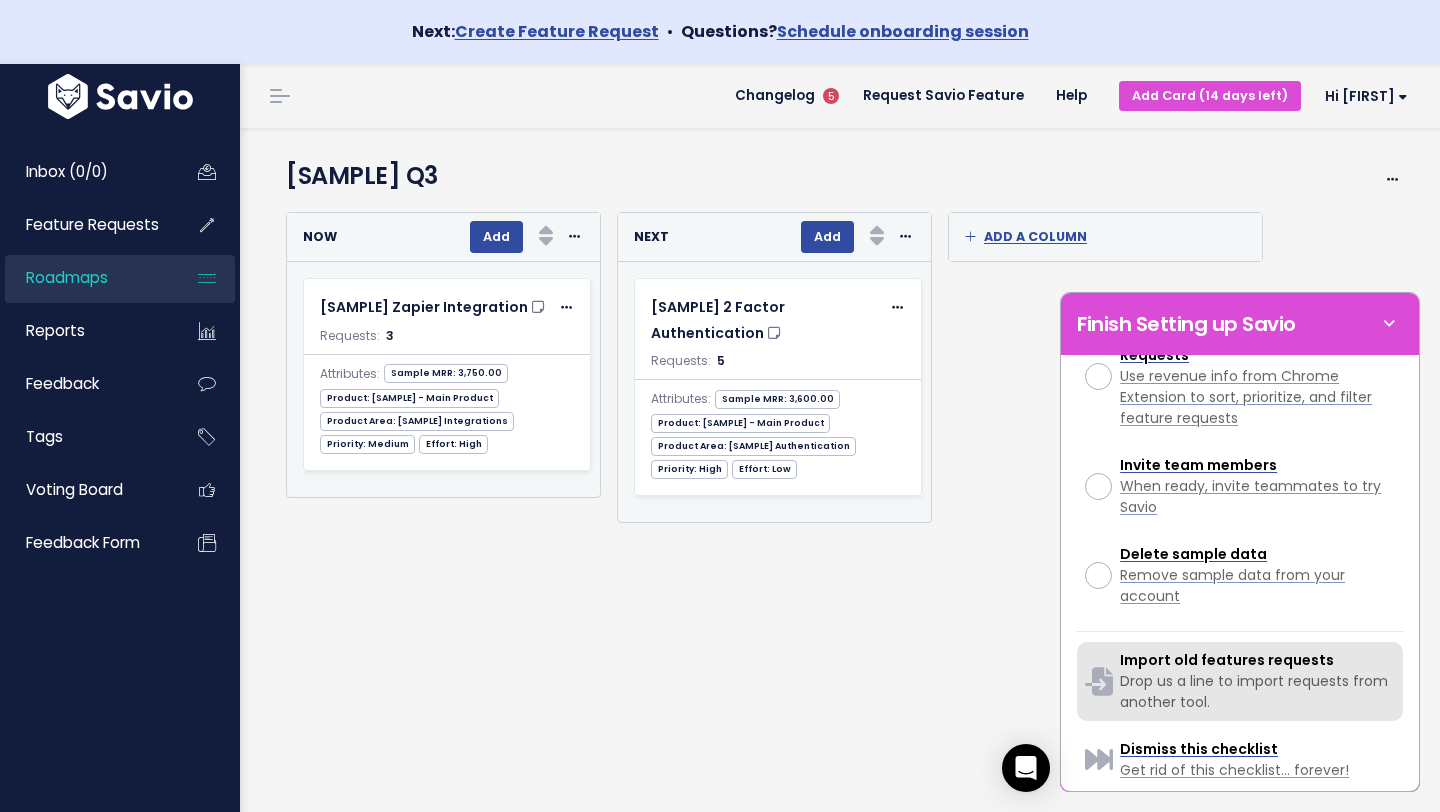 scroll, scrollTop: 687, scrollLeft: 0, axis: vertical 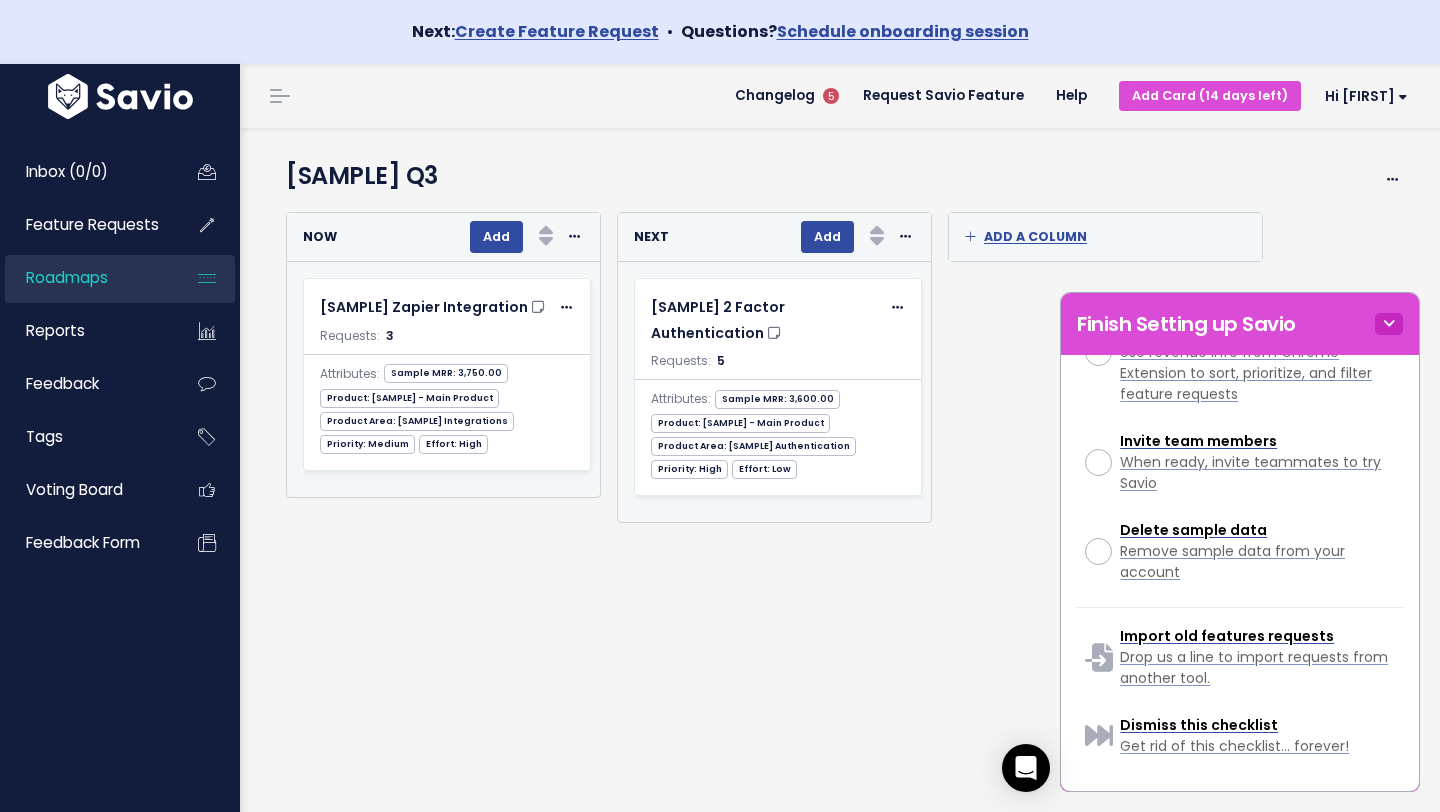 click at bounding box center [1389, 324] 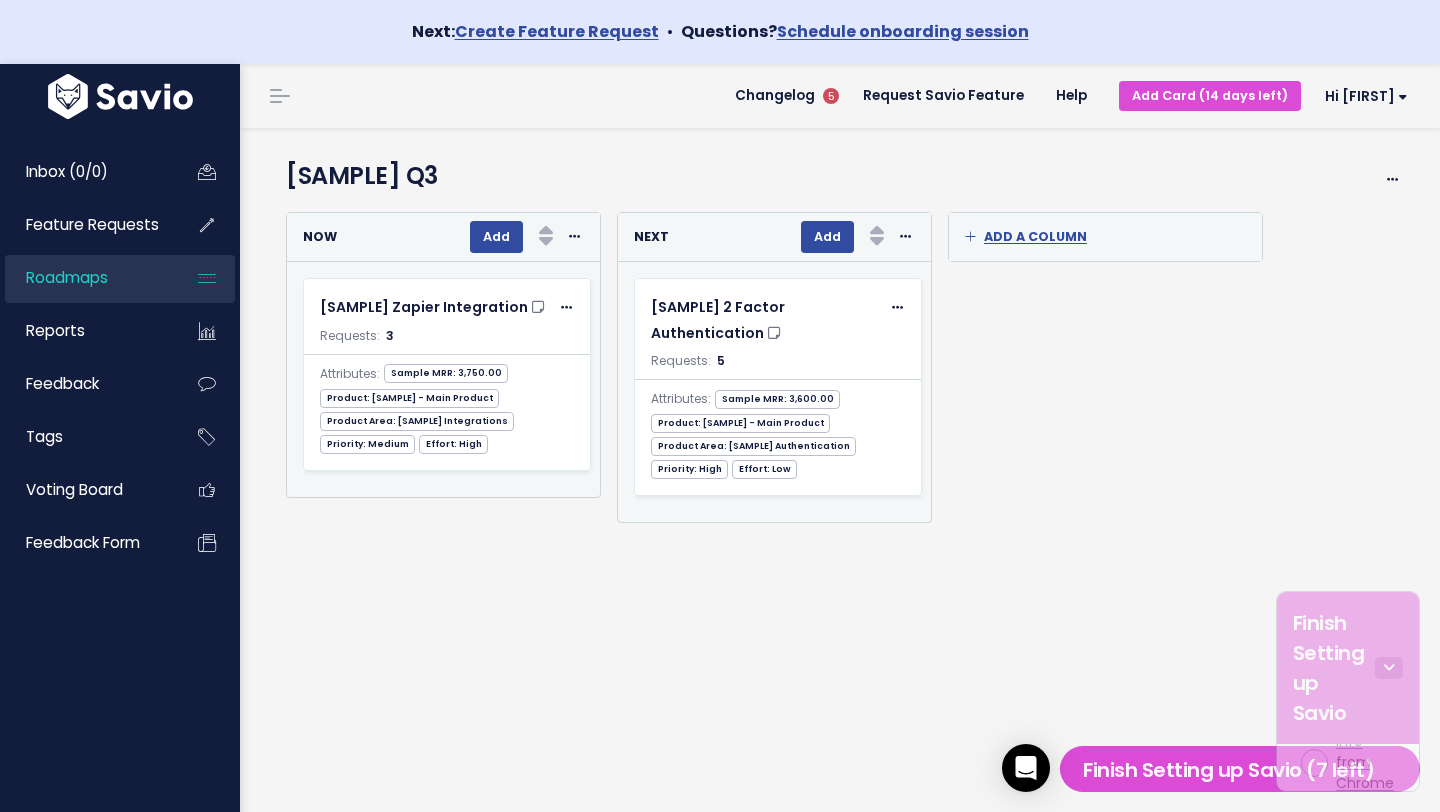 scroll, scrollTop: 2230, scrollLeft: 0, axis: vertical 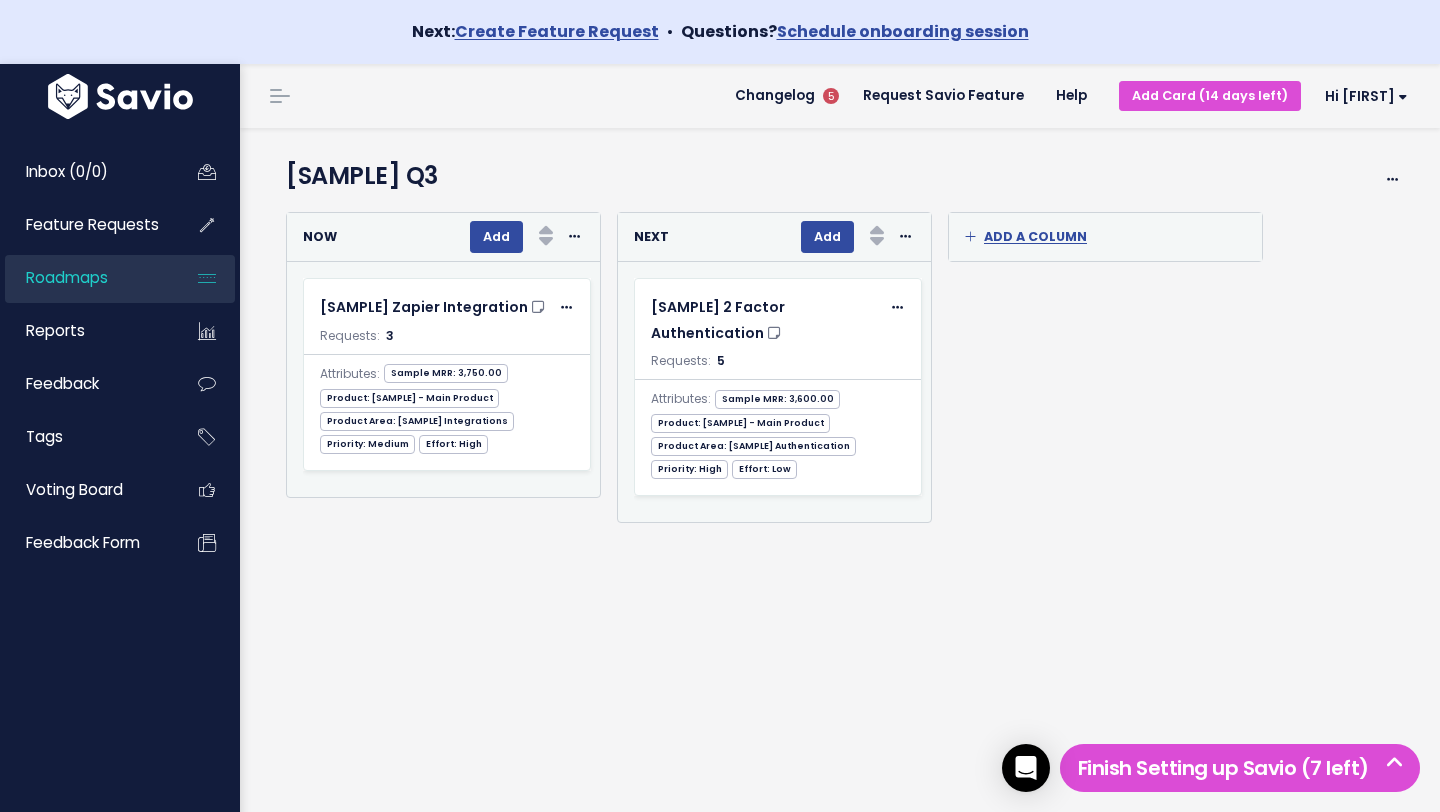 click on "[SAMPLE] Q3" at bounding box center (800, 176) 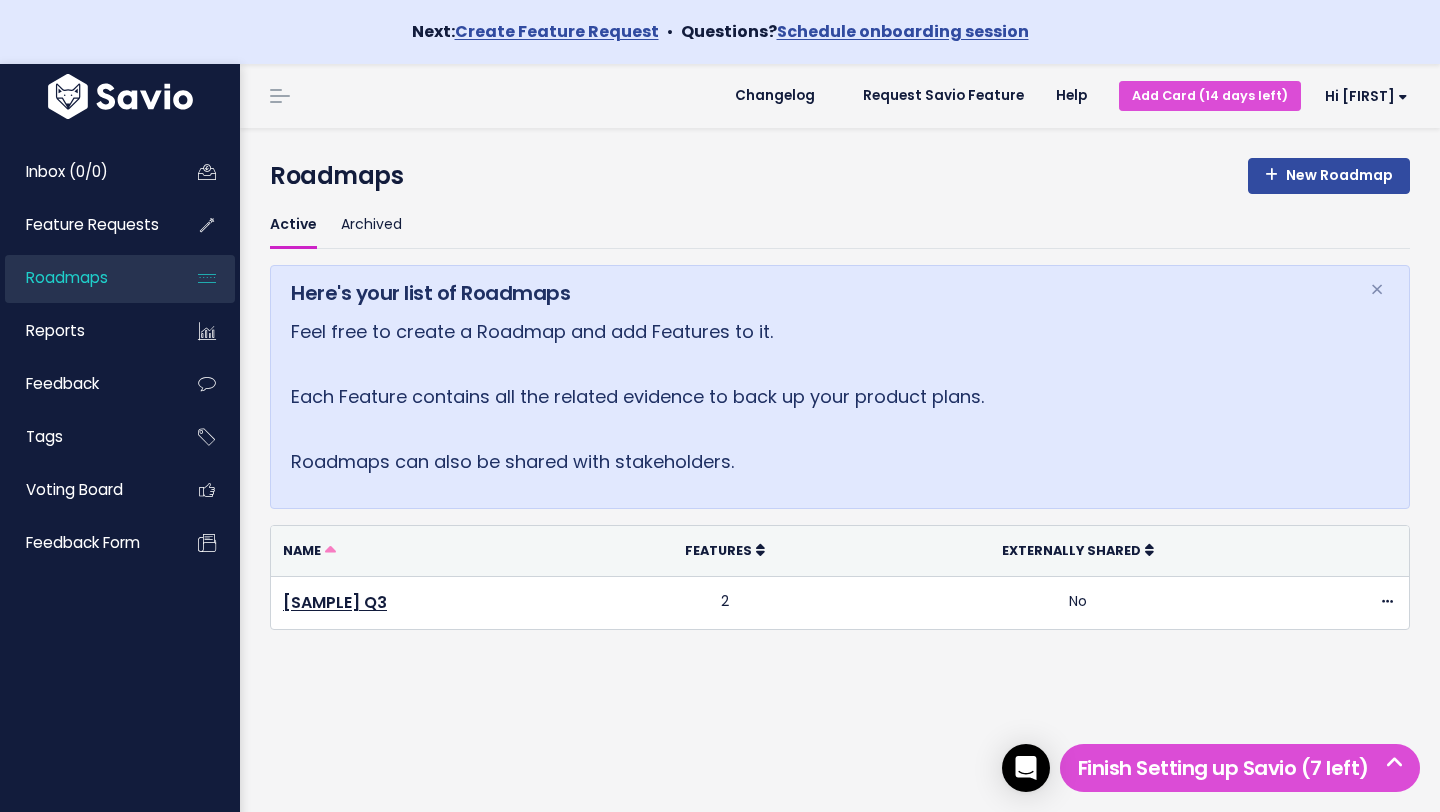 scroll, scrollTop: 0, scrollLeft: 0, axis: both 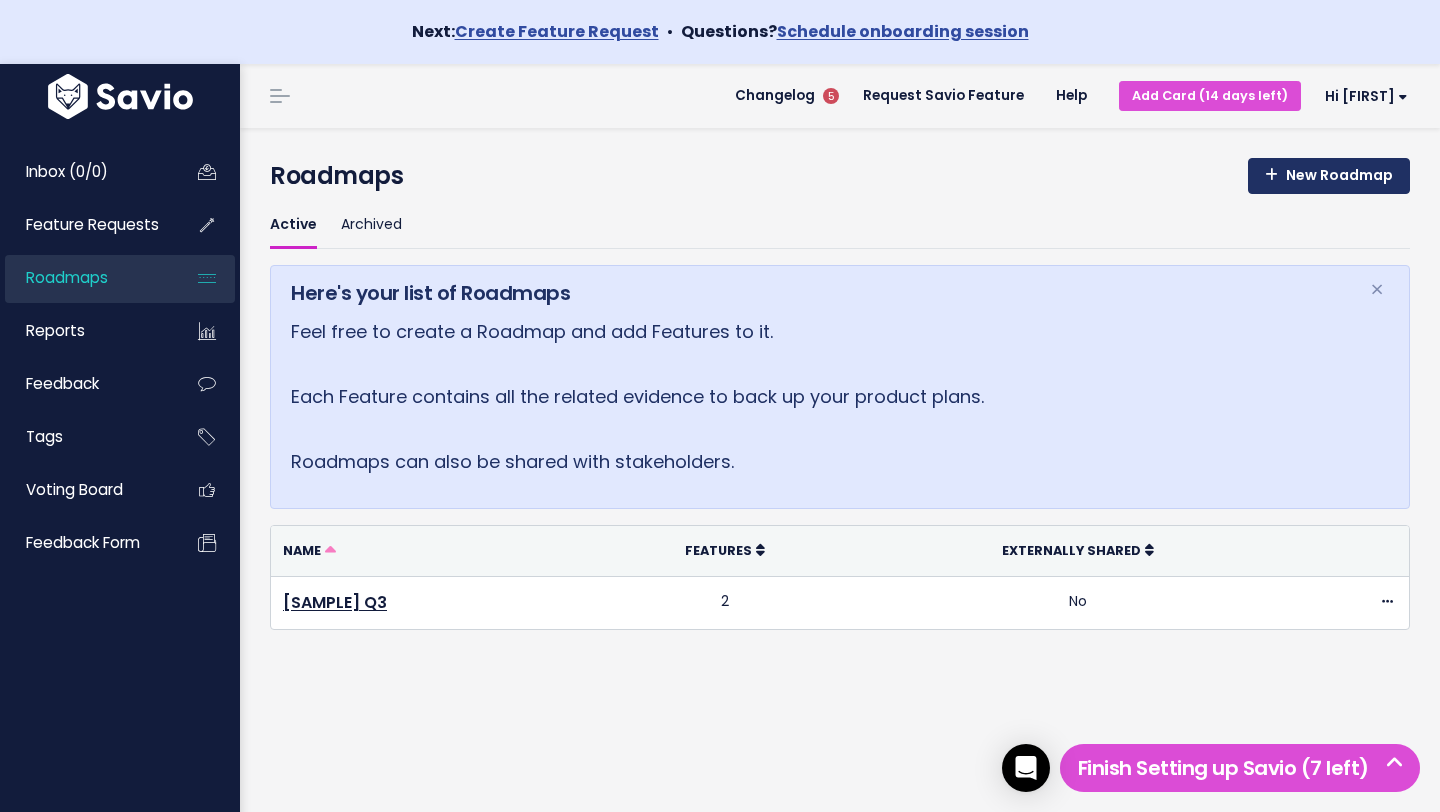 click on "New Roadmap" at bounding box center [1329, 176] 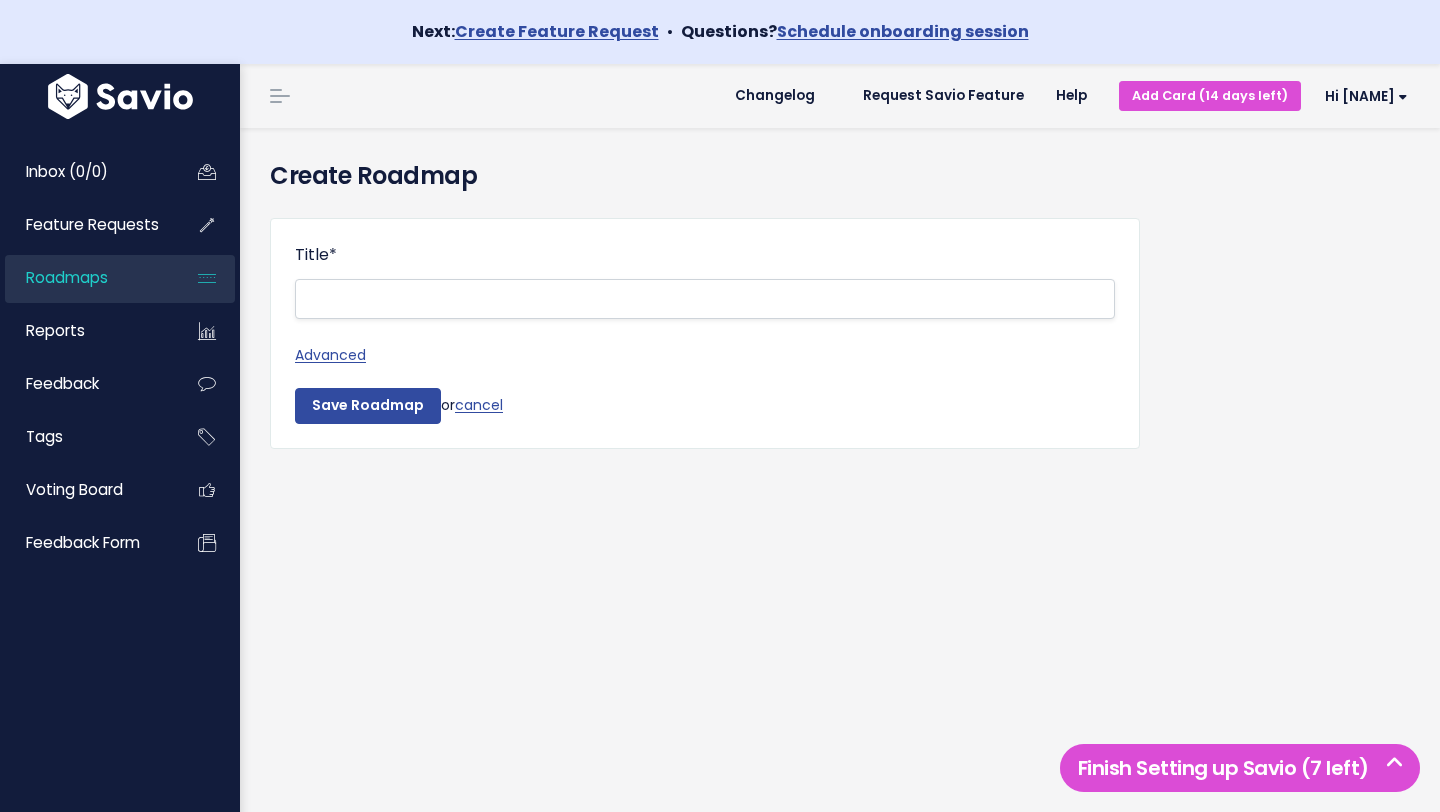scroll, scrollTop: 0, scrollLeft: 0, axis: both 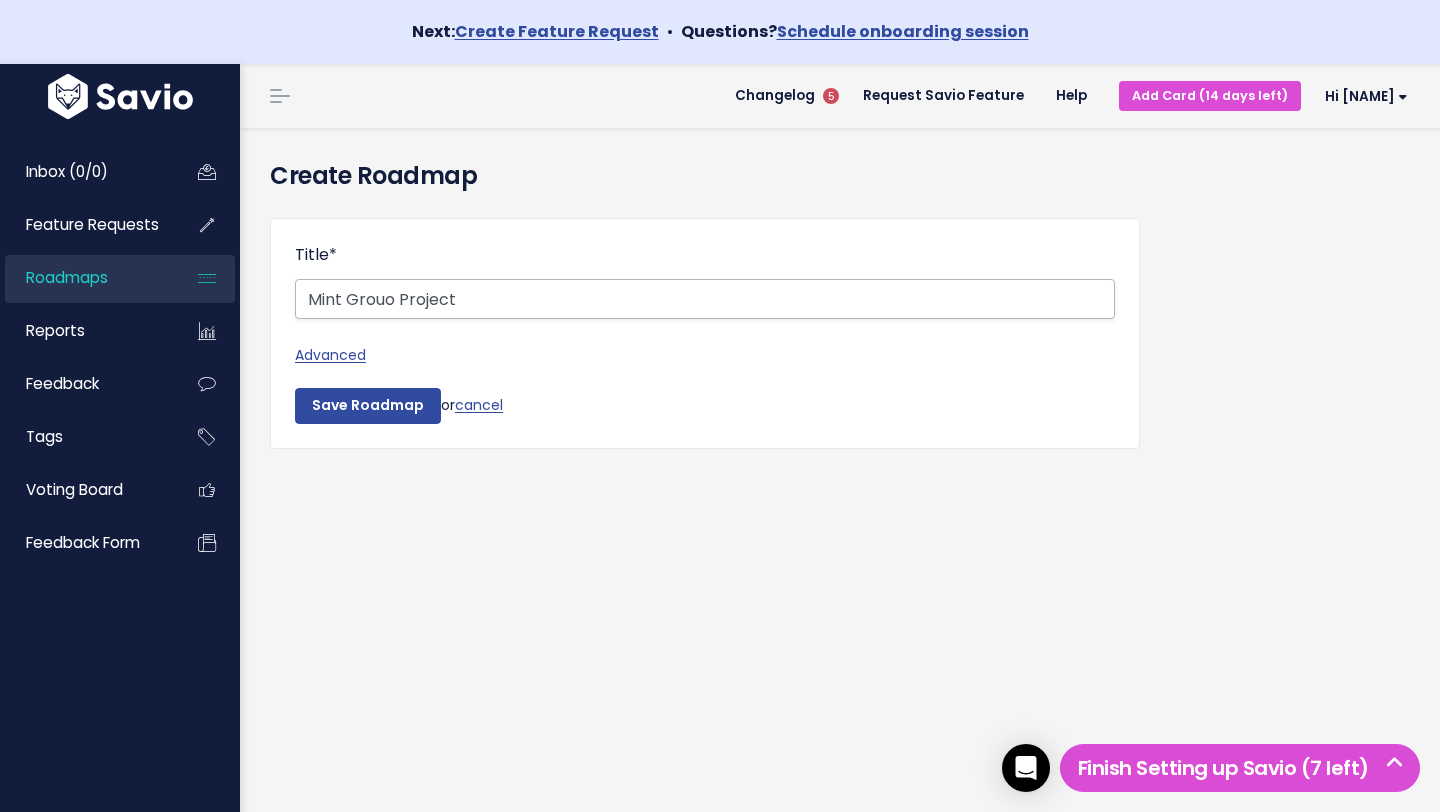 click on "Mint Grouo Project" at bounding box center (705, 299) 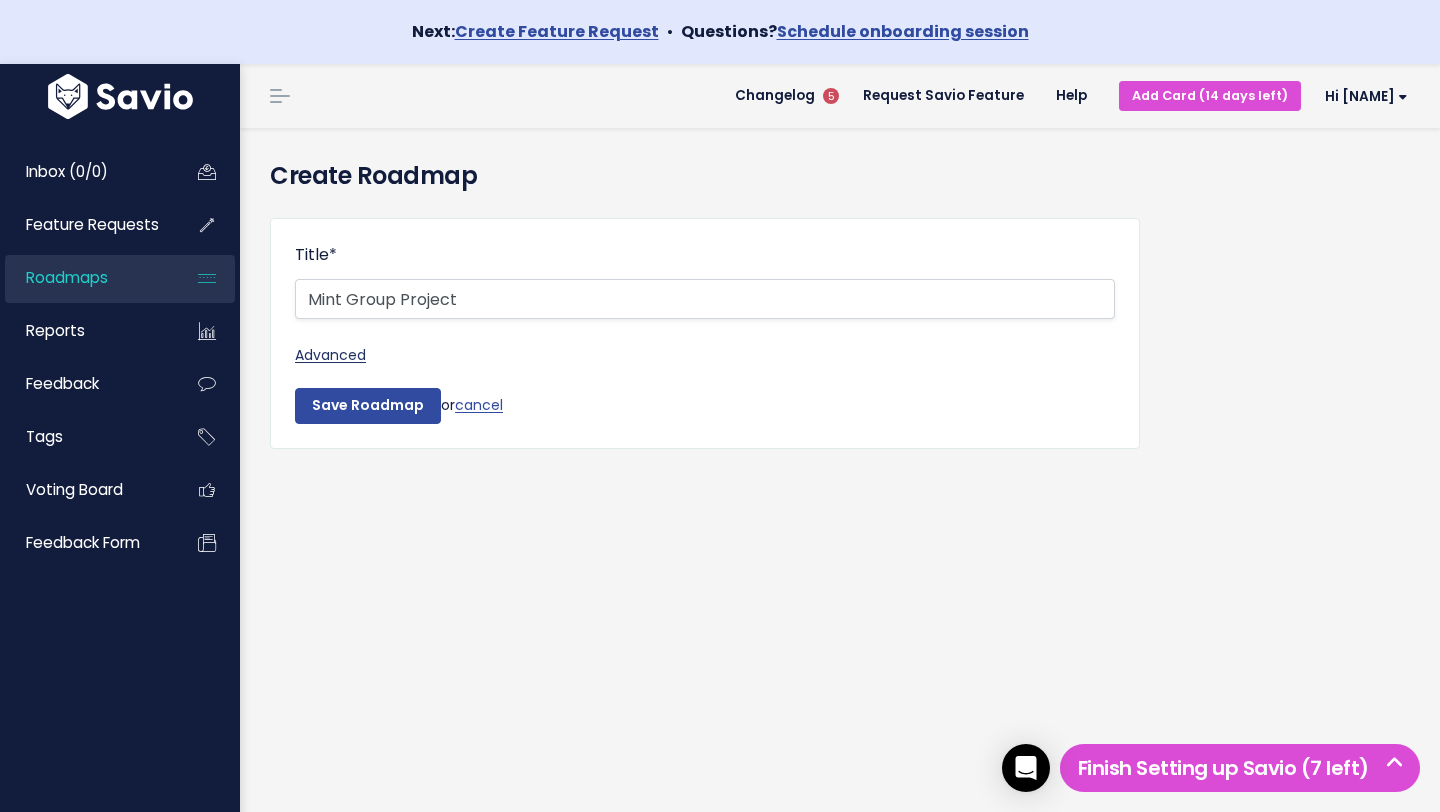 type on "Mint Group Project" 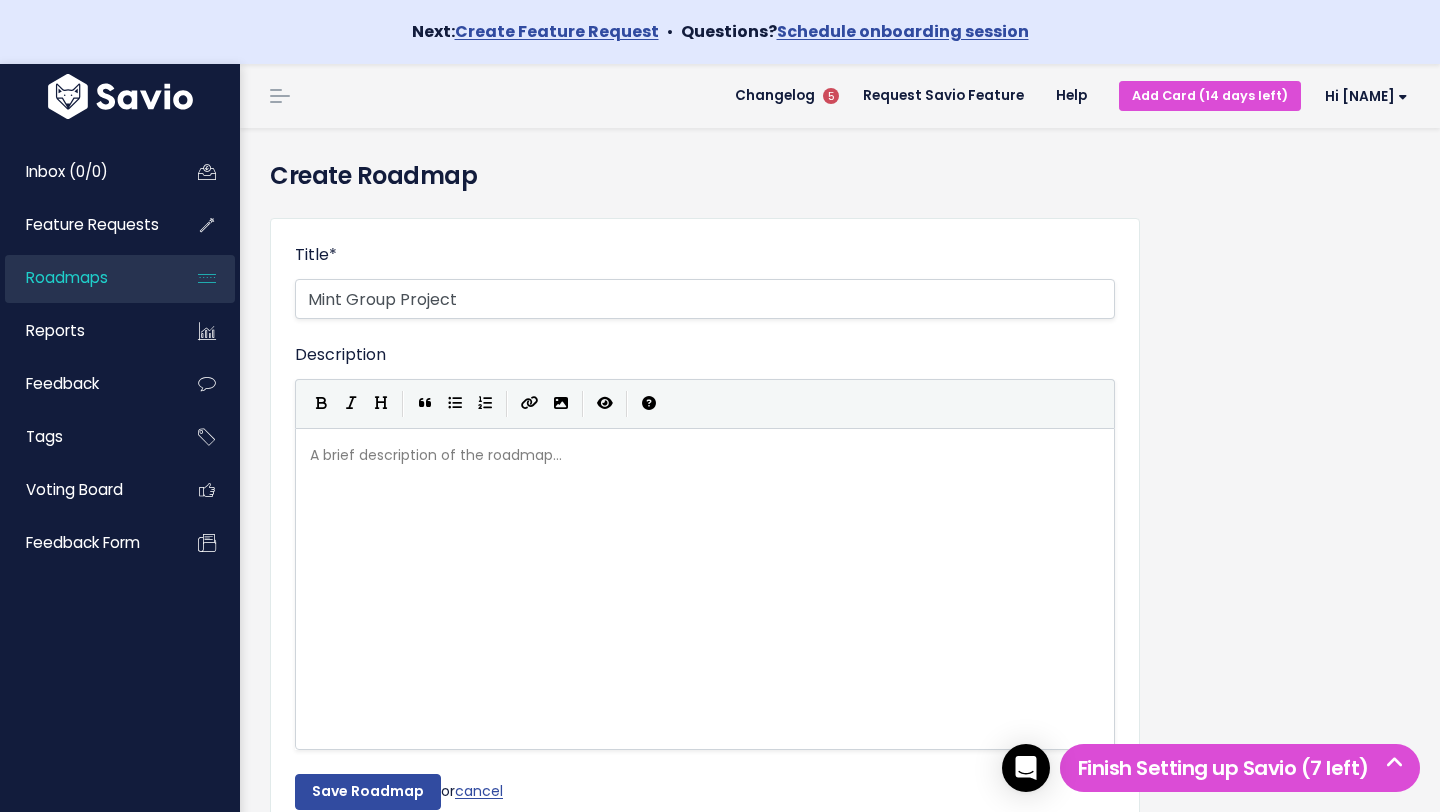 click on "A brief description of the roadmap... xxxxxxxxxx" at bounding box center (705, 443) 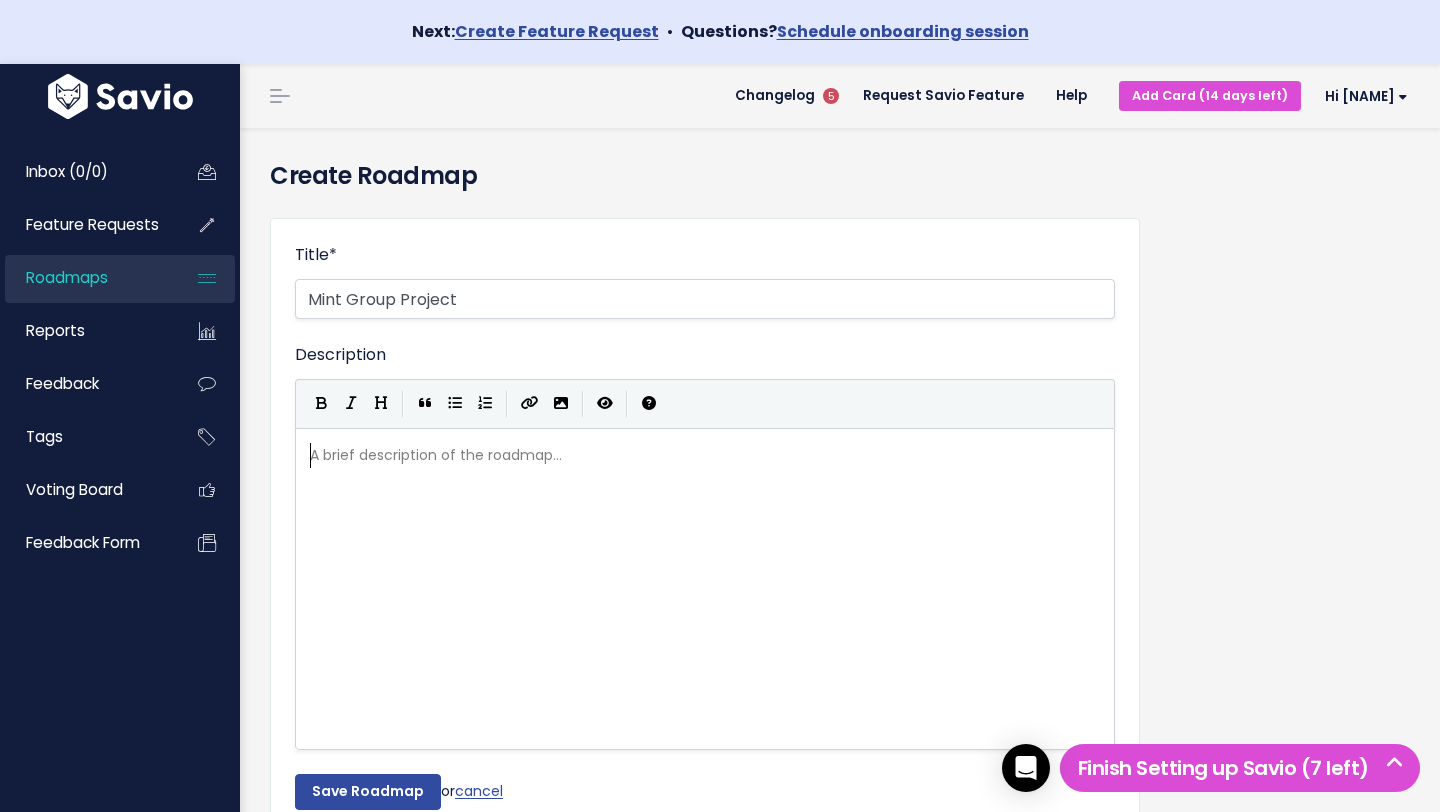 scroll, scrollTop: 2, scrollLeft: 0, axis: vertical 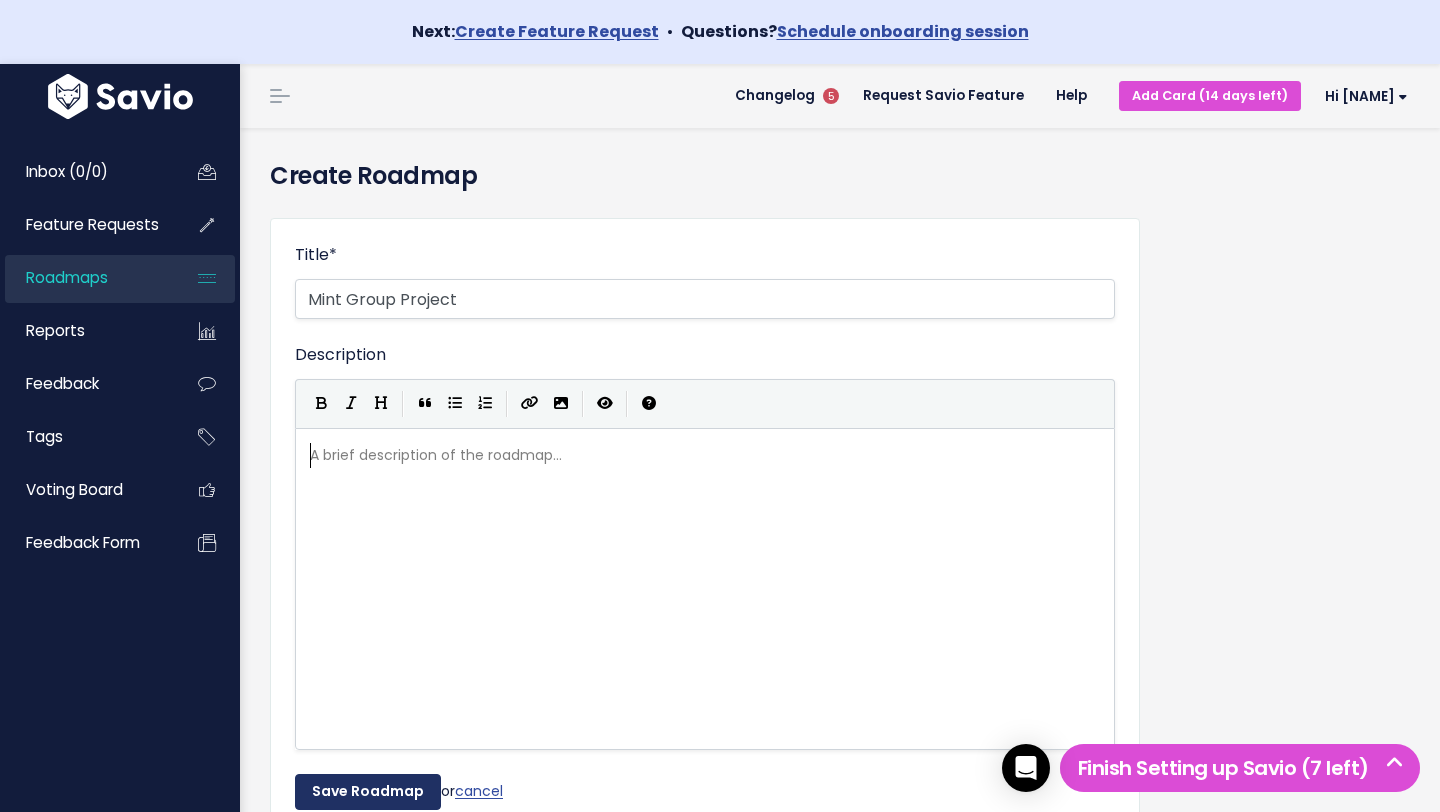 click on "Save Roadmap" at bounding box center (368, 792) 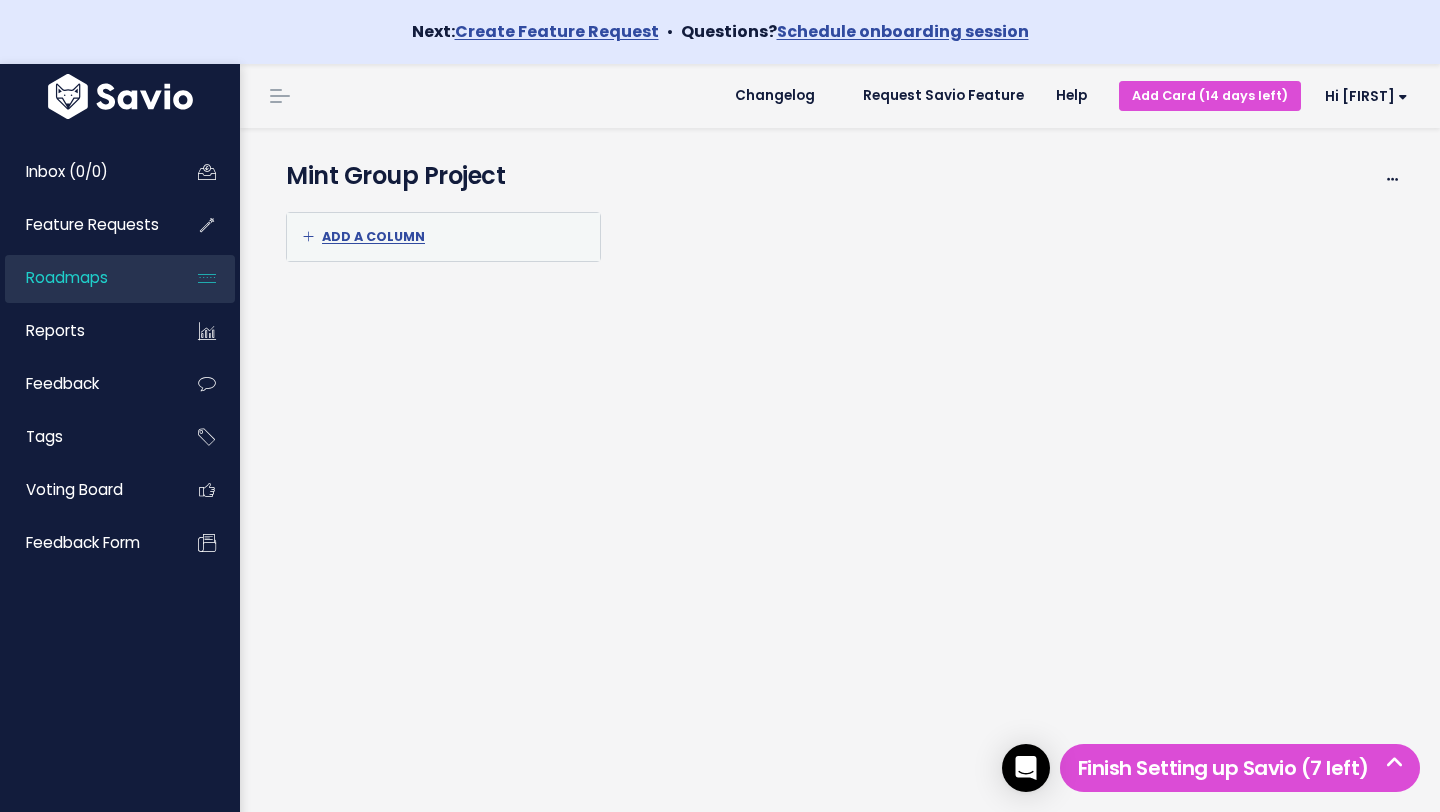 scroll, scrollTop: 0, scrollLeft: 0, axis: both 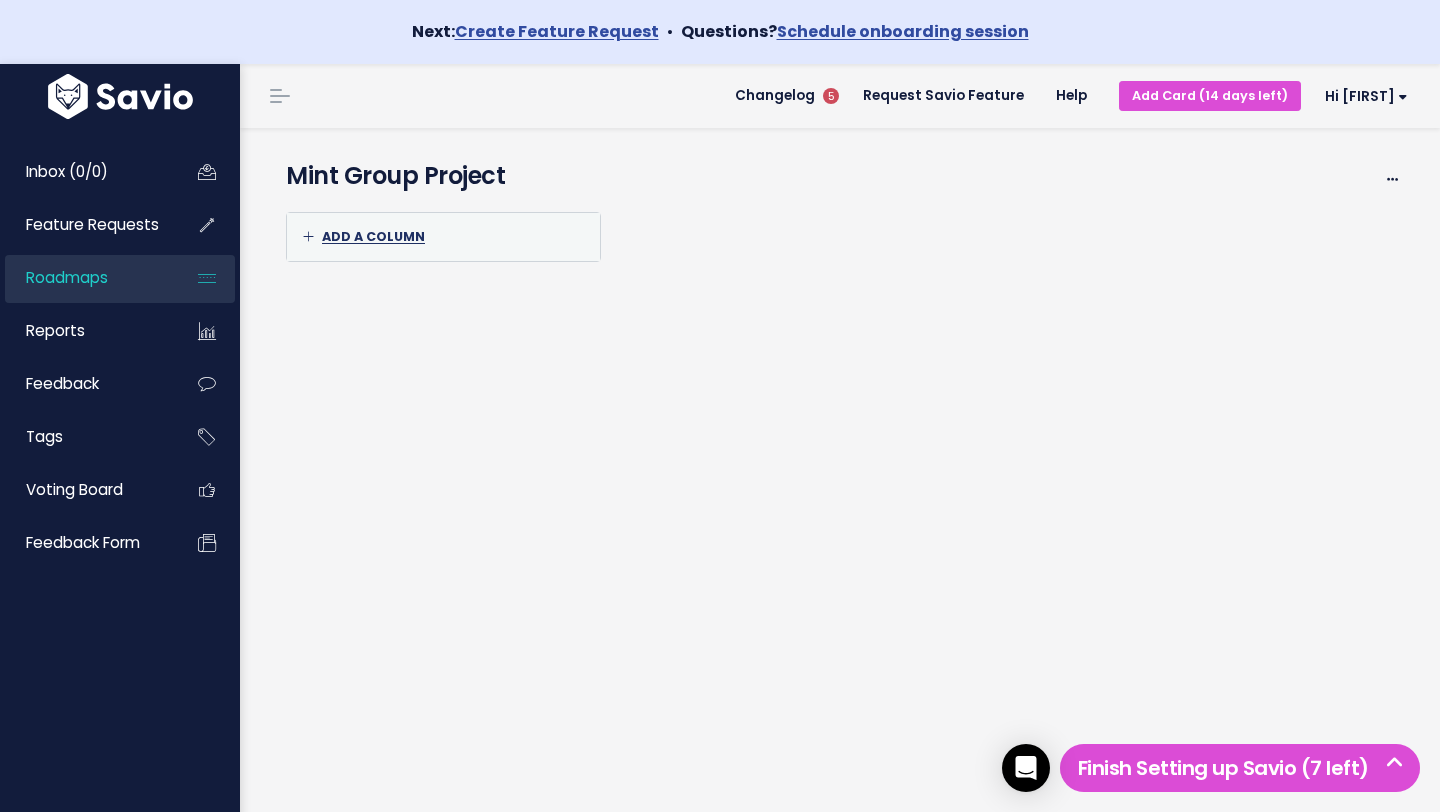 click on "Add a column" at bounding box center (364, 236) 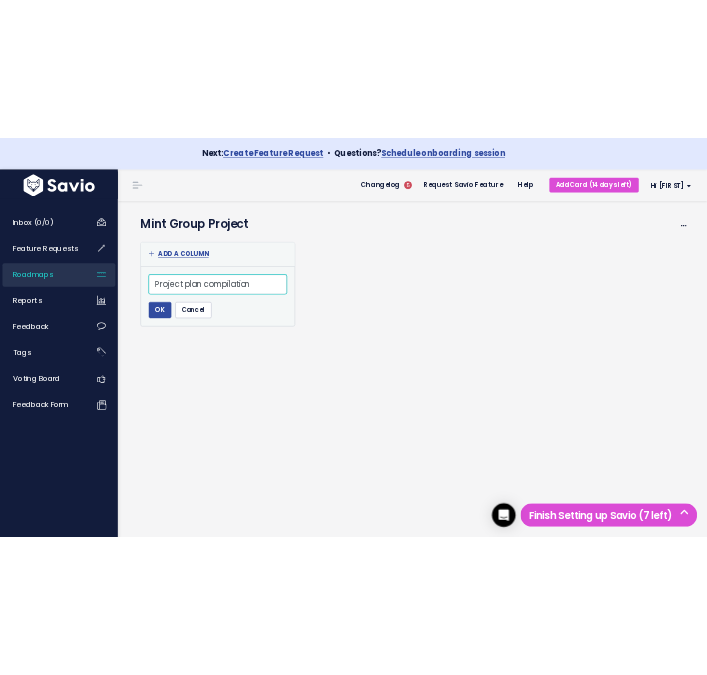 scroll, scrollTop: 0, scrollLeft: 32, axis: horizontal 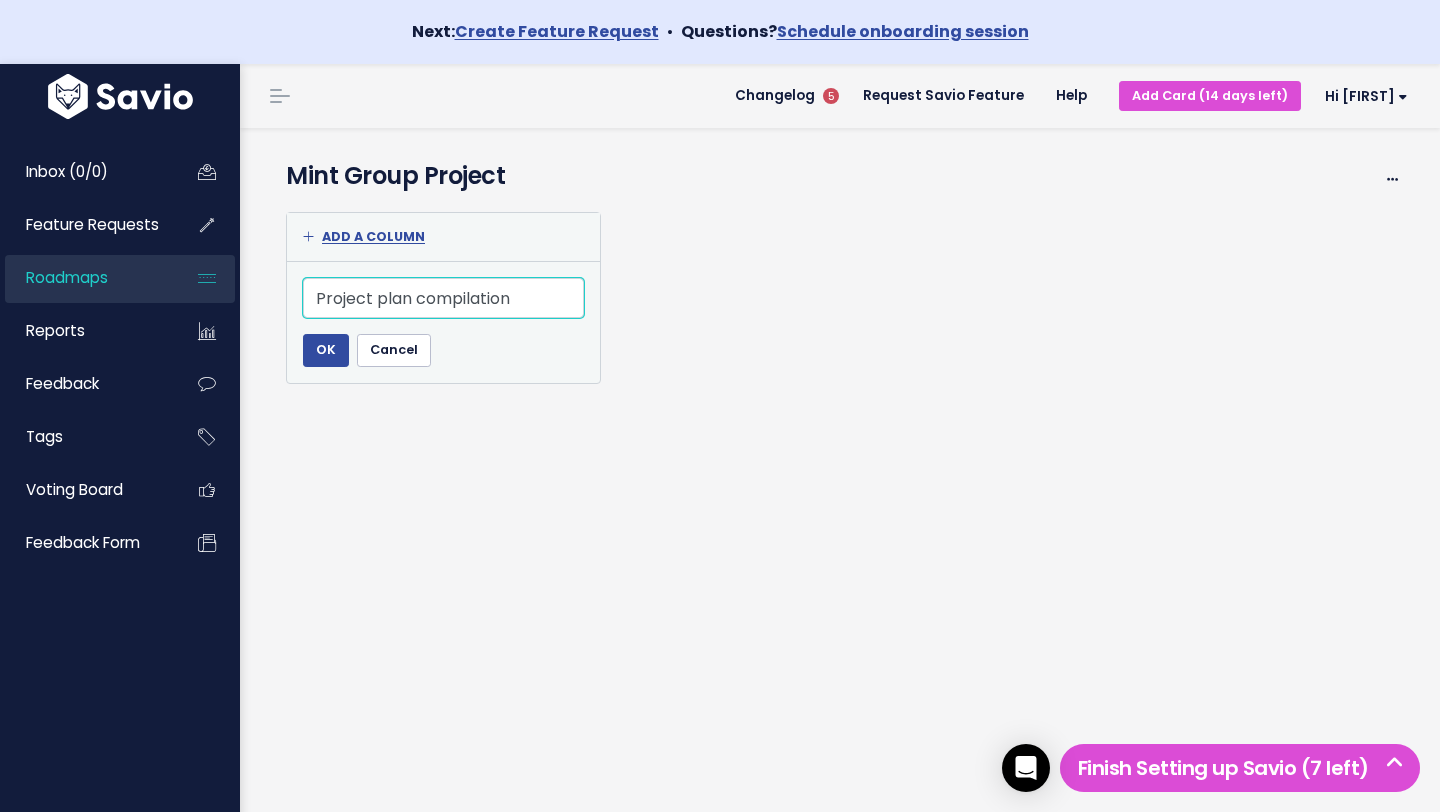 type on "Project plan compilation" 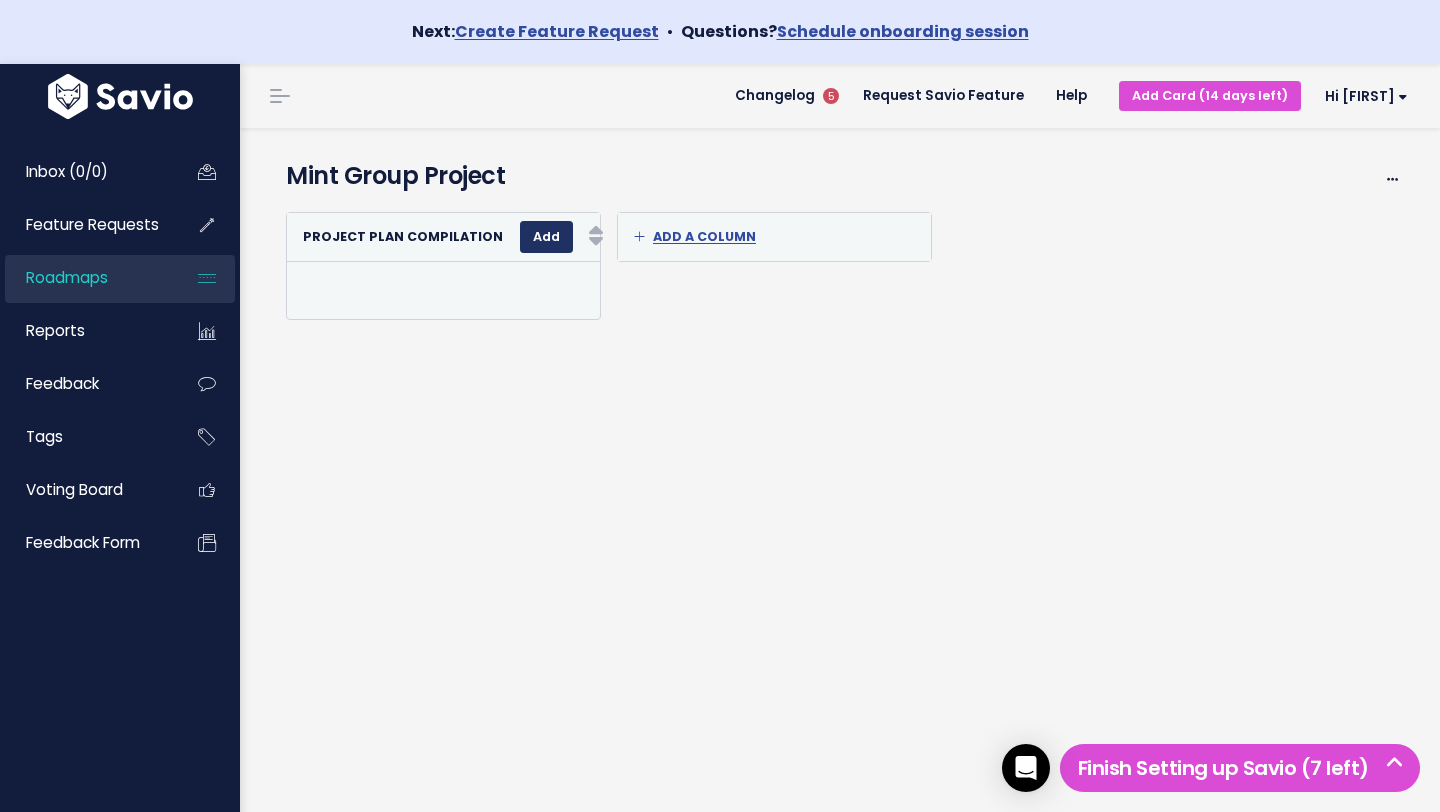 click on "Add" at bounding box center (546, 237) 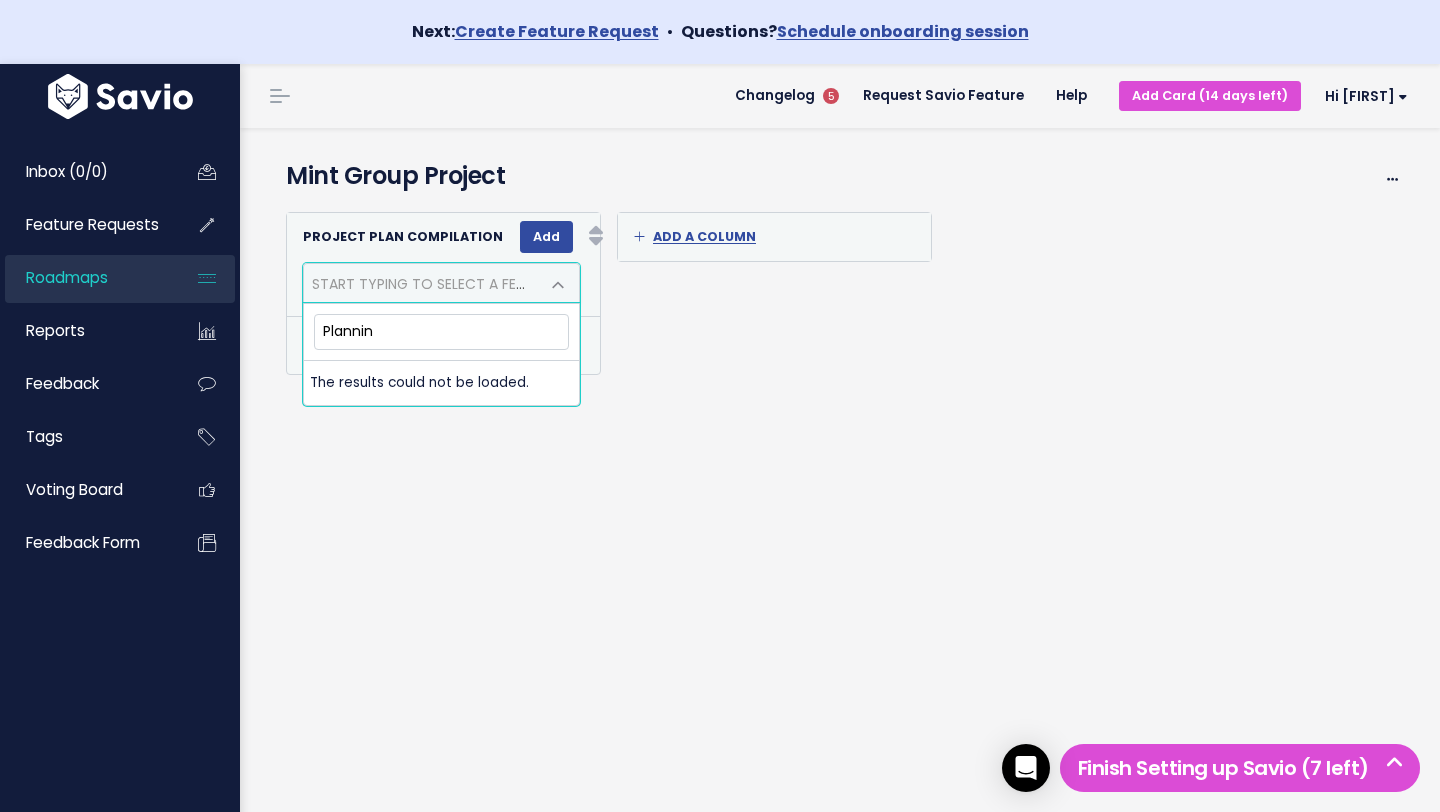 type on "Planning" 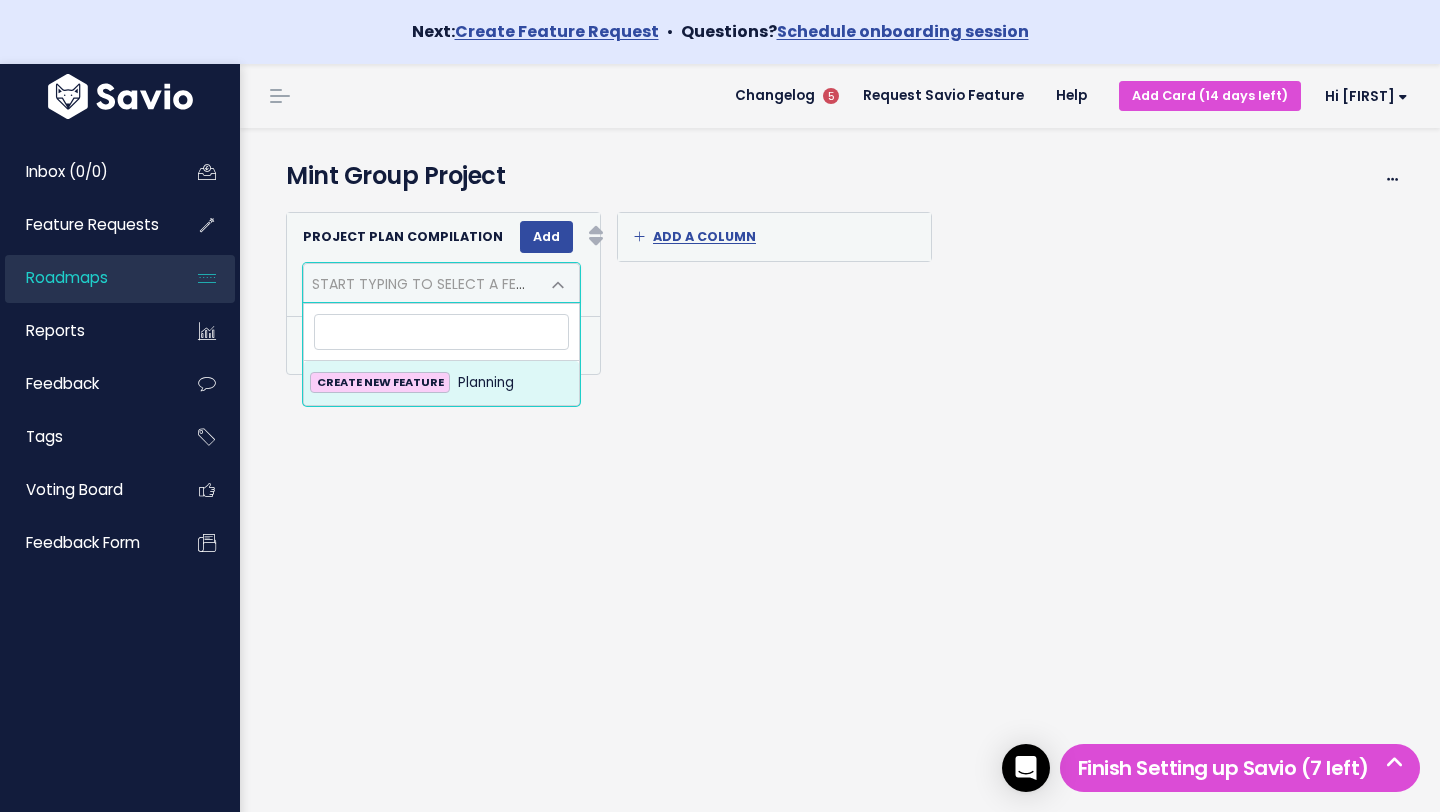 select on "Planning" 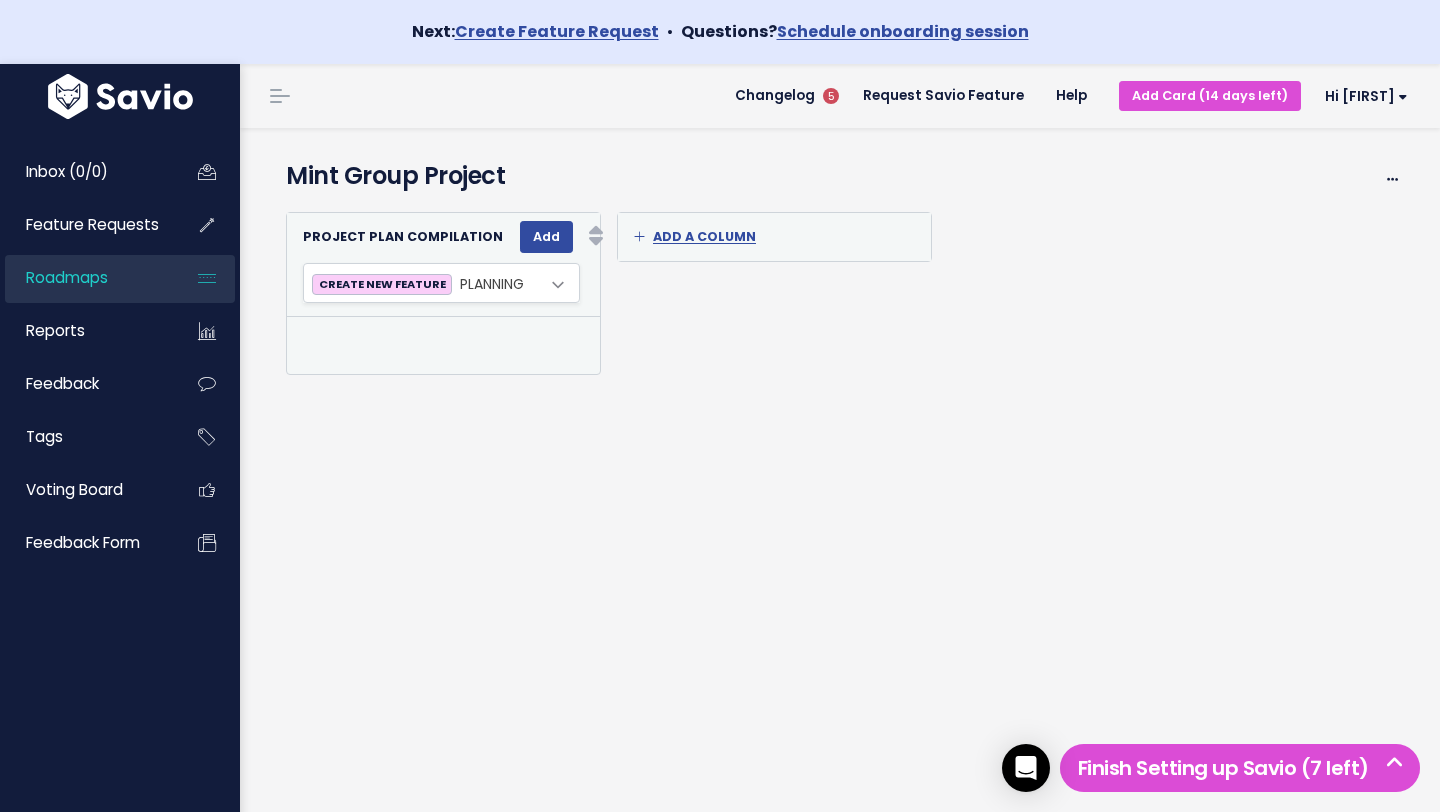 select 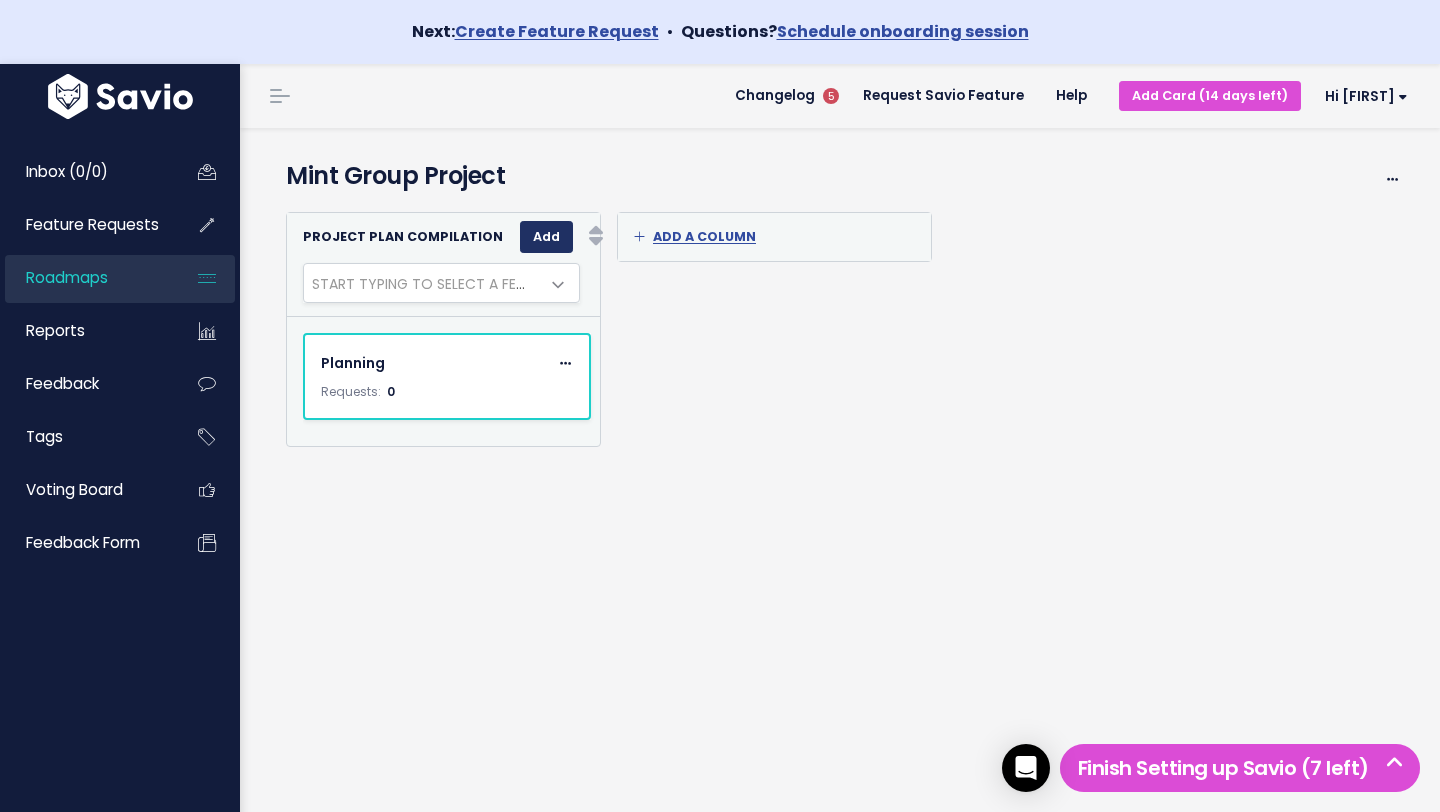 click on "Add" at bounding box center (546, 237) 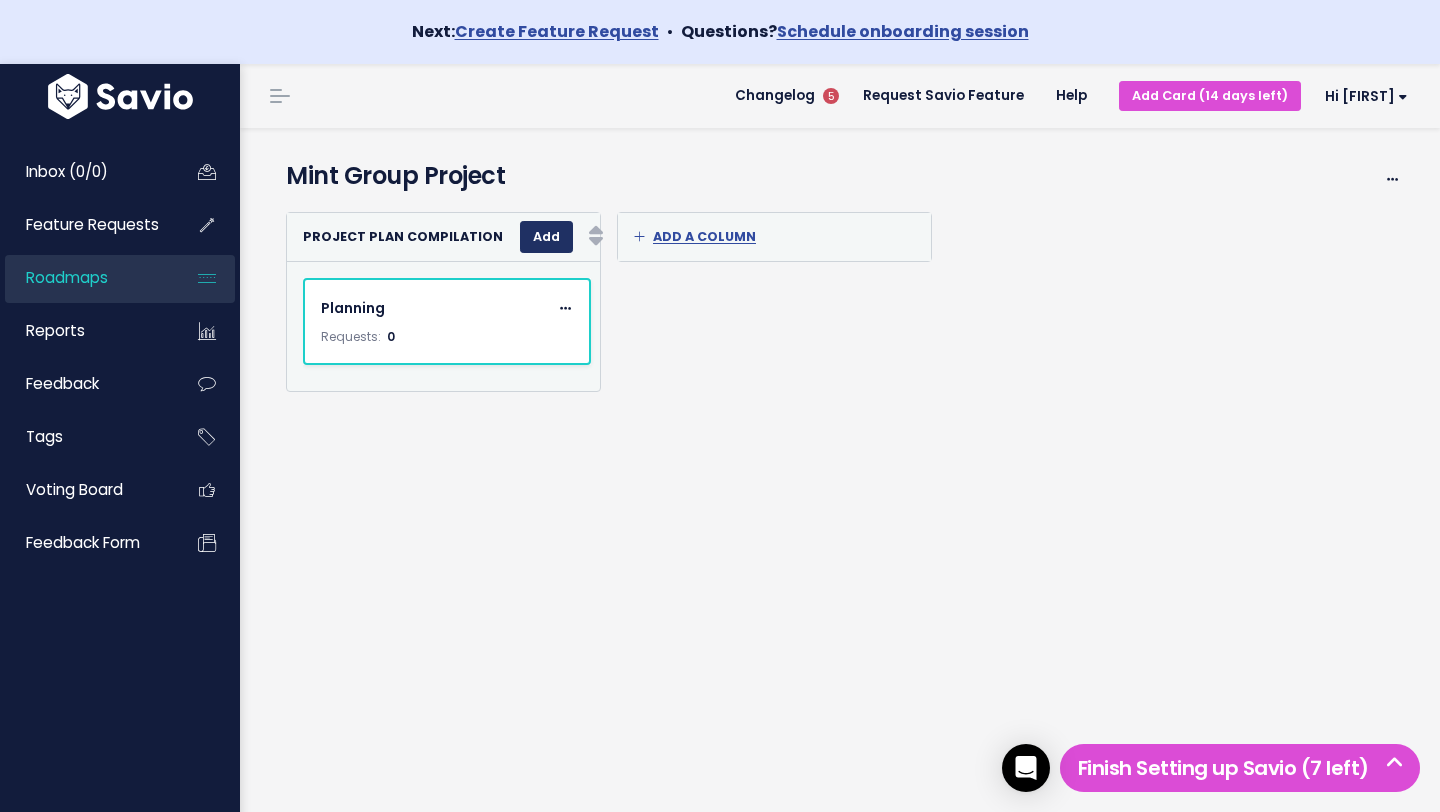 click on "Add" at bounding box center [546, 237] 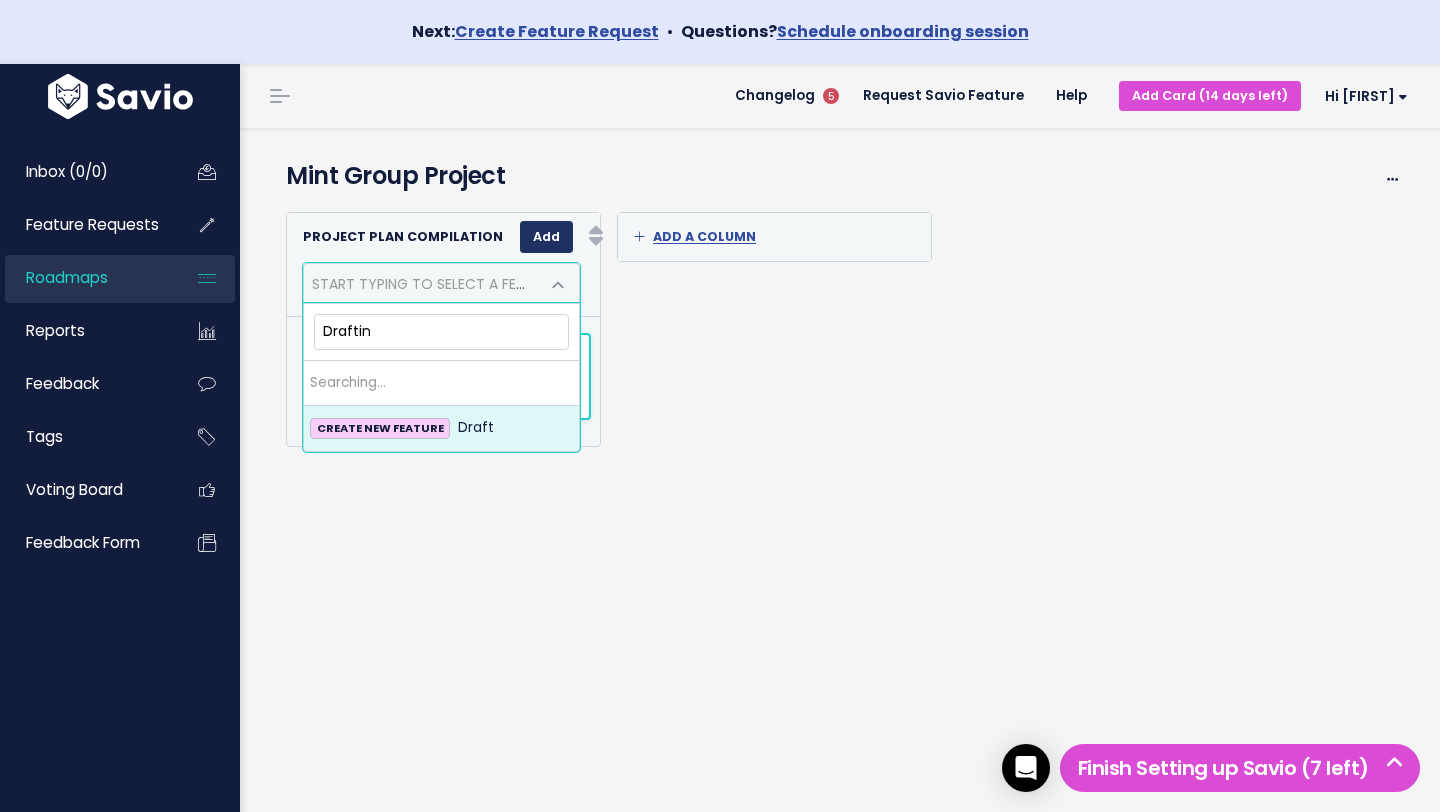 type on "Drafting" 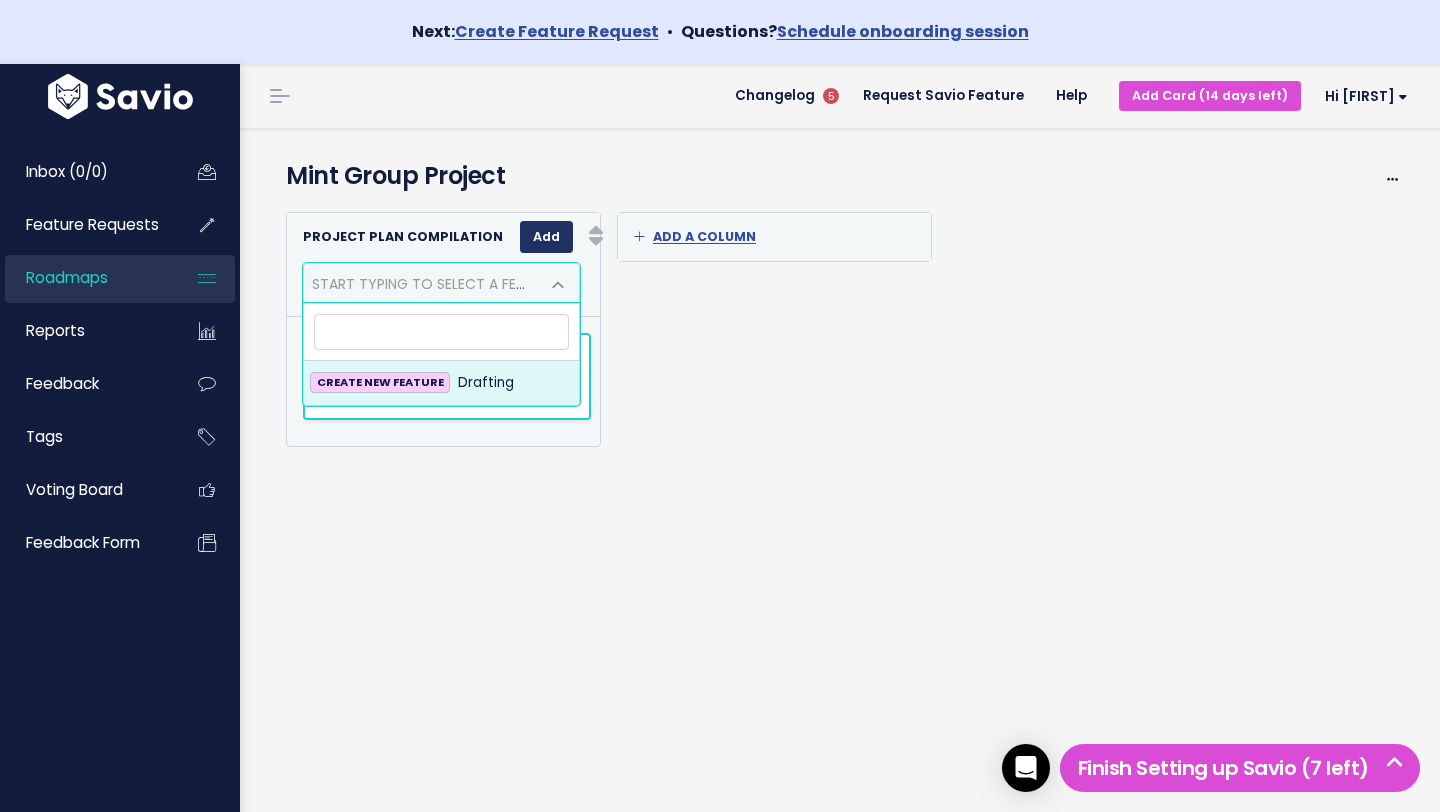 select on "Drafting" 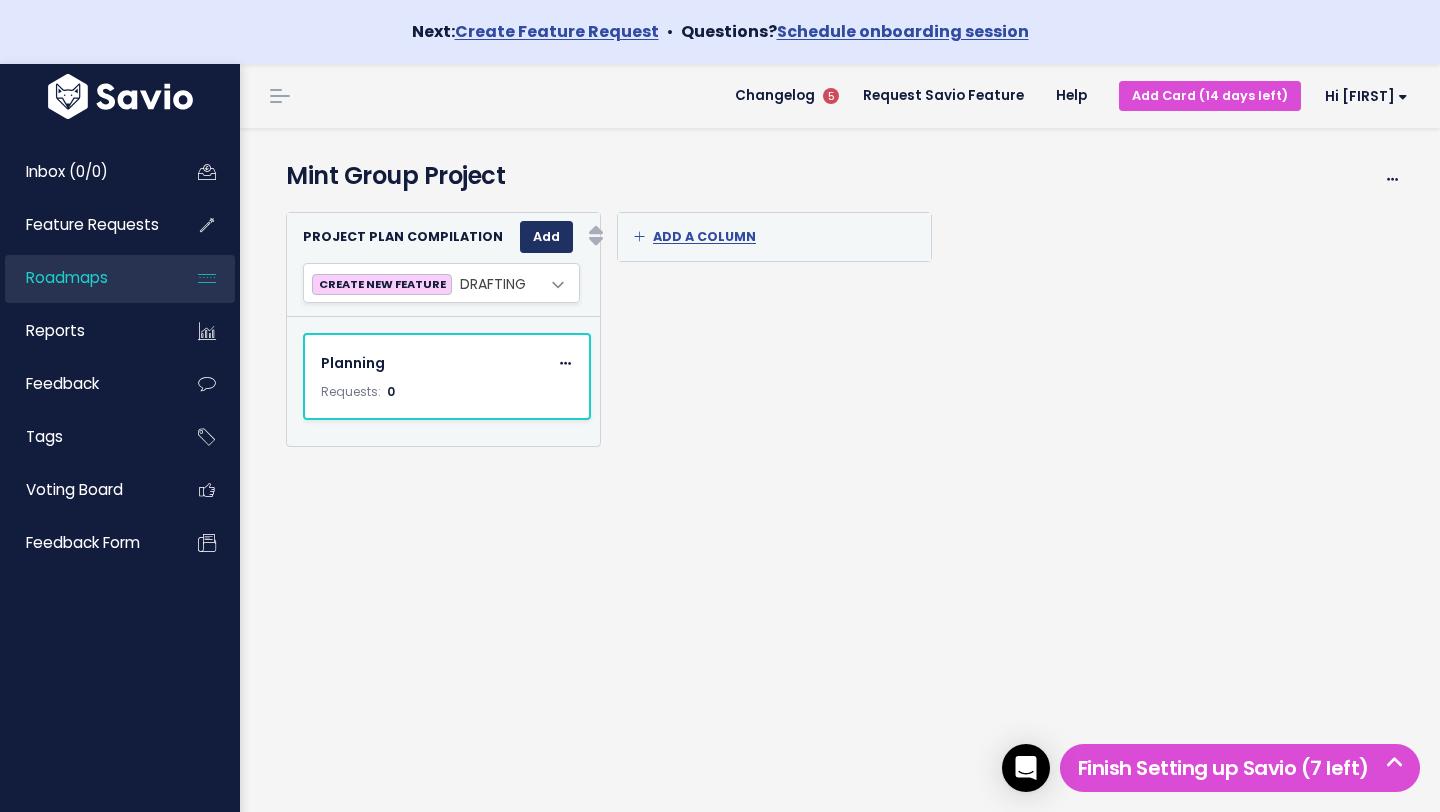 select 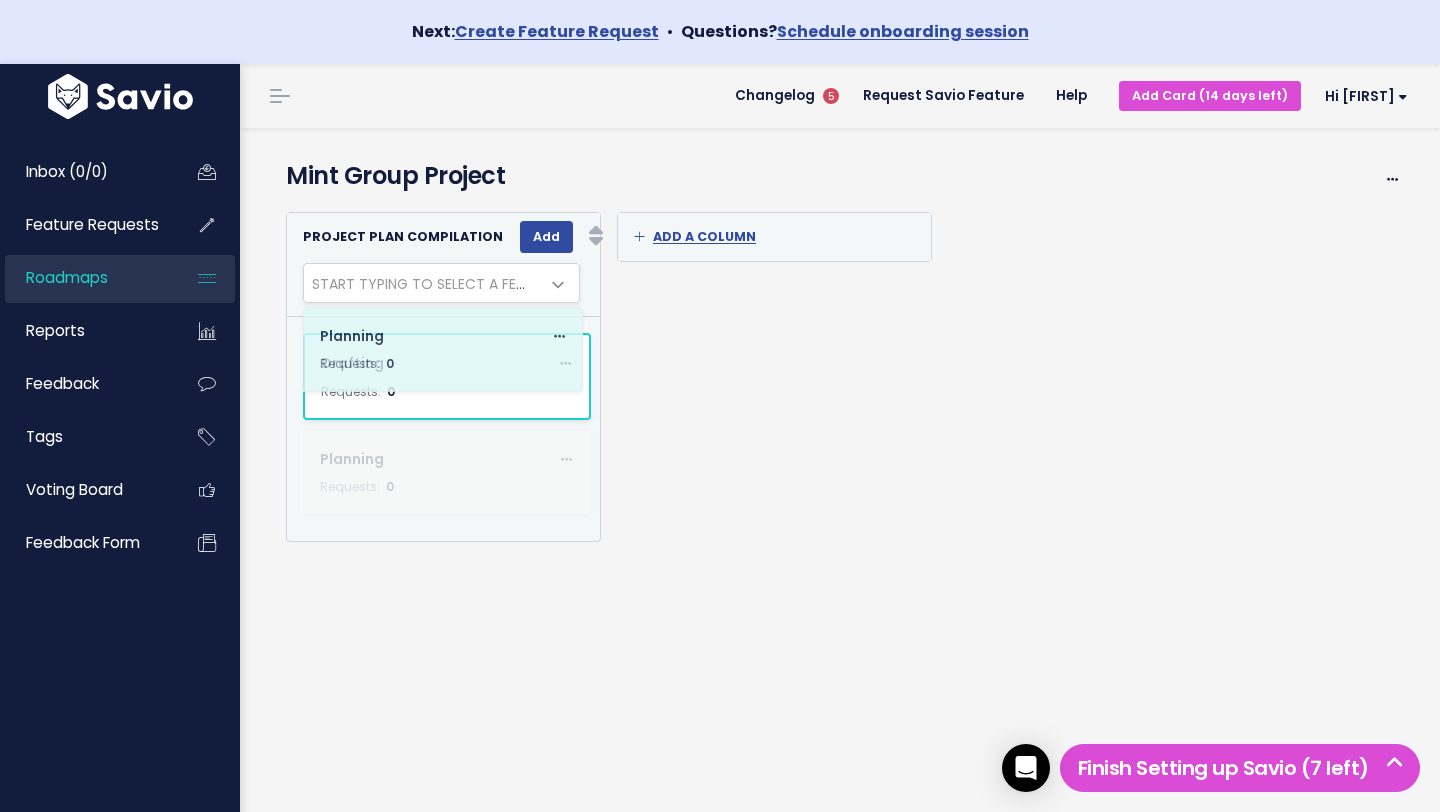 drag, startPoint x: 499, startPoint y: 503, endPoint x: 497, endPoint y: 360, distance: 143.01399 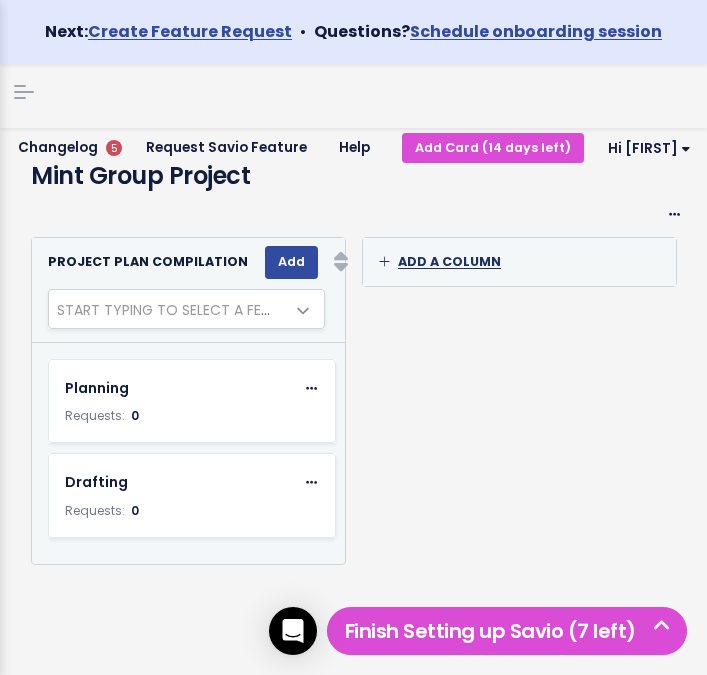 click on "Add a column" at bounding box center [440, 261] 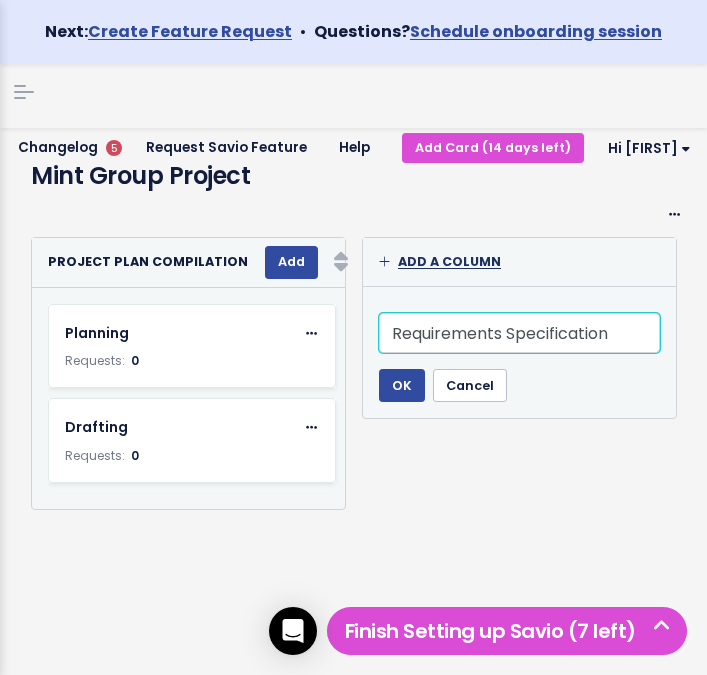 scroll, scrollTop: 0, scrollLeft: 56, axis: horizontal 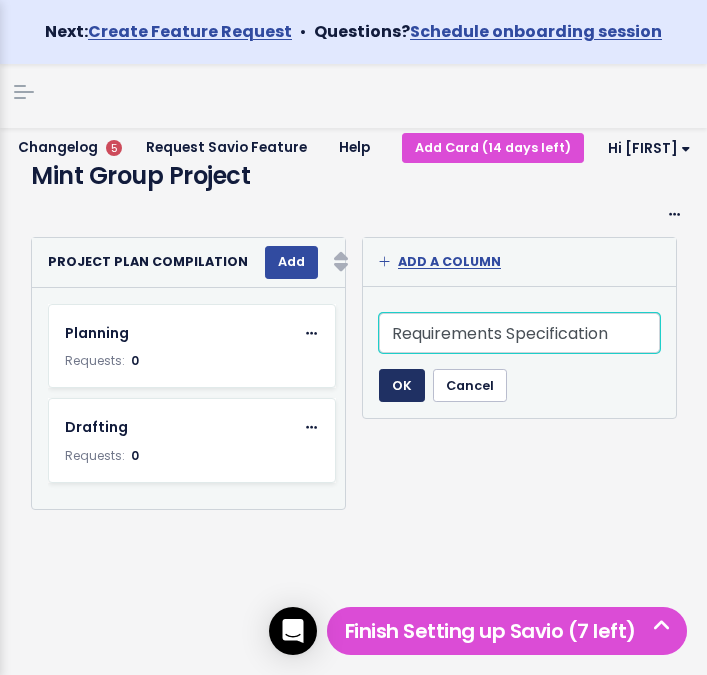 type on "Requirements Specification" 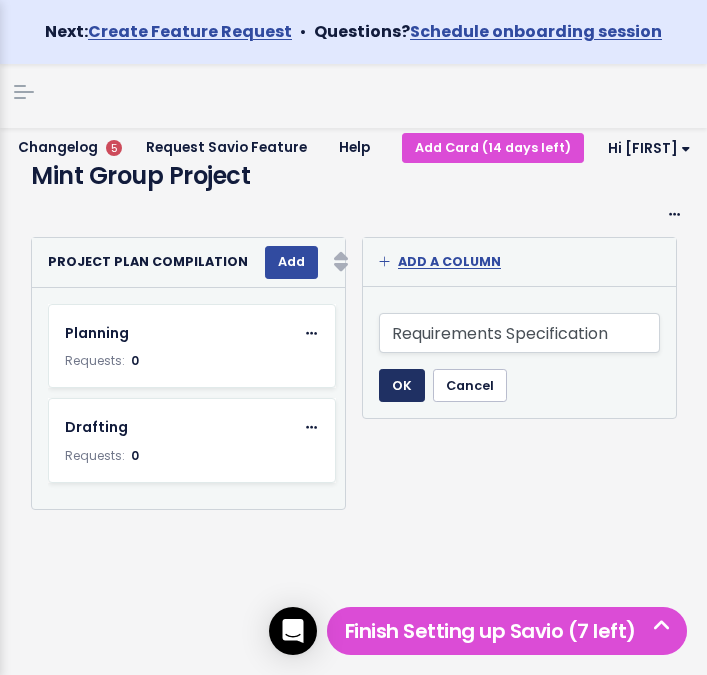 click on "OK" at bounding box center [402, 385] 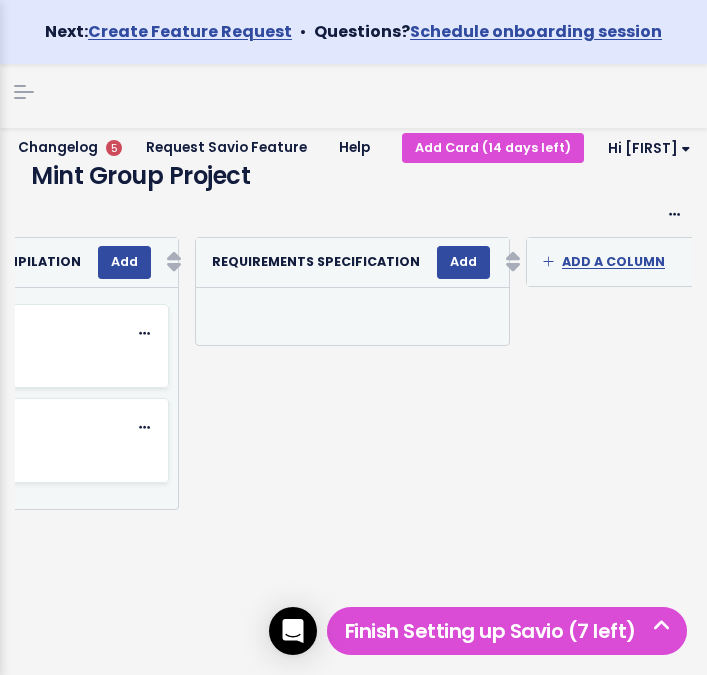 scroll, scrollTop: 0, scrollLeft: 316, axis: horizontal 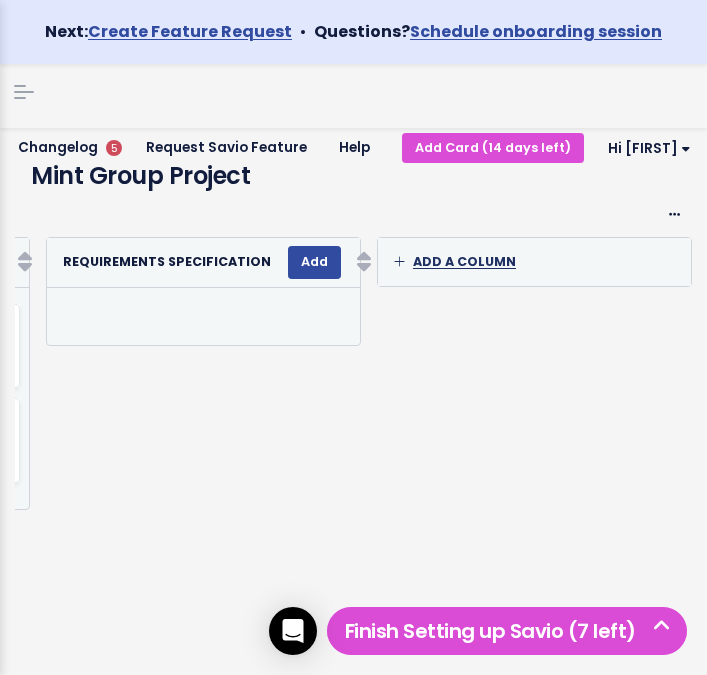 click on "Add a column" at bounding box center [455, 261] 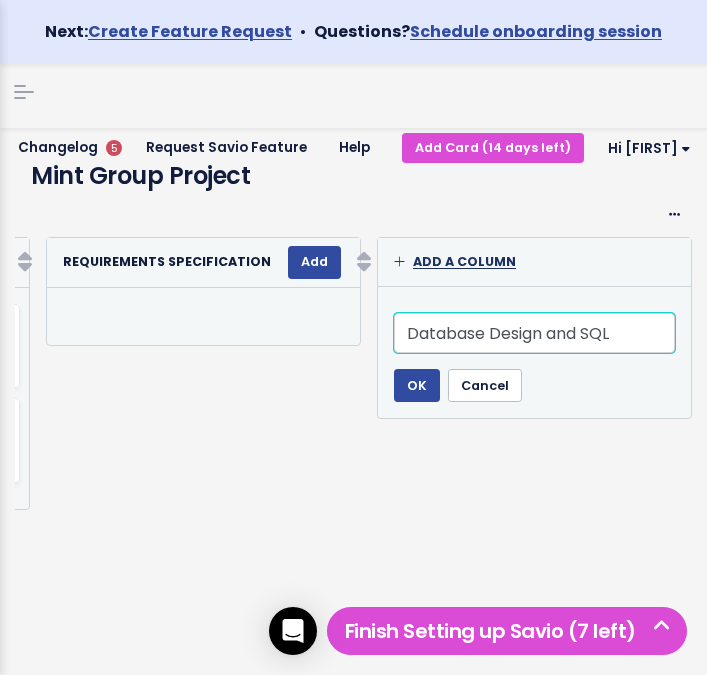 scroll, scrollTop: 0, scrollLeft: 43, axis: horizontal 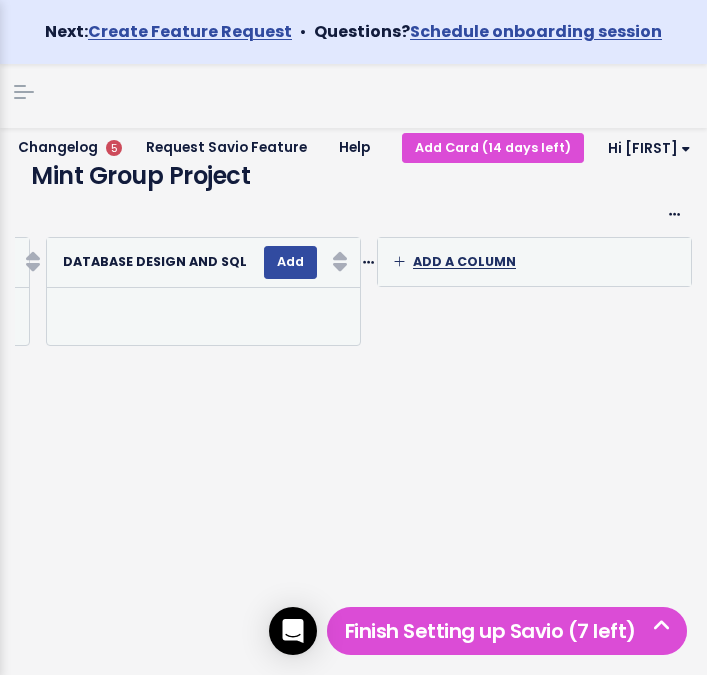 click on "Add a column" at bounding box center (455, 261) 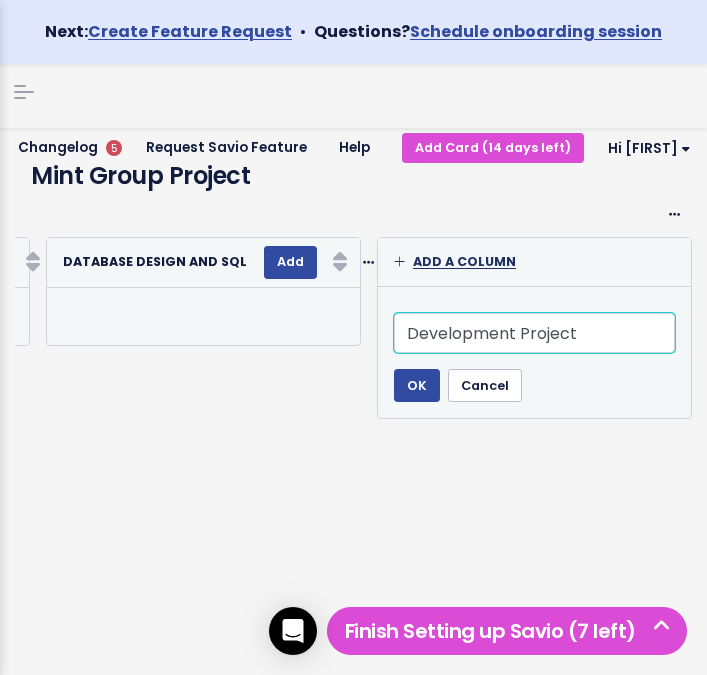 scroll, scrollTop: 0, scrollLeft: 3, axis: horizontal 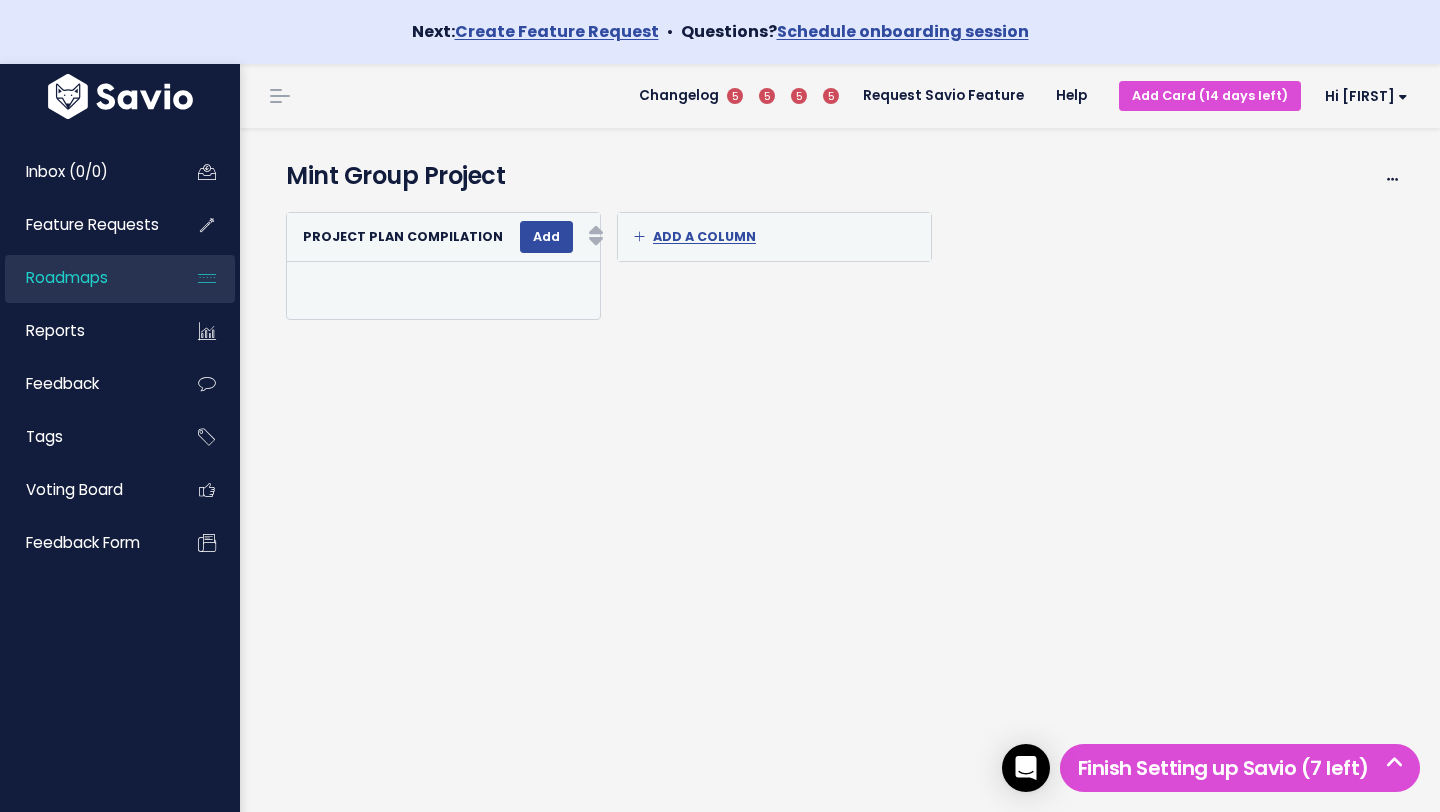 click on "Roadmaps" at bounding box center [85, 278] 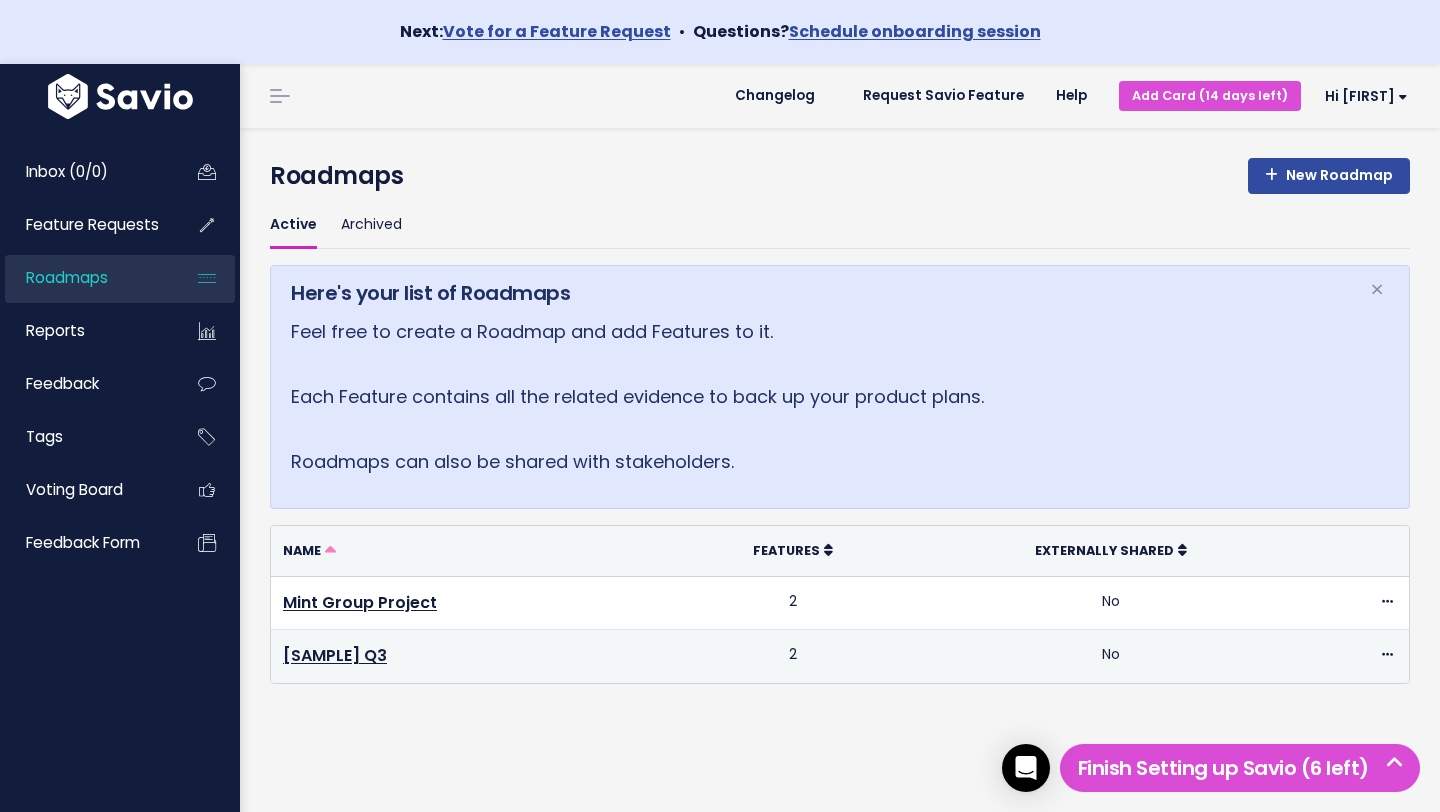 scroll, scrollTop: 0, scrollLeft: 0, axis: both 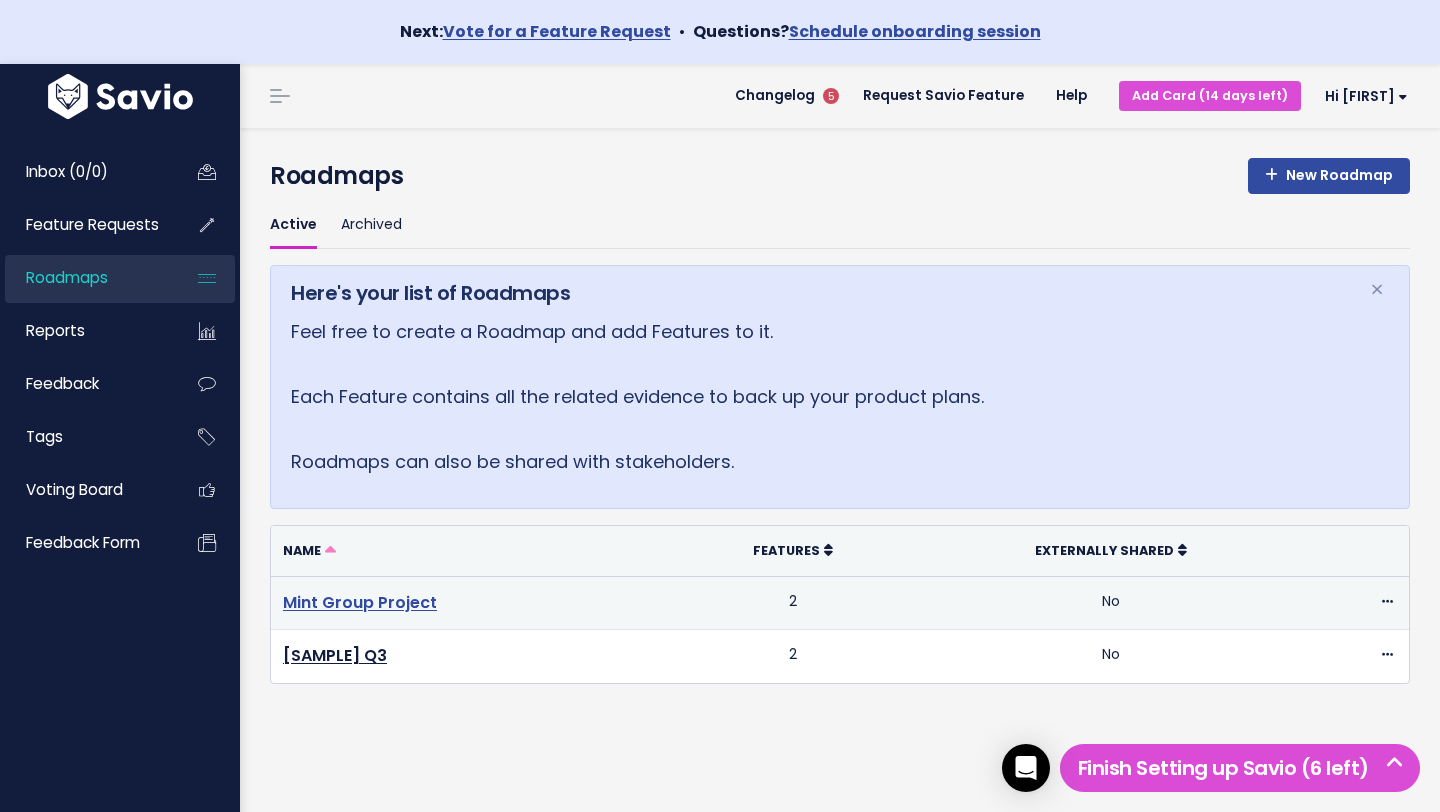 click on "Mint Group Project" at bounding box center [360, 602] 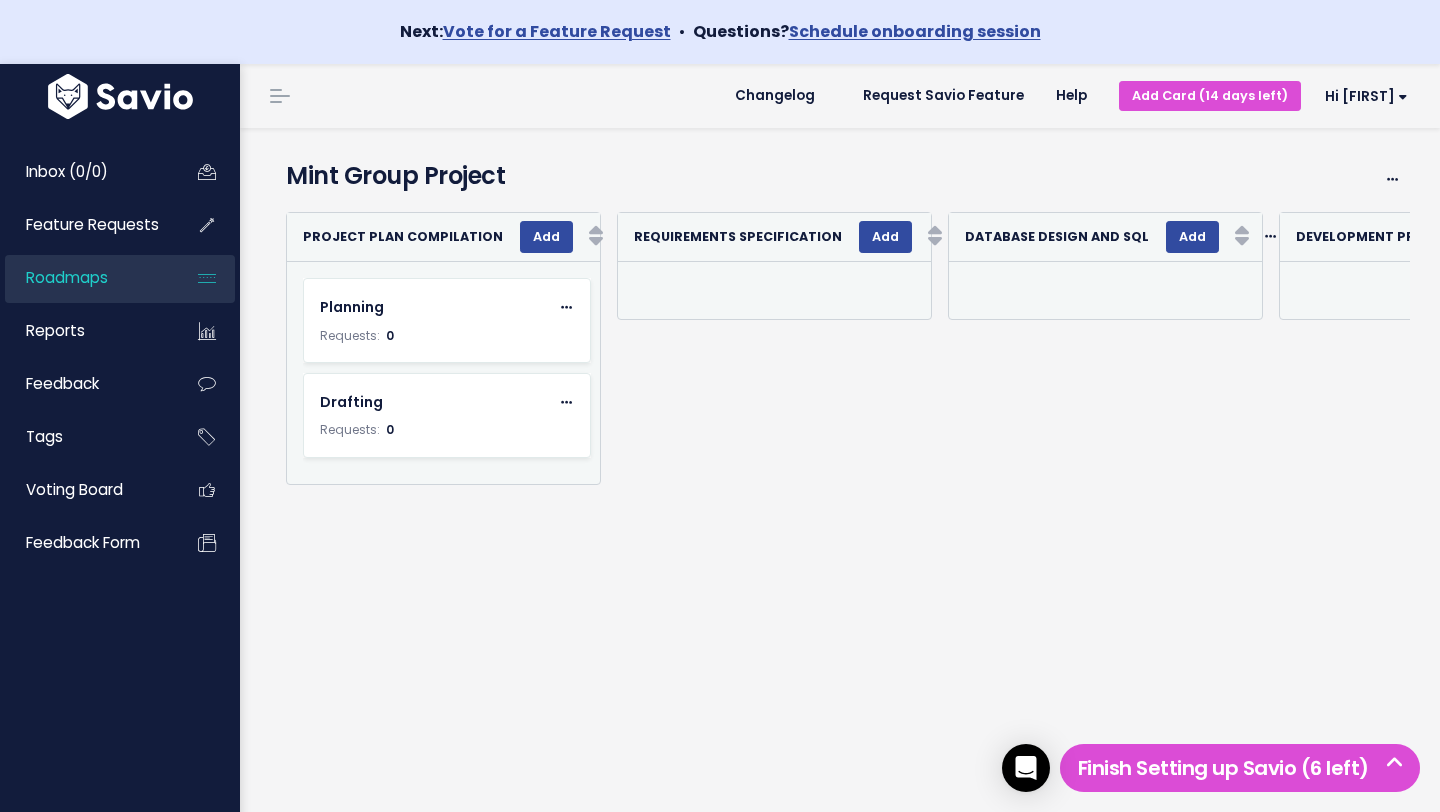 scroll, scrollTop: 0, scrollLeft: 0, axis: both 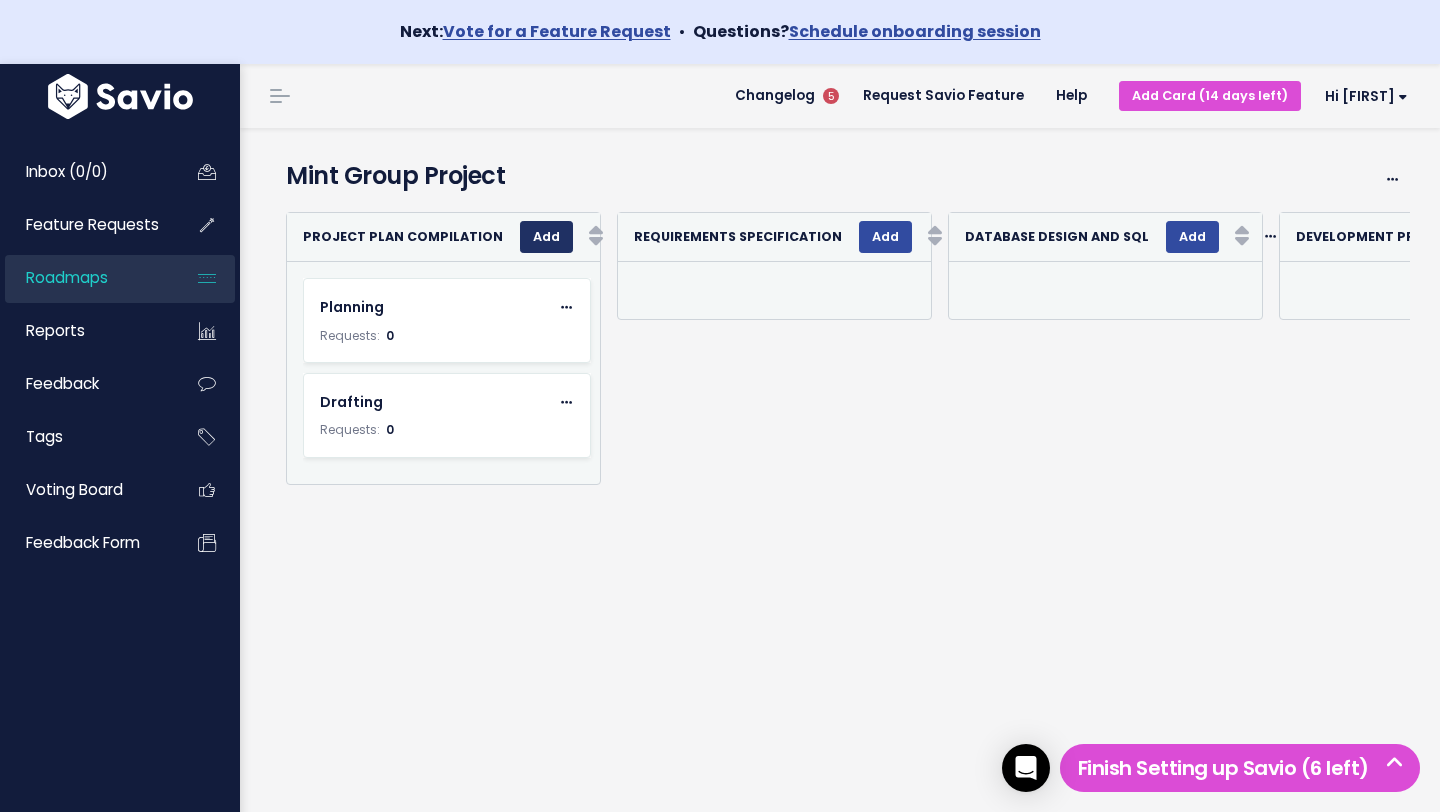 click on "Add" at bounding box center [546, 237] 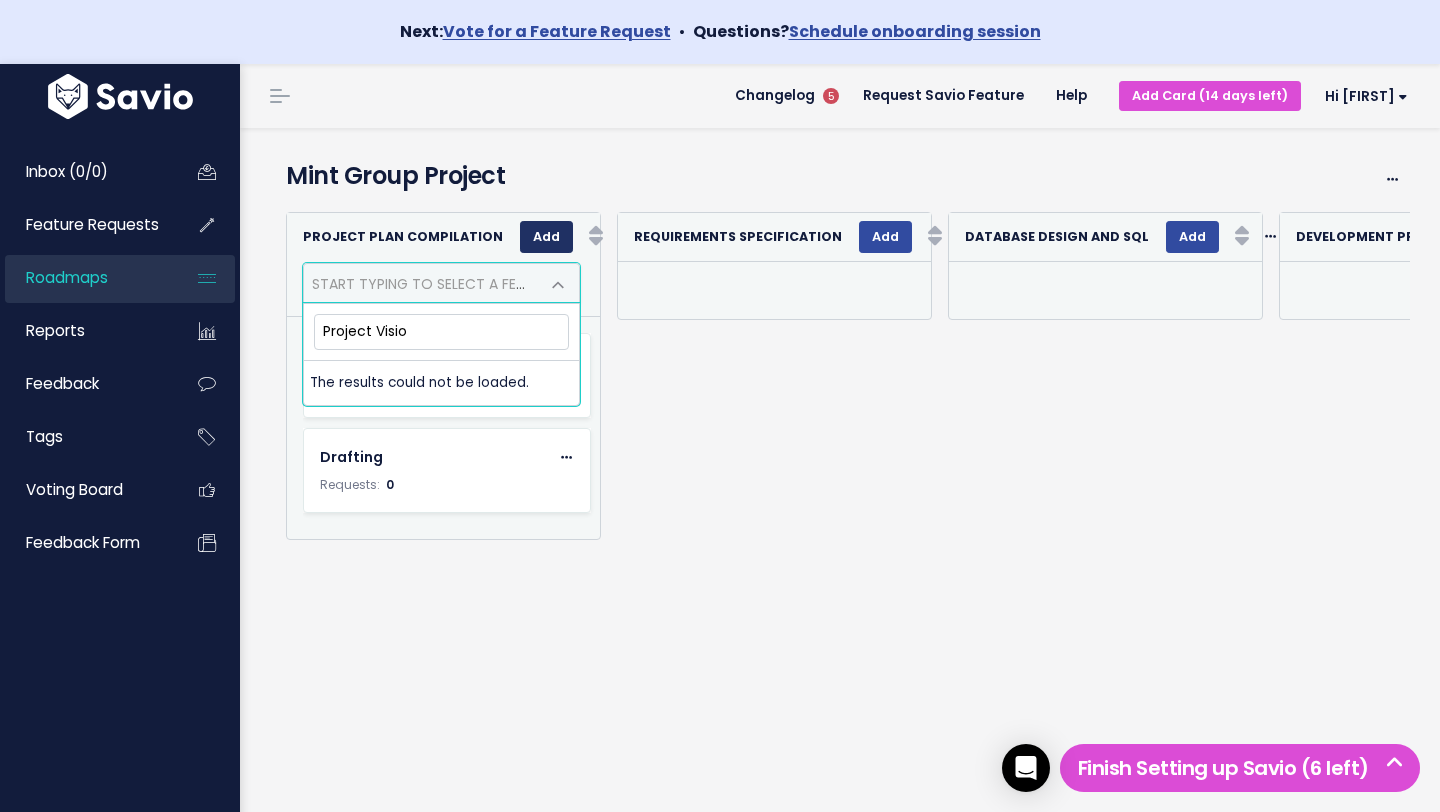 type on "Project Vision" 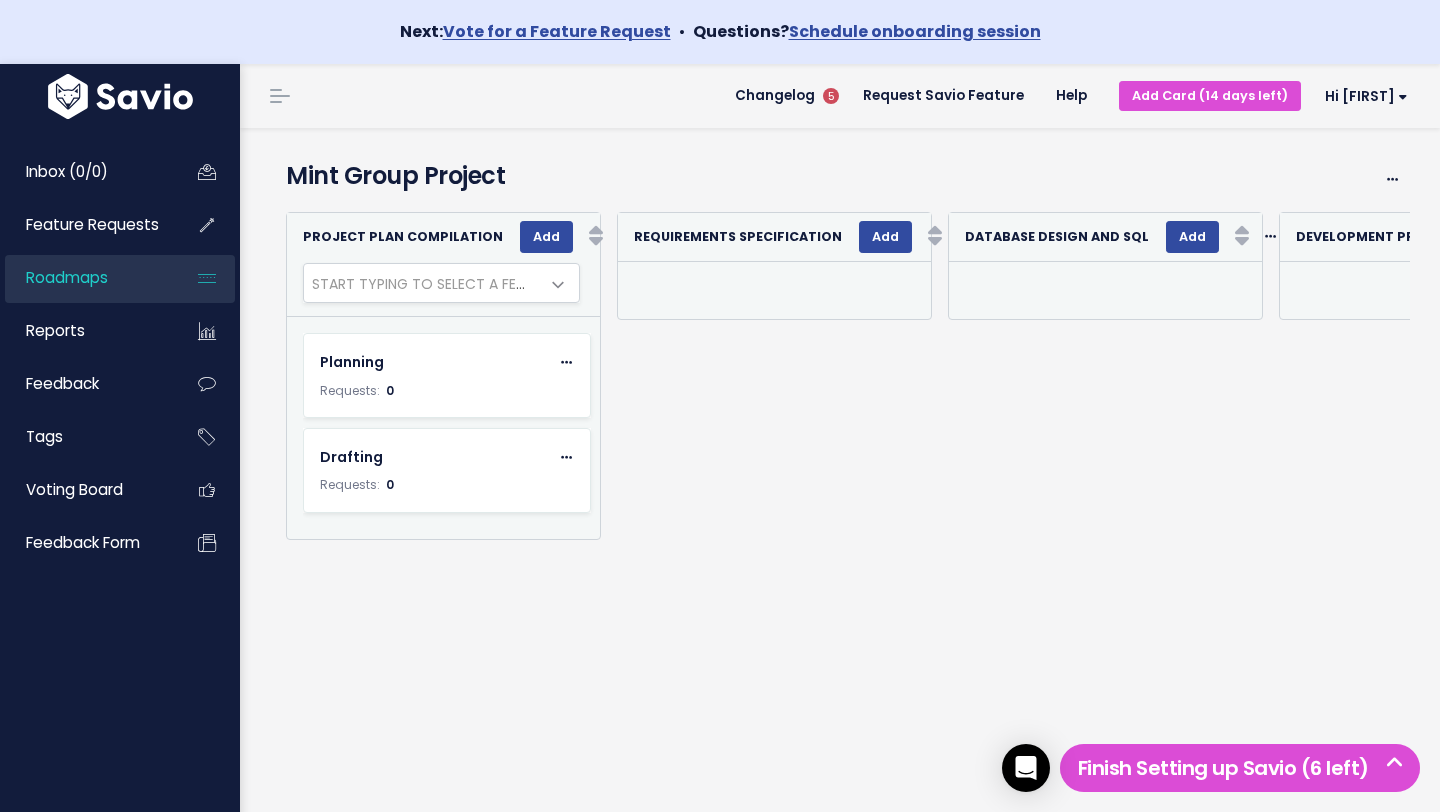 click on "Planning
Edit
Remove
Requests:
0
Drafting
Edit
Remove
Requests:
0" at bounding box center (449, 428) 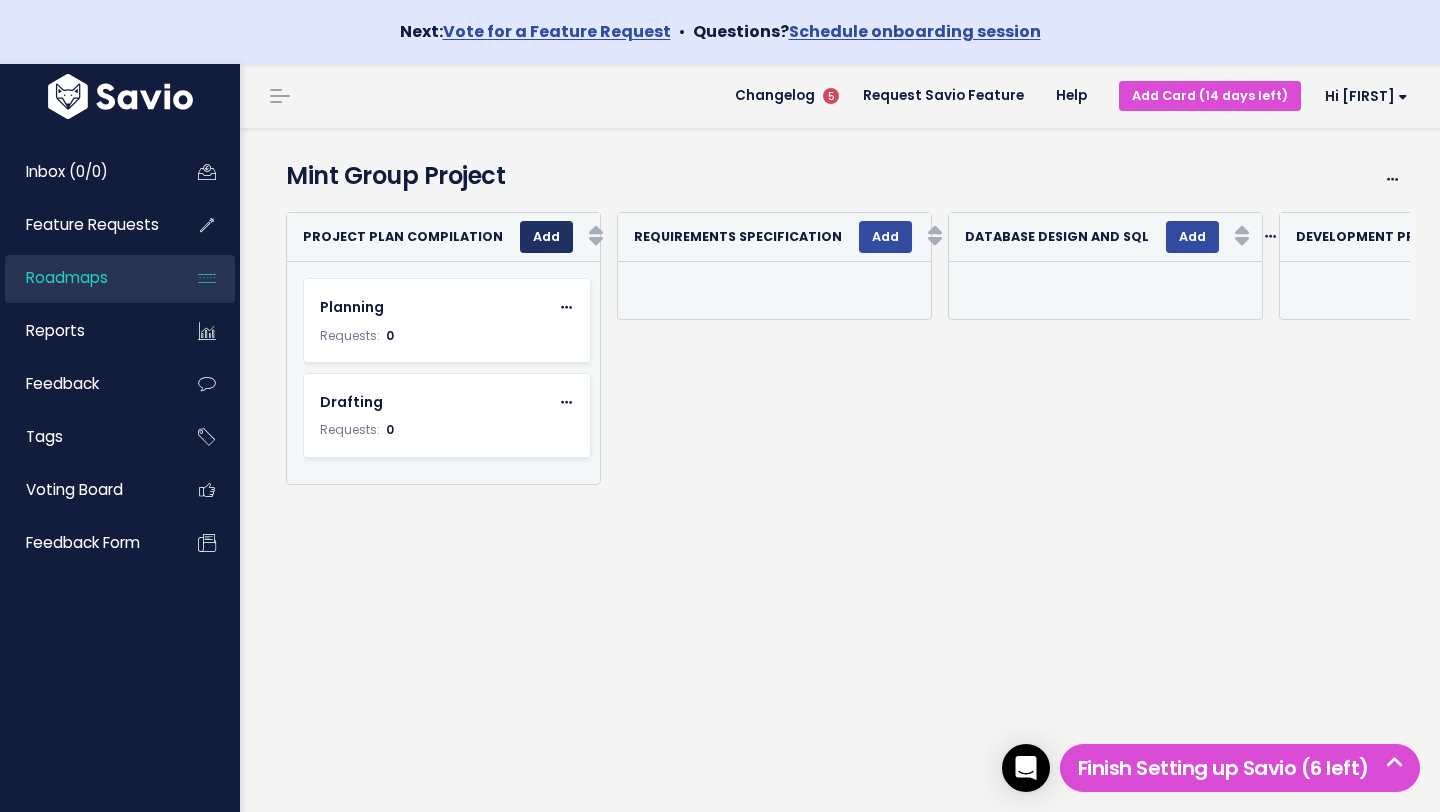 click on "Add" at bounding box center [546, 237] 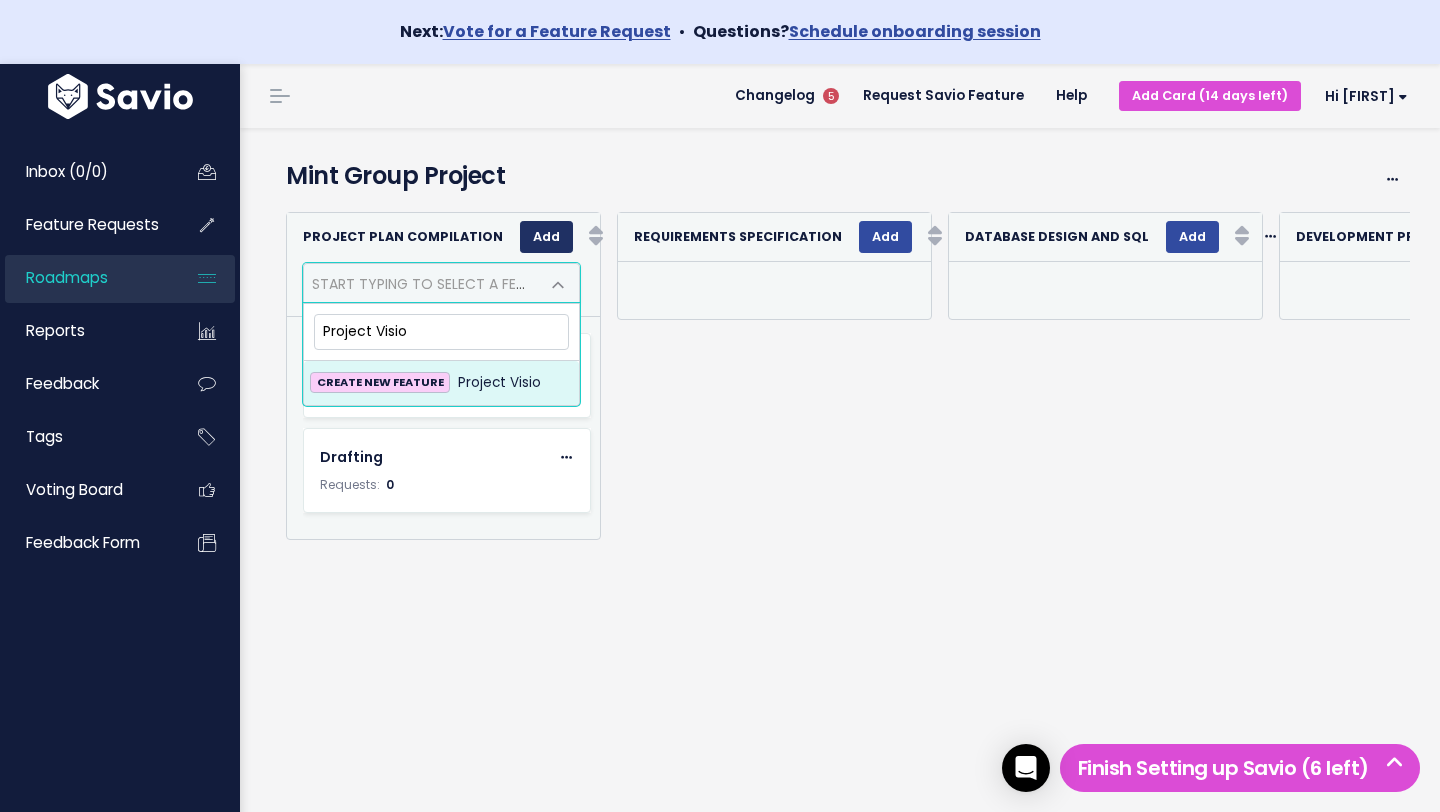 type on "Project Vision" 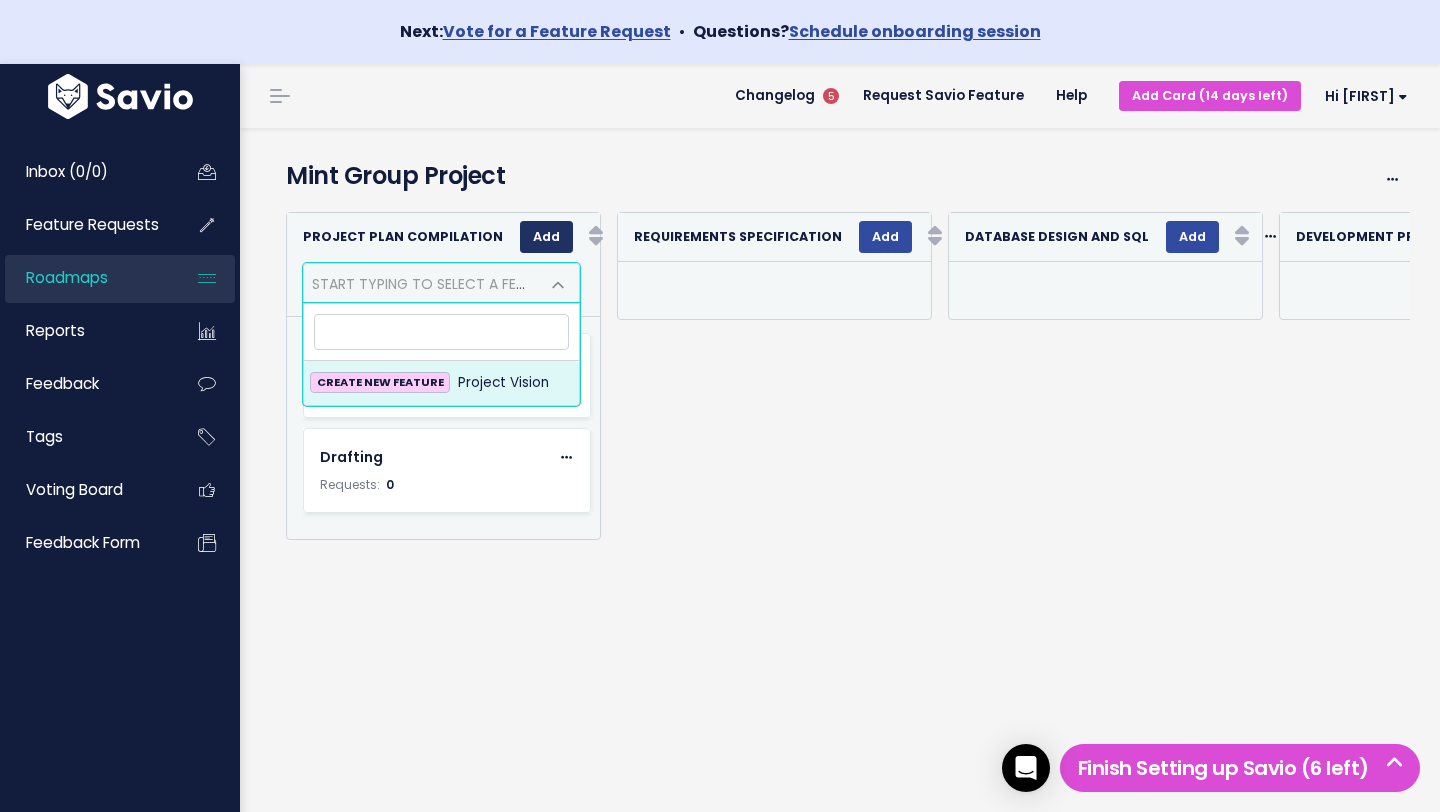 select on "Project Vision" 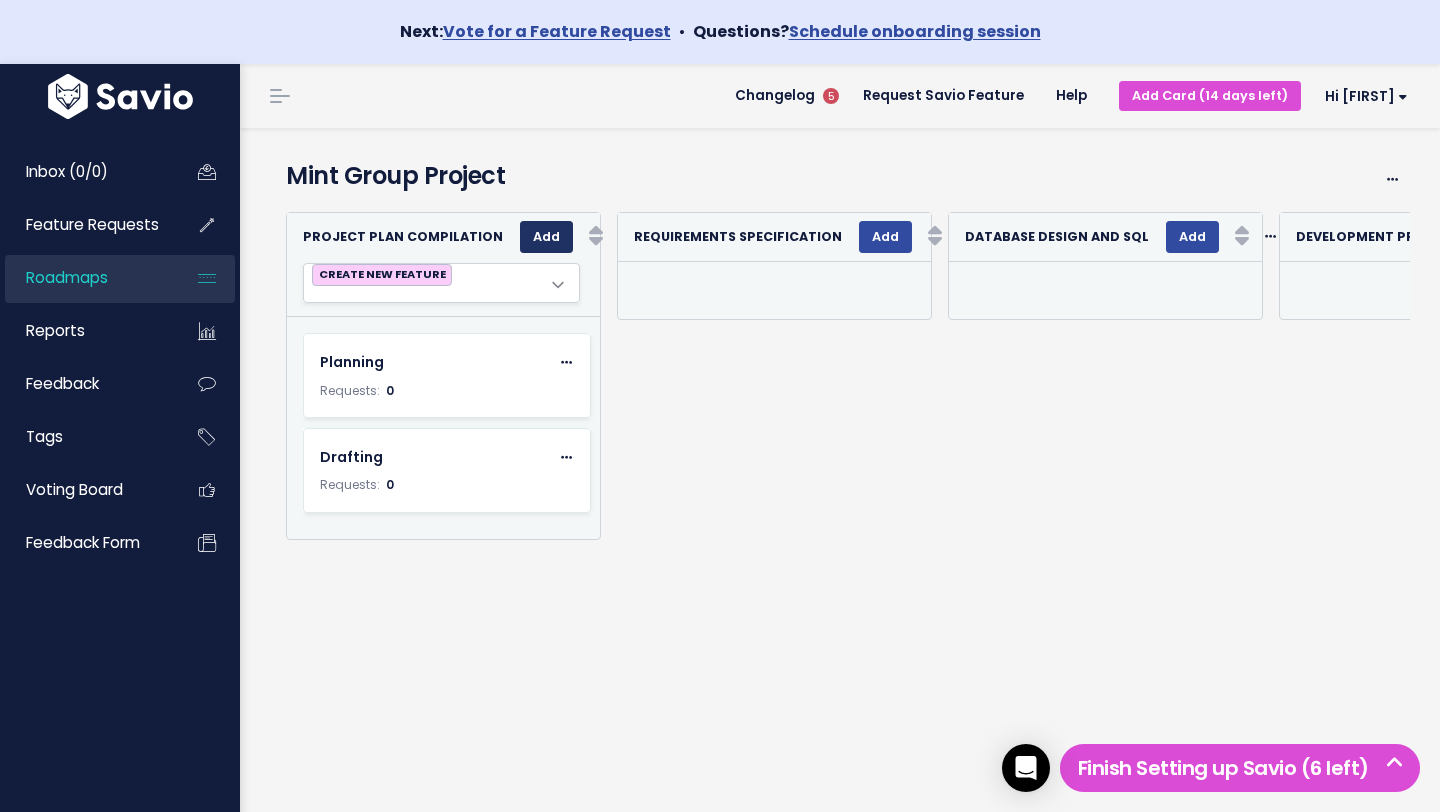 select 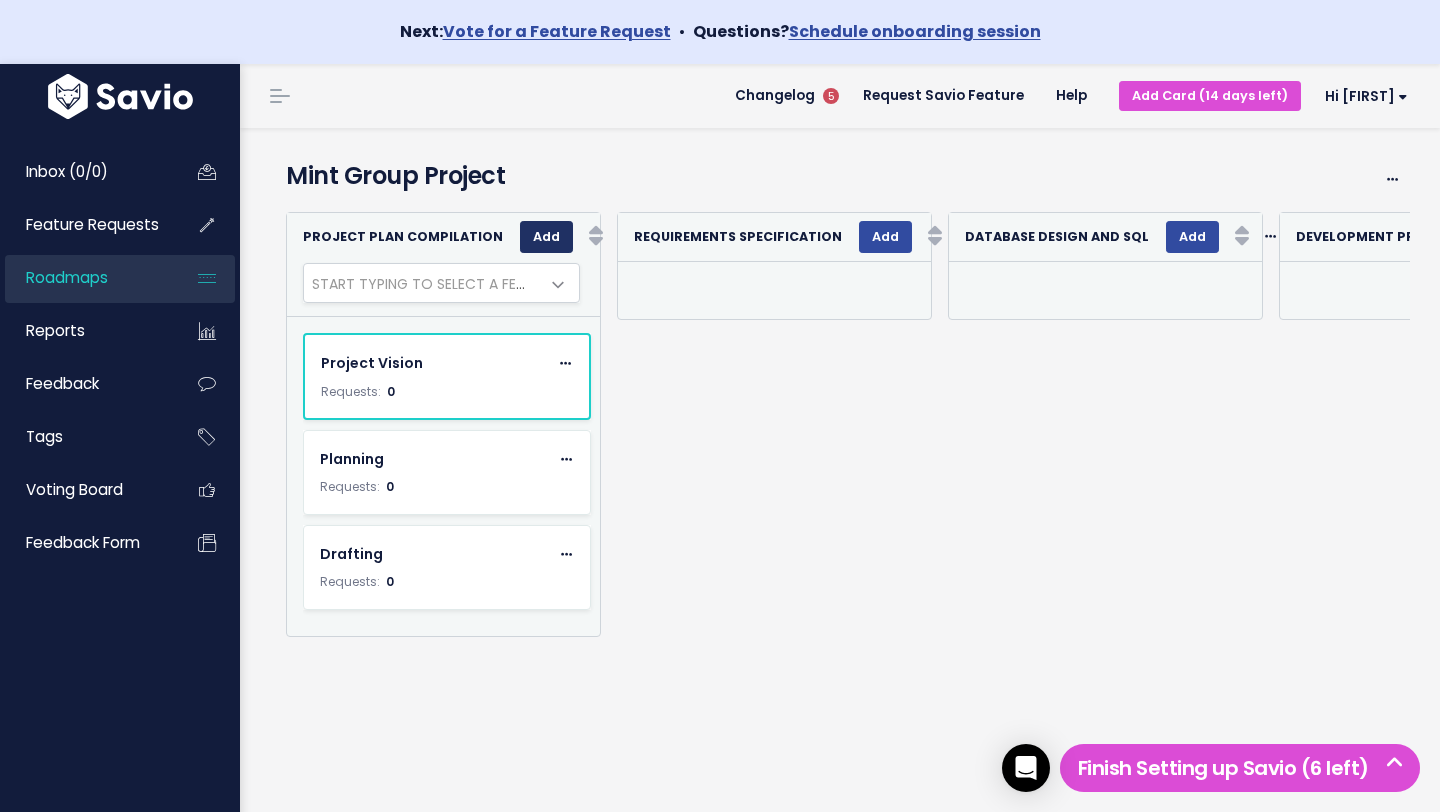 click on "Add" at bounding box center (546, 237) 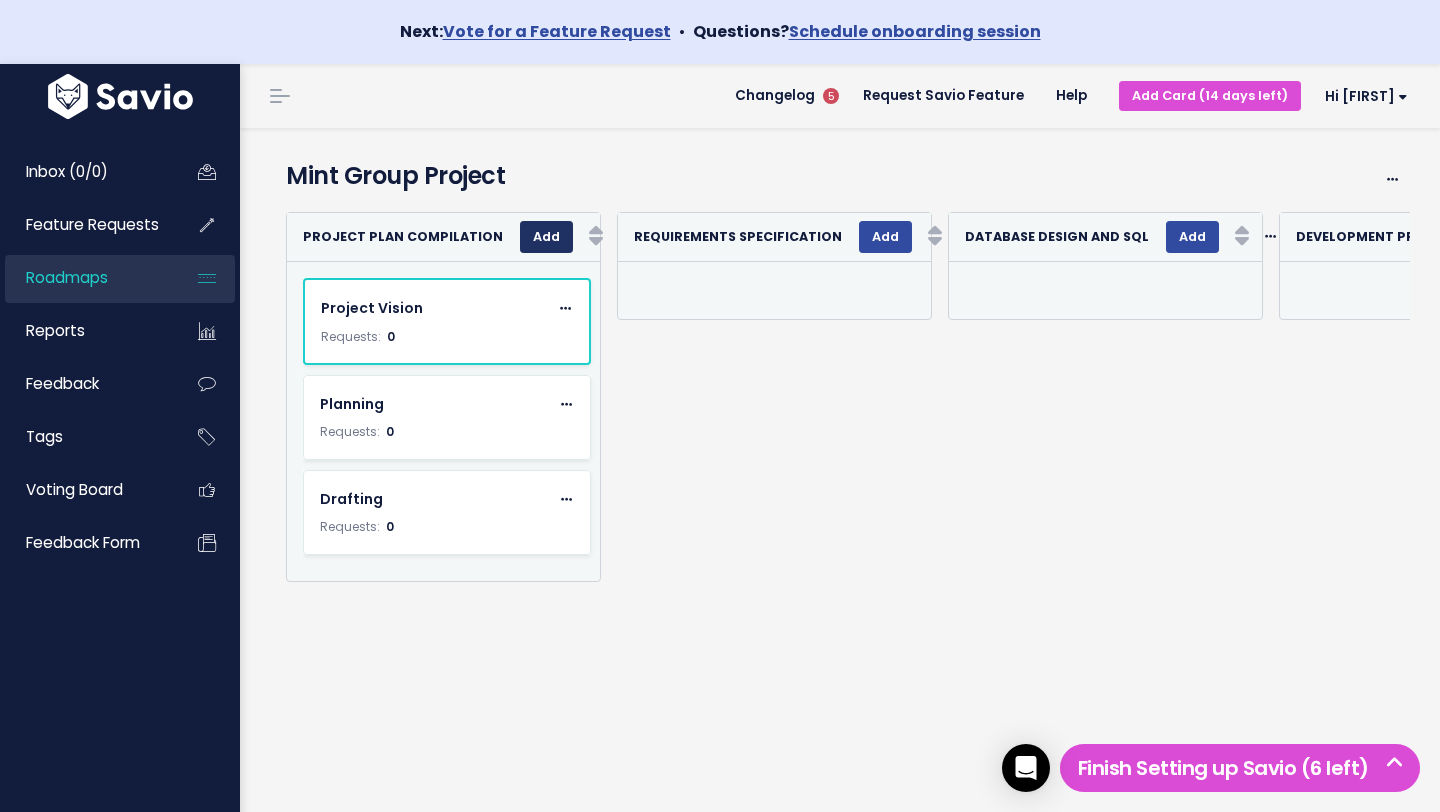 click on "Add" at bounding box center [546, 237] 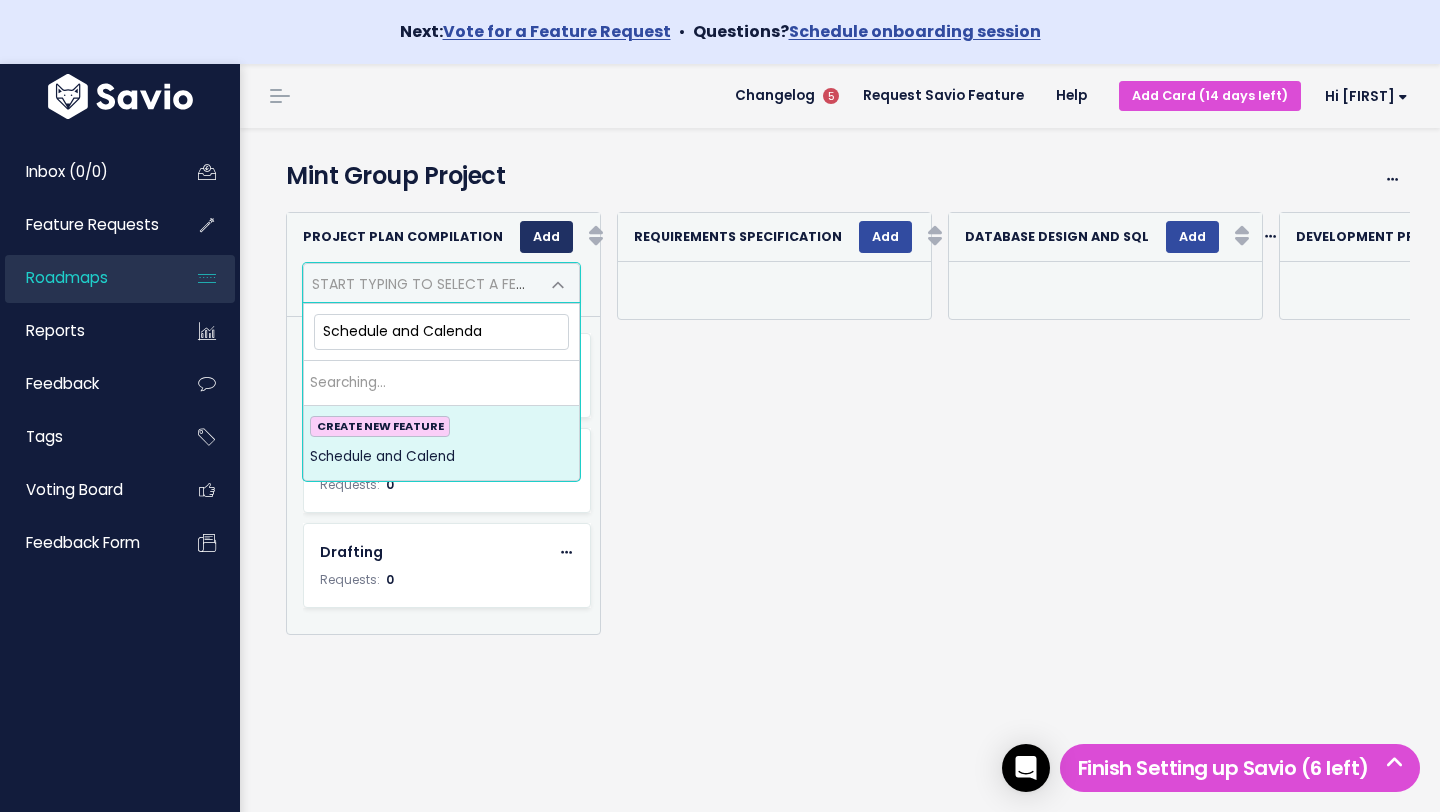type on "Schedule and Calendar" 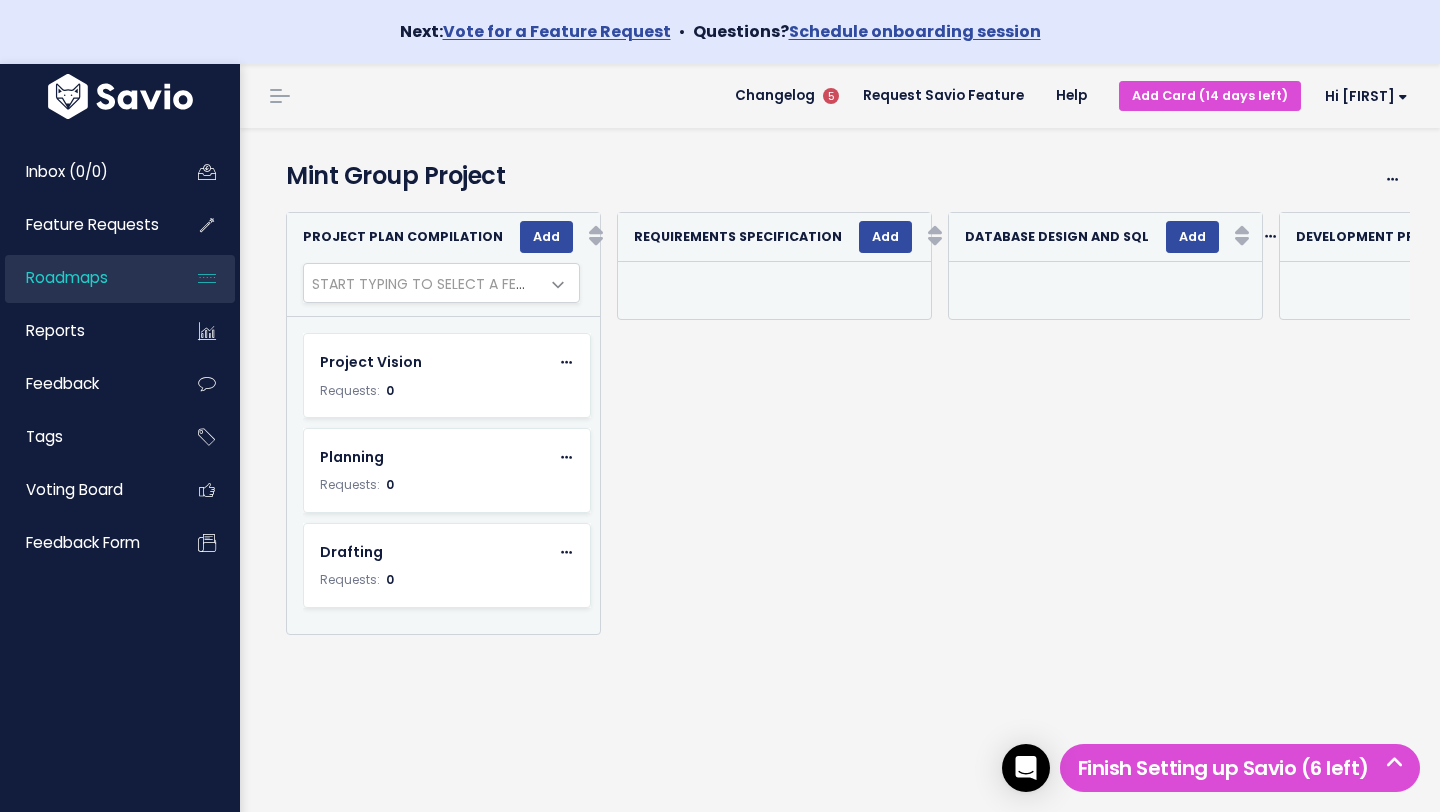 click on "Re-sorting cards...
Requirements Specification
Add
Rank
Requests (Low => High)
Requests (High => Low)
Sample MRR (Low => High)
Sample MRR (High => Low)
Delete
Start typing to select a Feature
Requirements Specification
OK
Cancel" at bounding box center [766, 423] 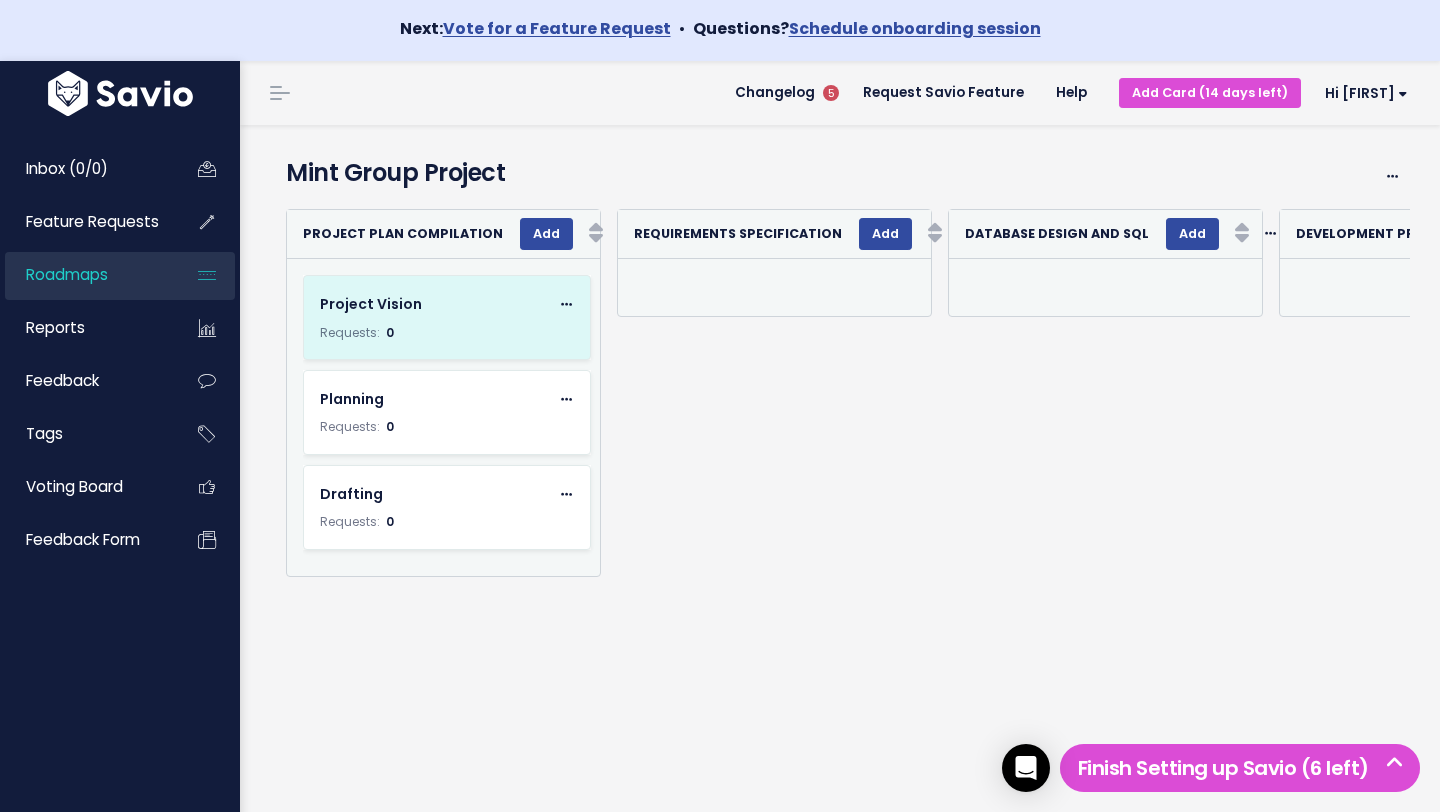 scroll, scrollTop: 0, scrollLeft: 0, axis: both 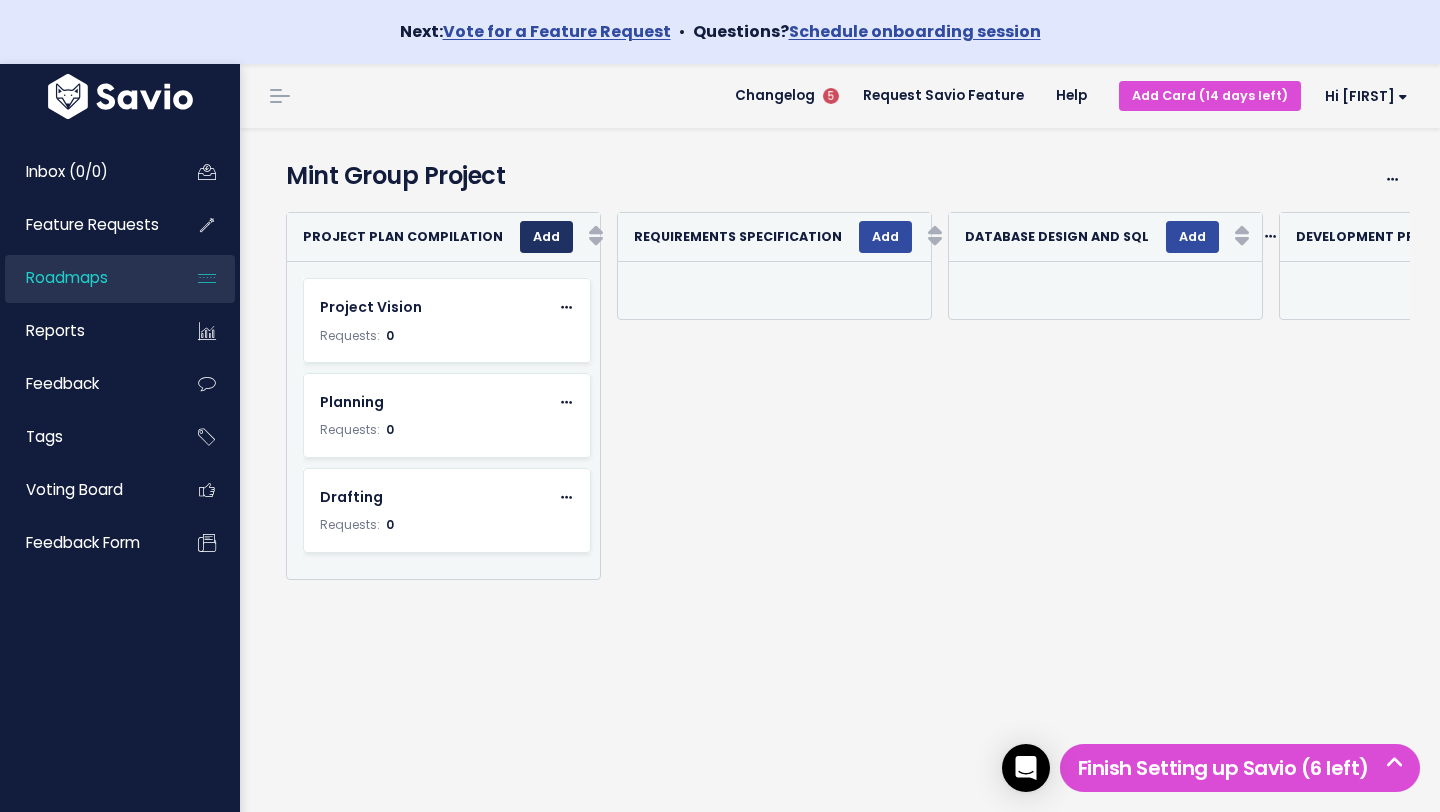 click on "Add" at bounding box center (546, 237) 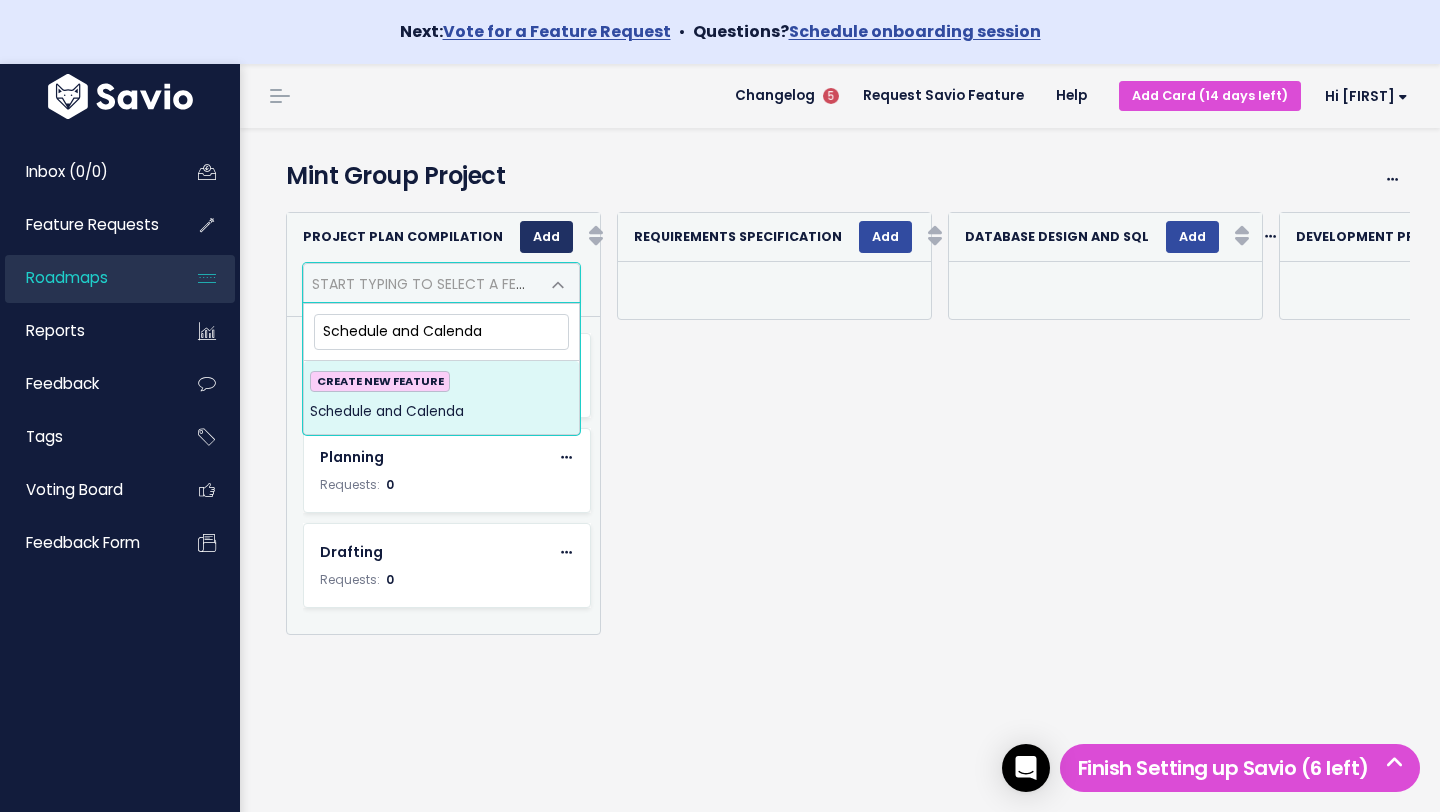 type on "Schedule and Calendar" 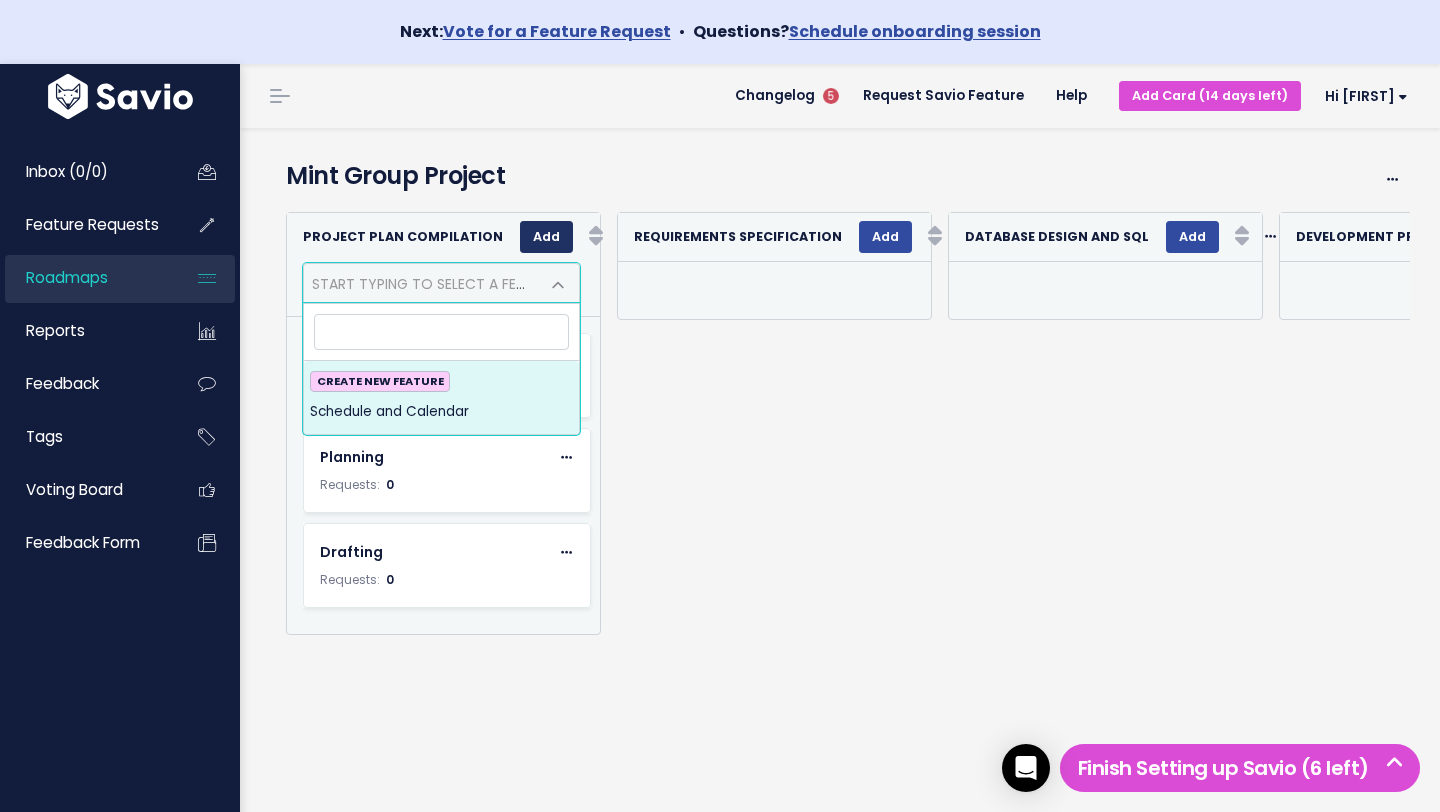 select on "Schedule and Calendar" 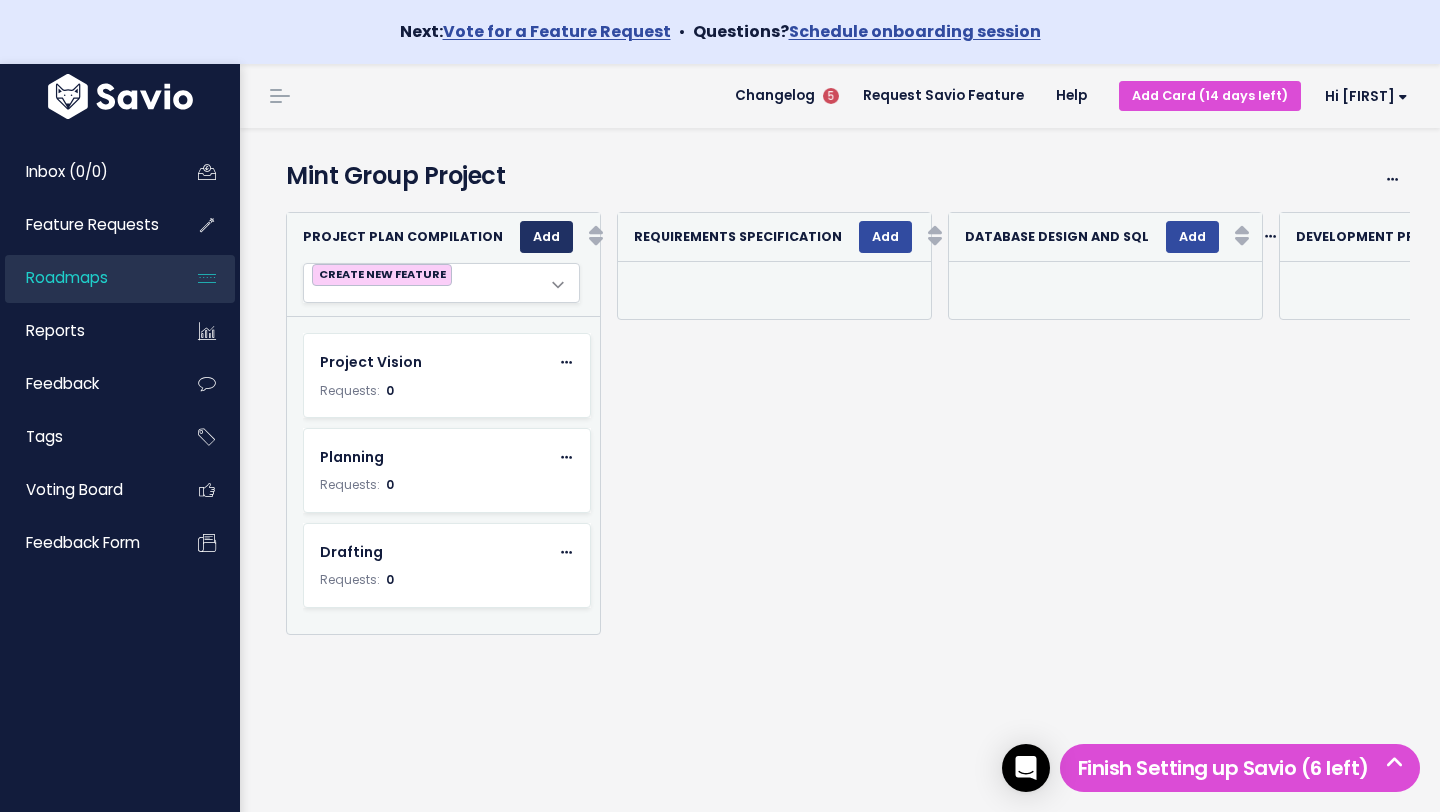 select 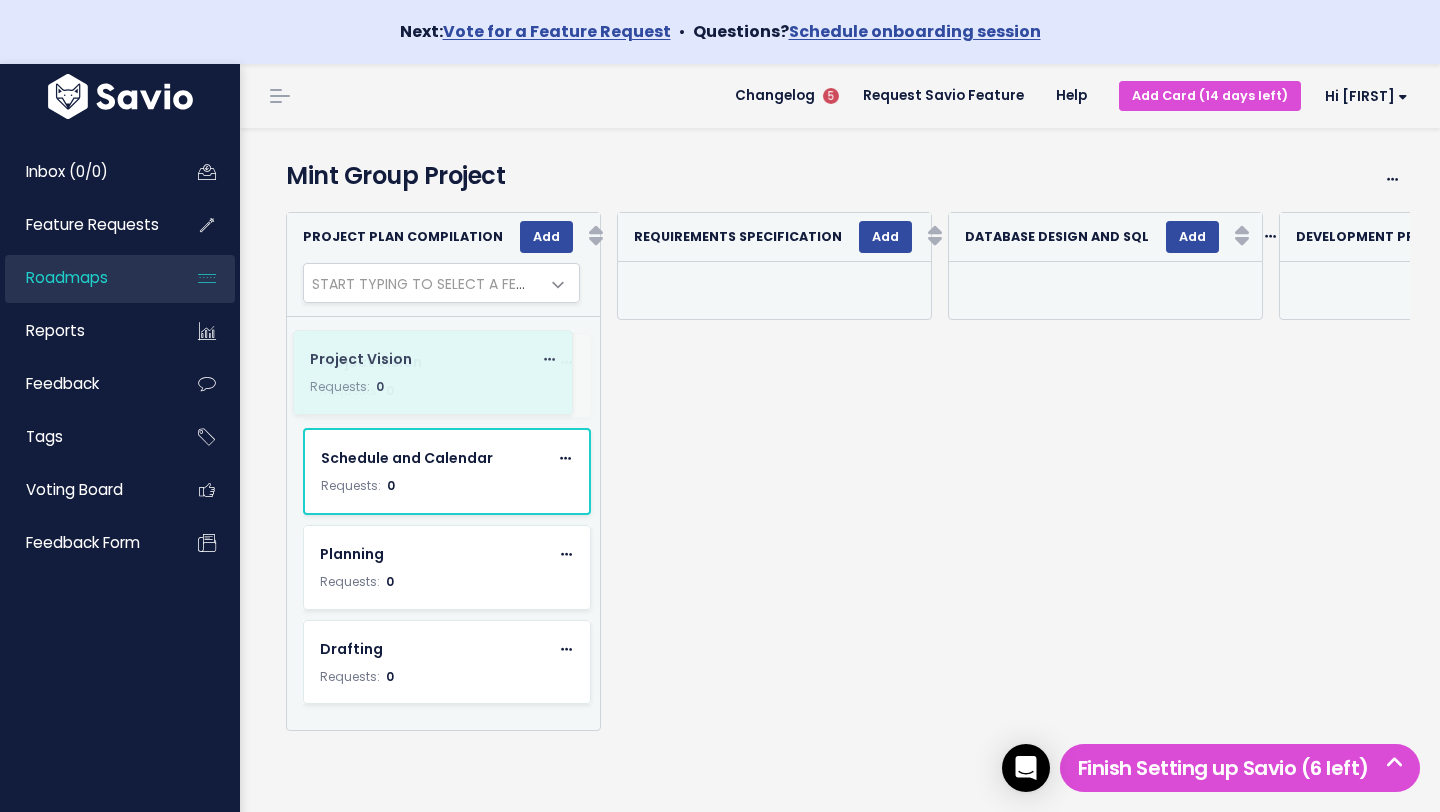 drag, startPoint x: 502, startPoint y: 488, endPoint x: 492, endPoint y: 387, distance: 101.49384 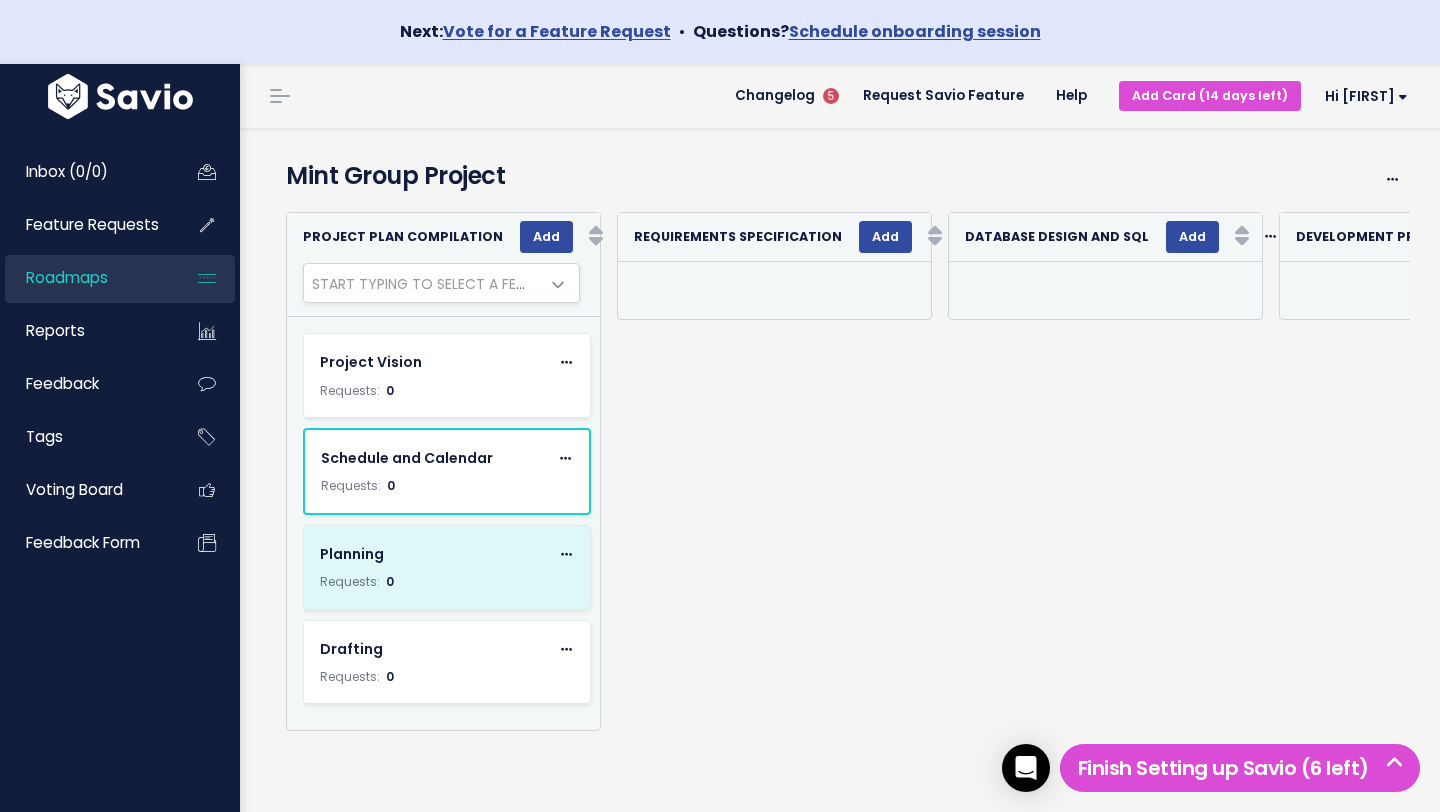 click at bounding box center (566, 555) 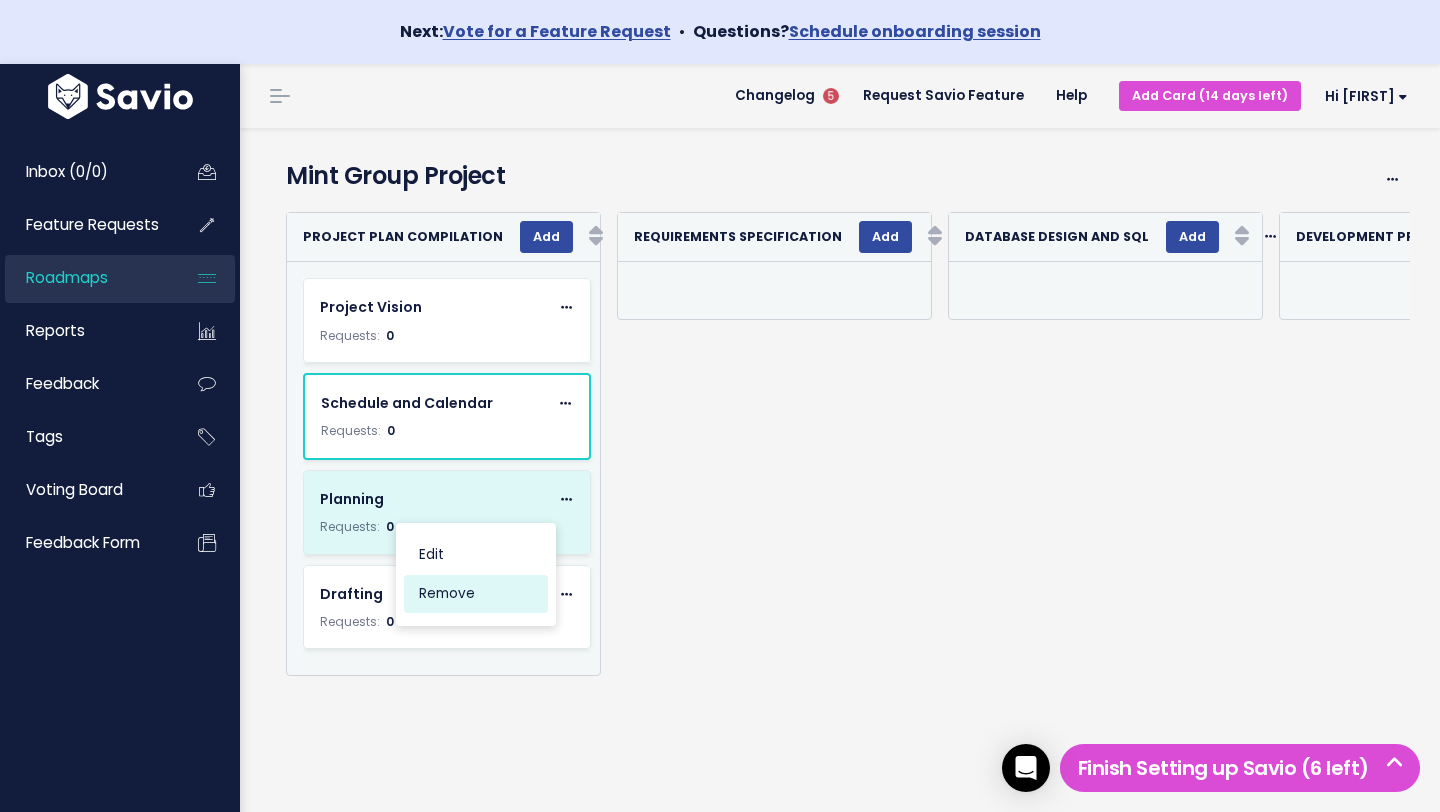 click on "Remove" at bounding box center (476, 594) 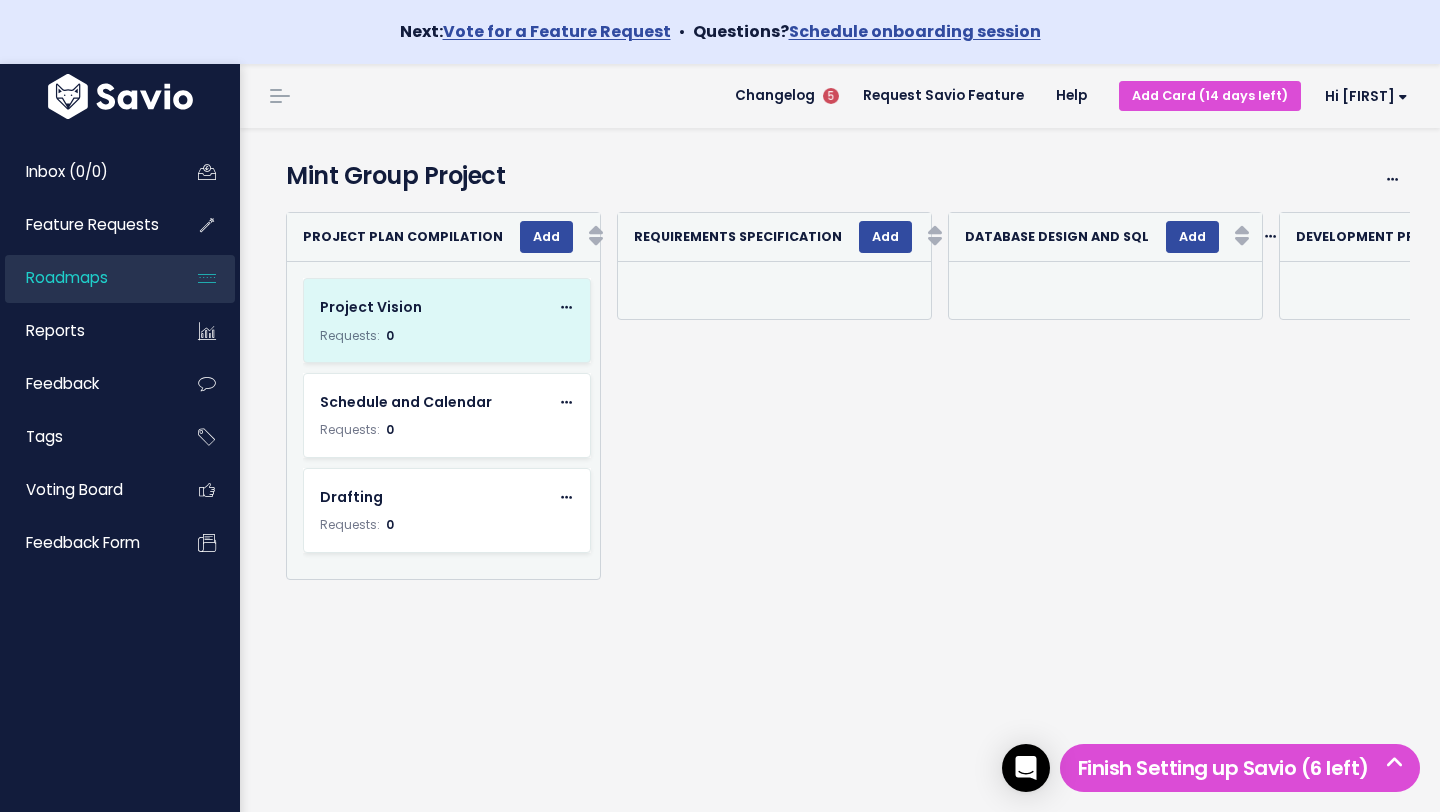 click on "Requests:
0" at bounding box center (447, 336) 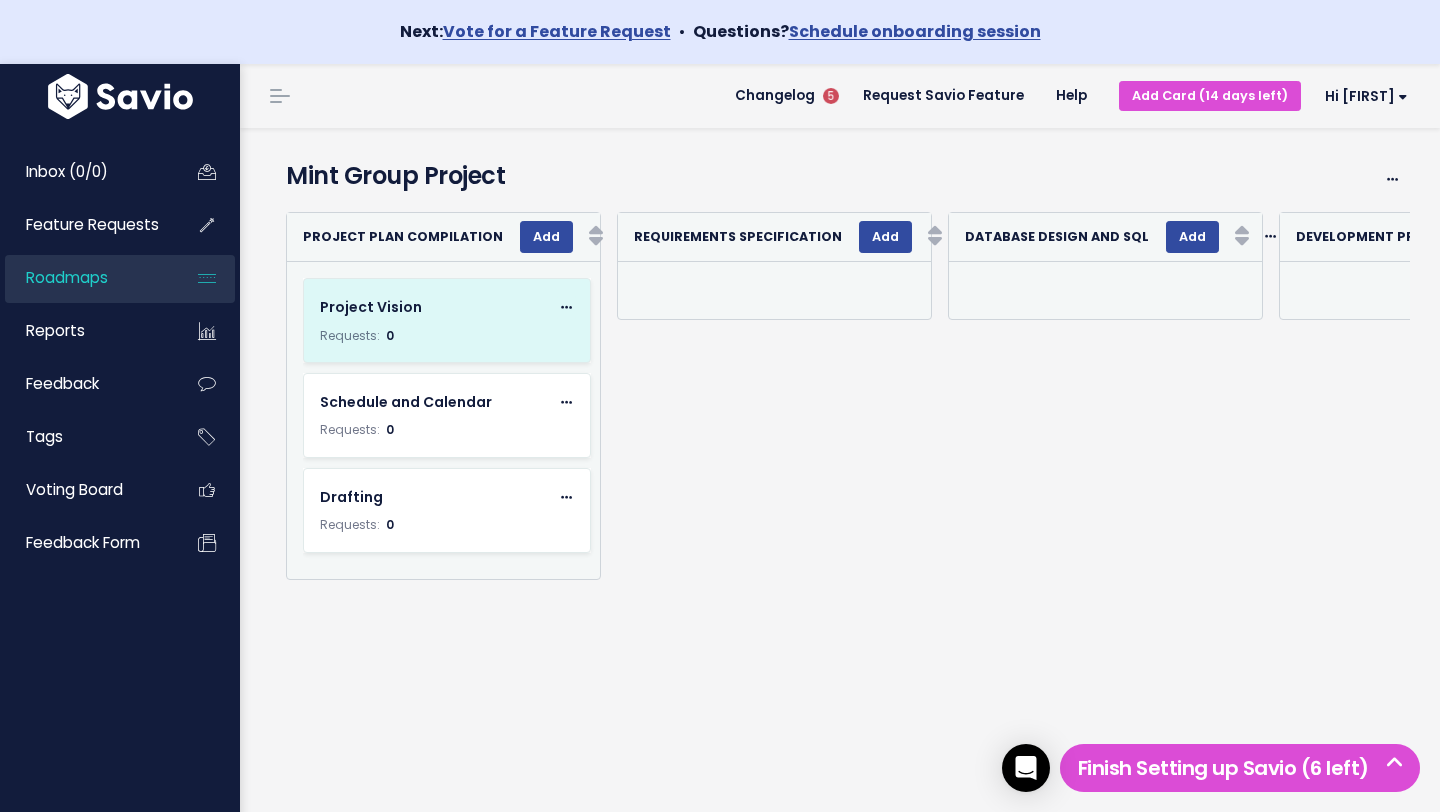 click at bounding box center [566, 308] 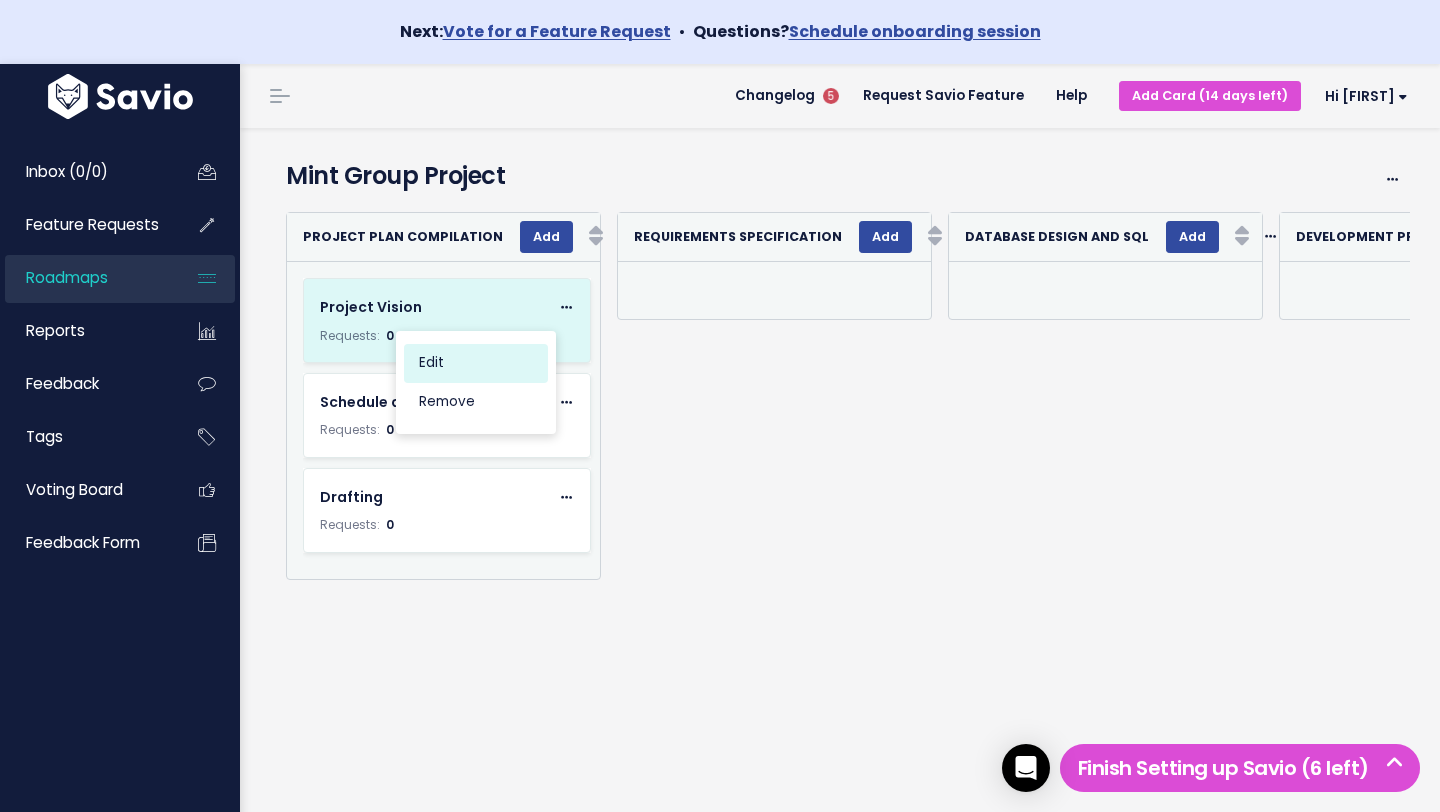 click on "Edit" at bounding box center [476, 363] 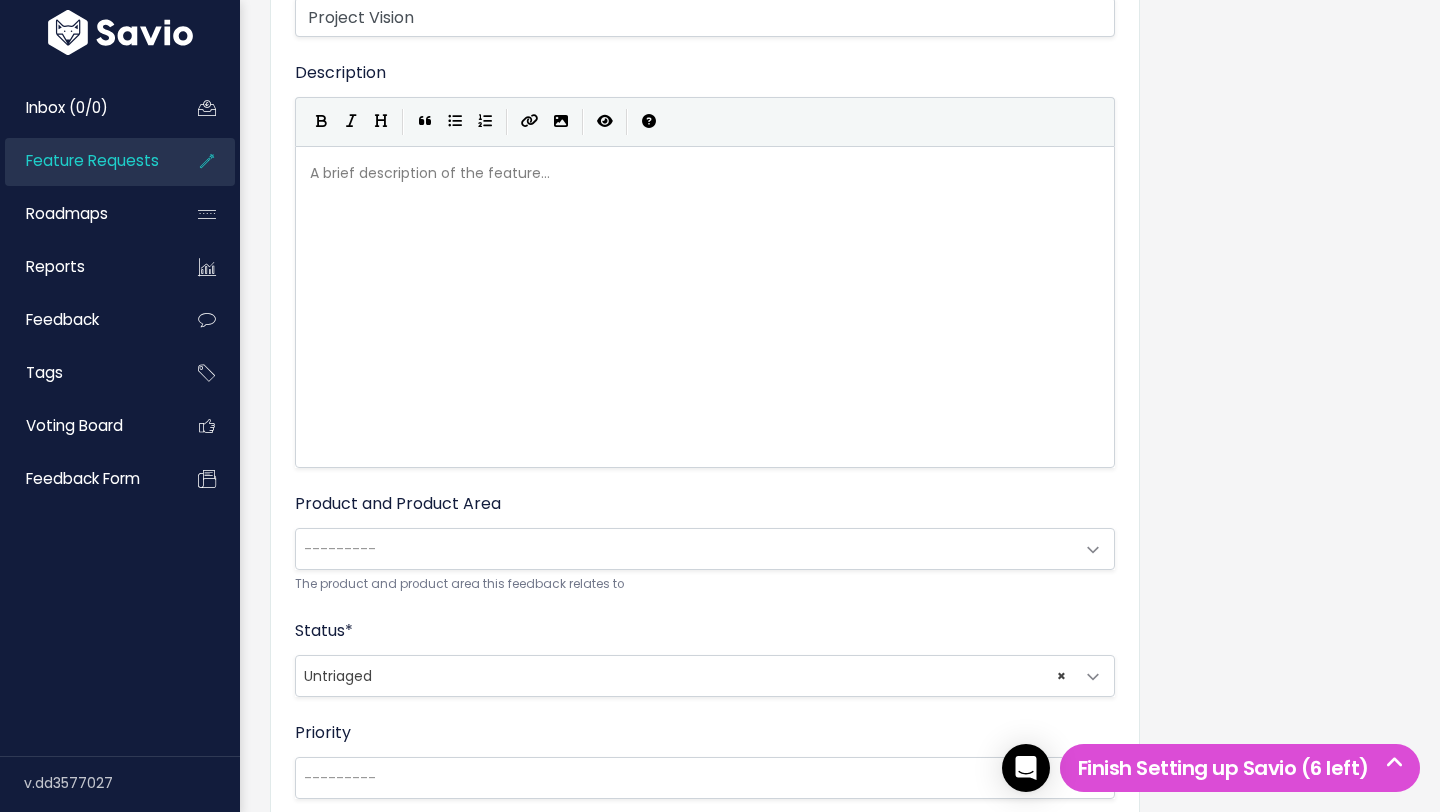 scroll, scrollTop: 271, scrollLeft: 0, axis: vertical 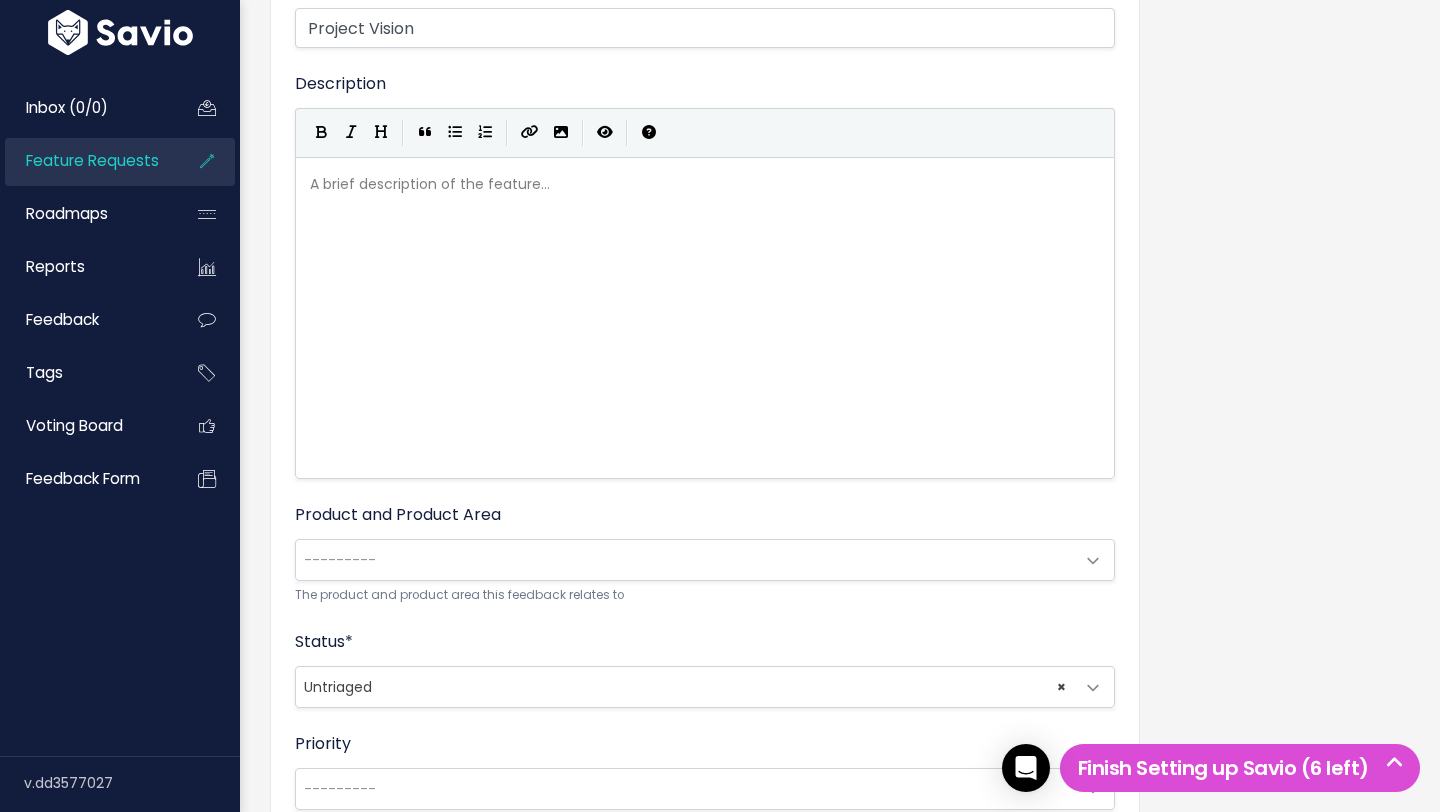 click on "A brief description of the feature... xxxxxxxxxx   ​" at bounding box center (730, 343) 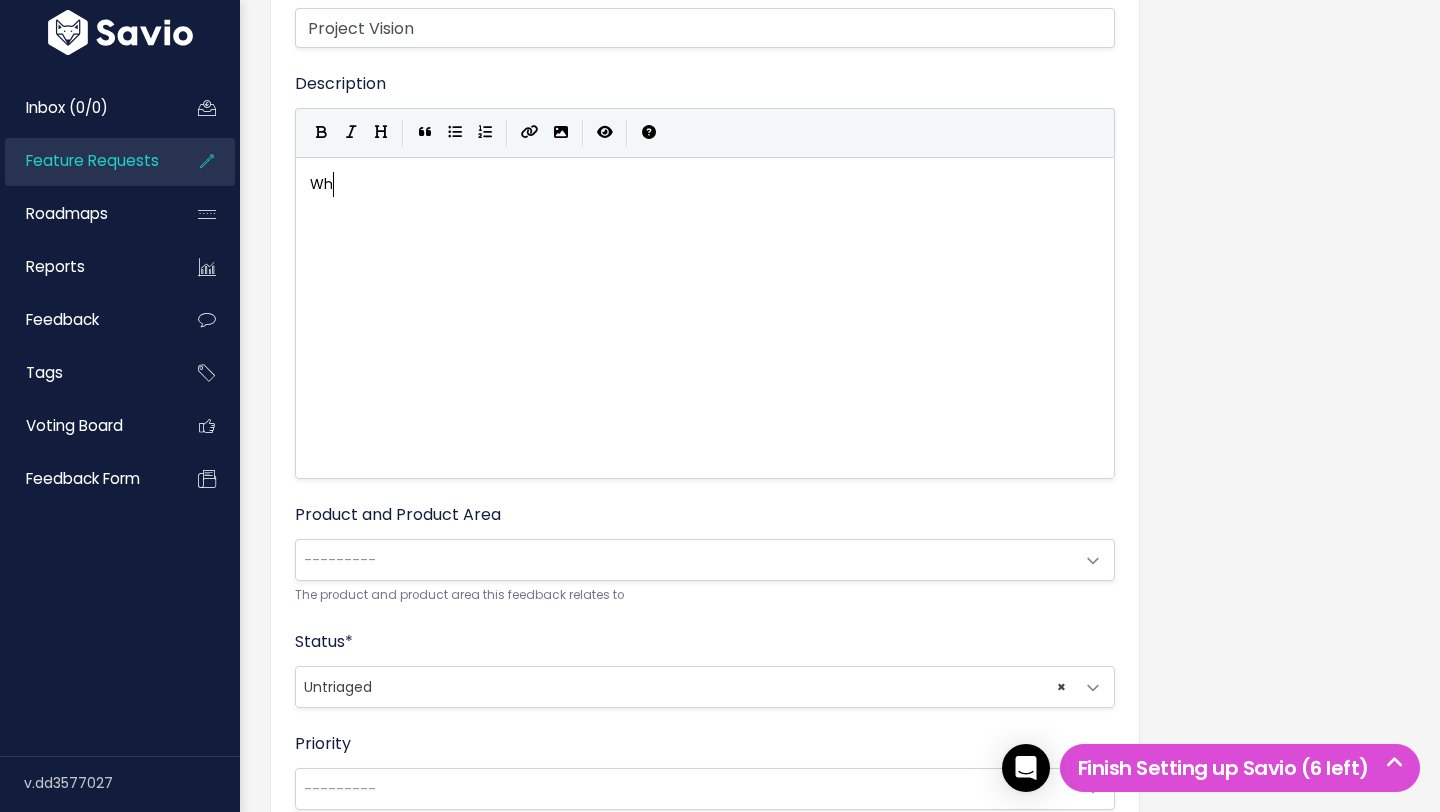 scroll, scrollTop: 7, scrollLeft: 36, axis: both 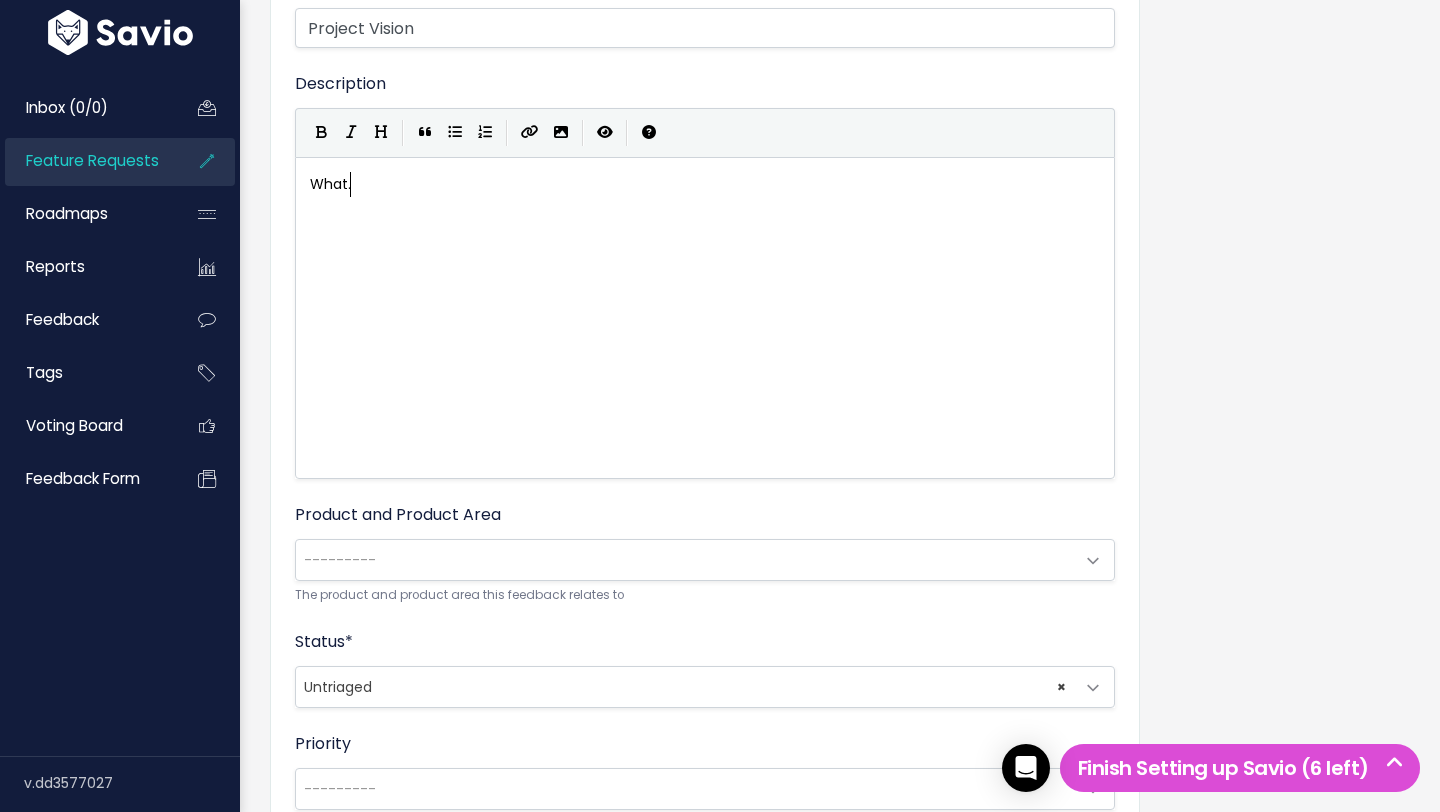 type on "What.." 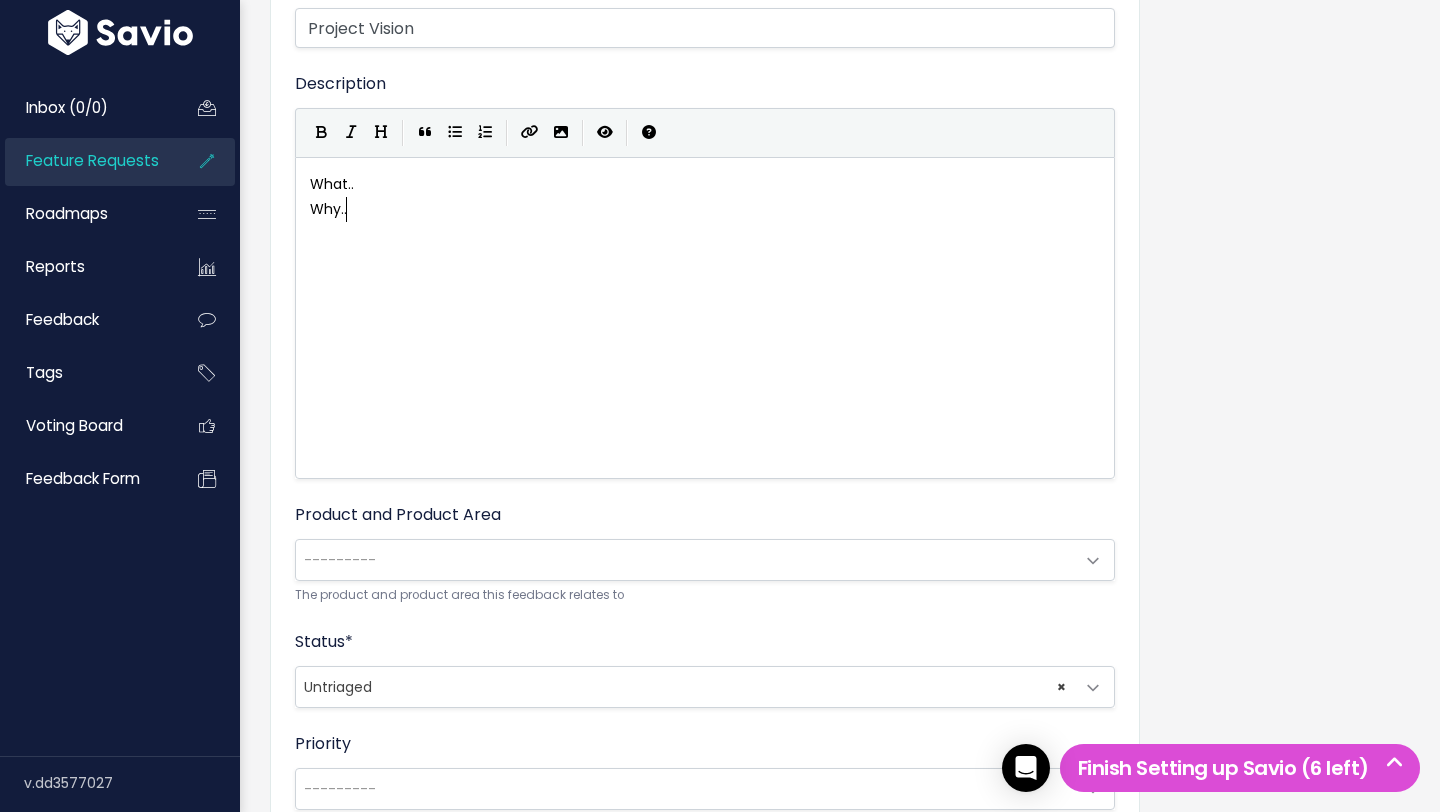 type on "Why..." 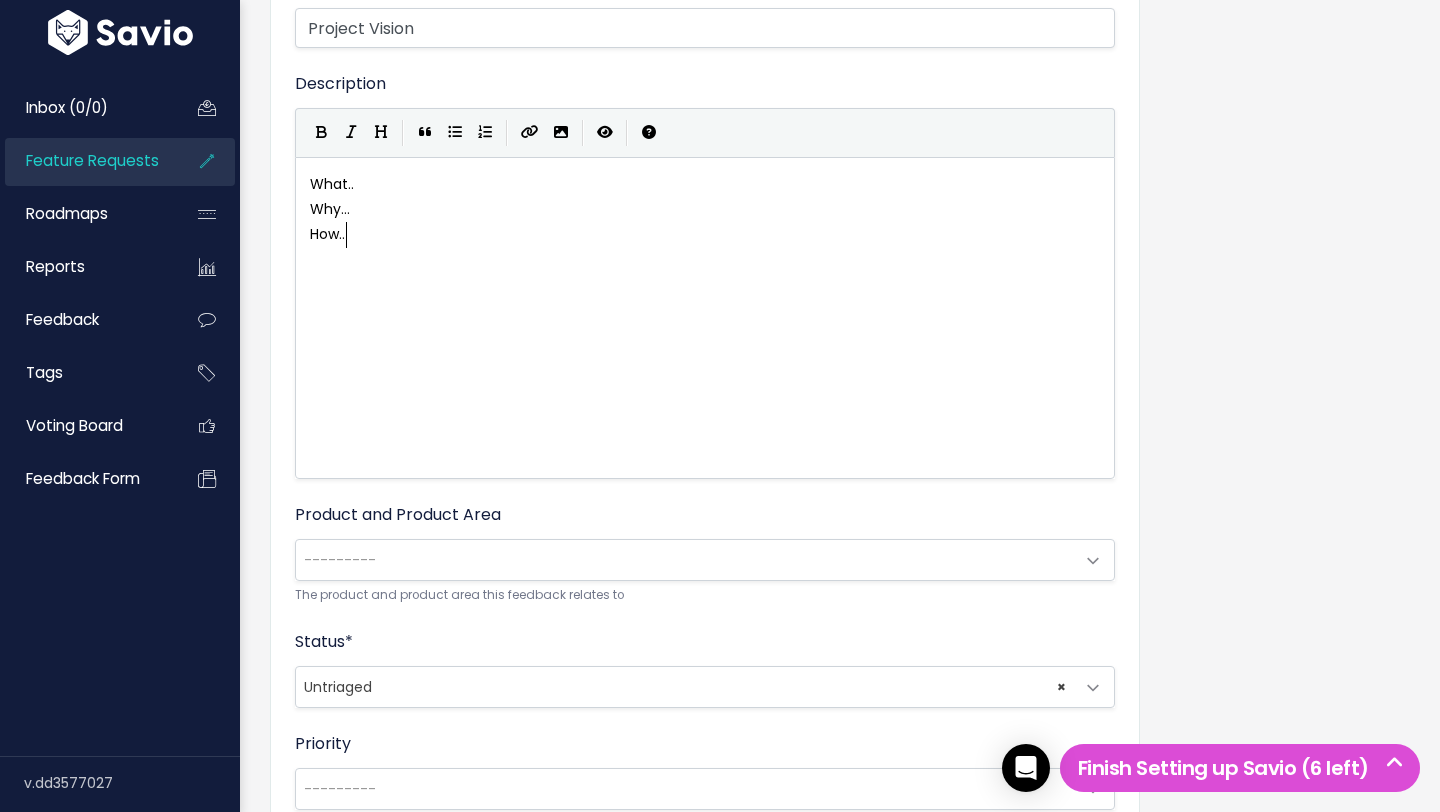 type on "How..." 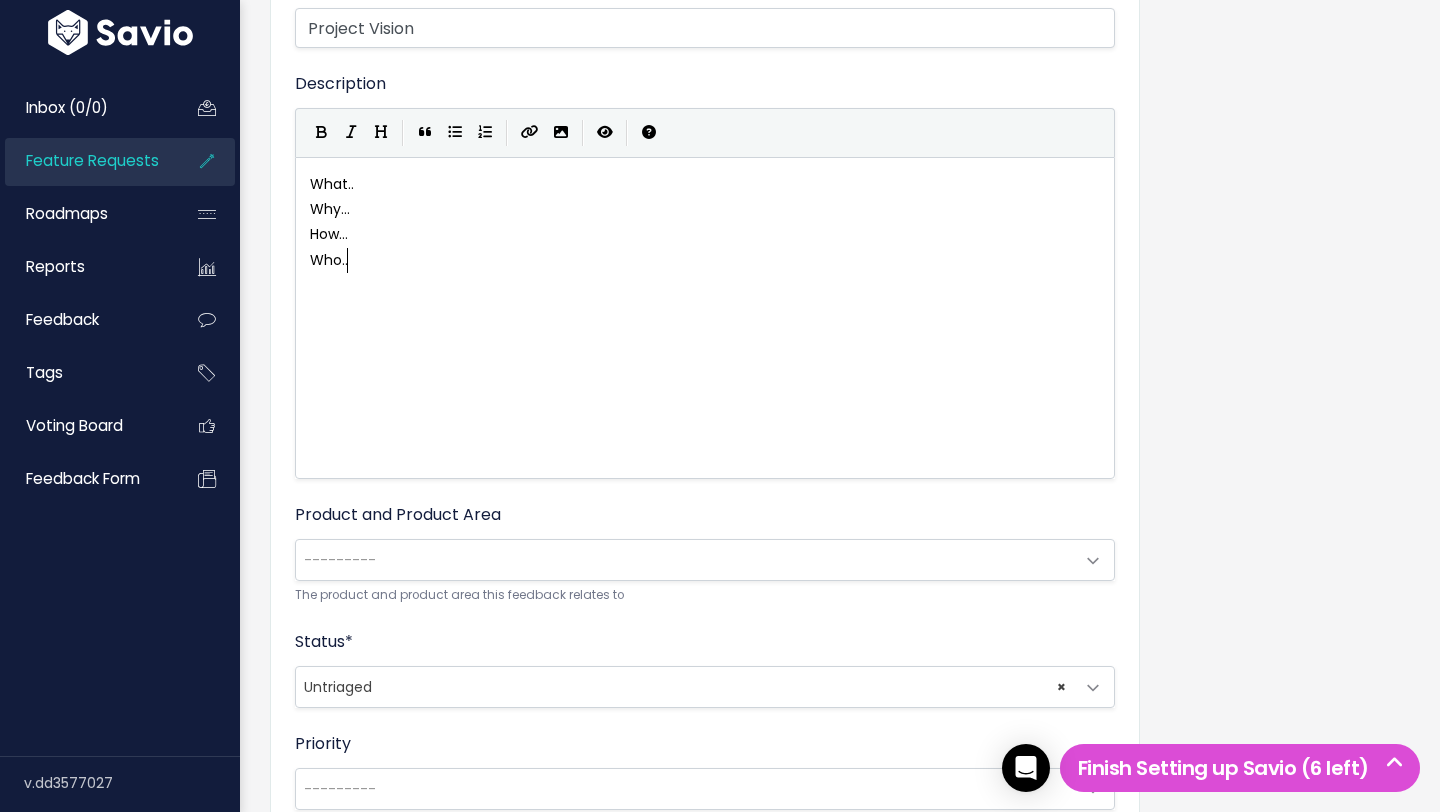 scroll, scrollTop: 7, scrollLeft: 36, axis: both 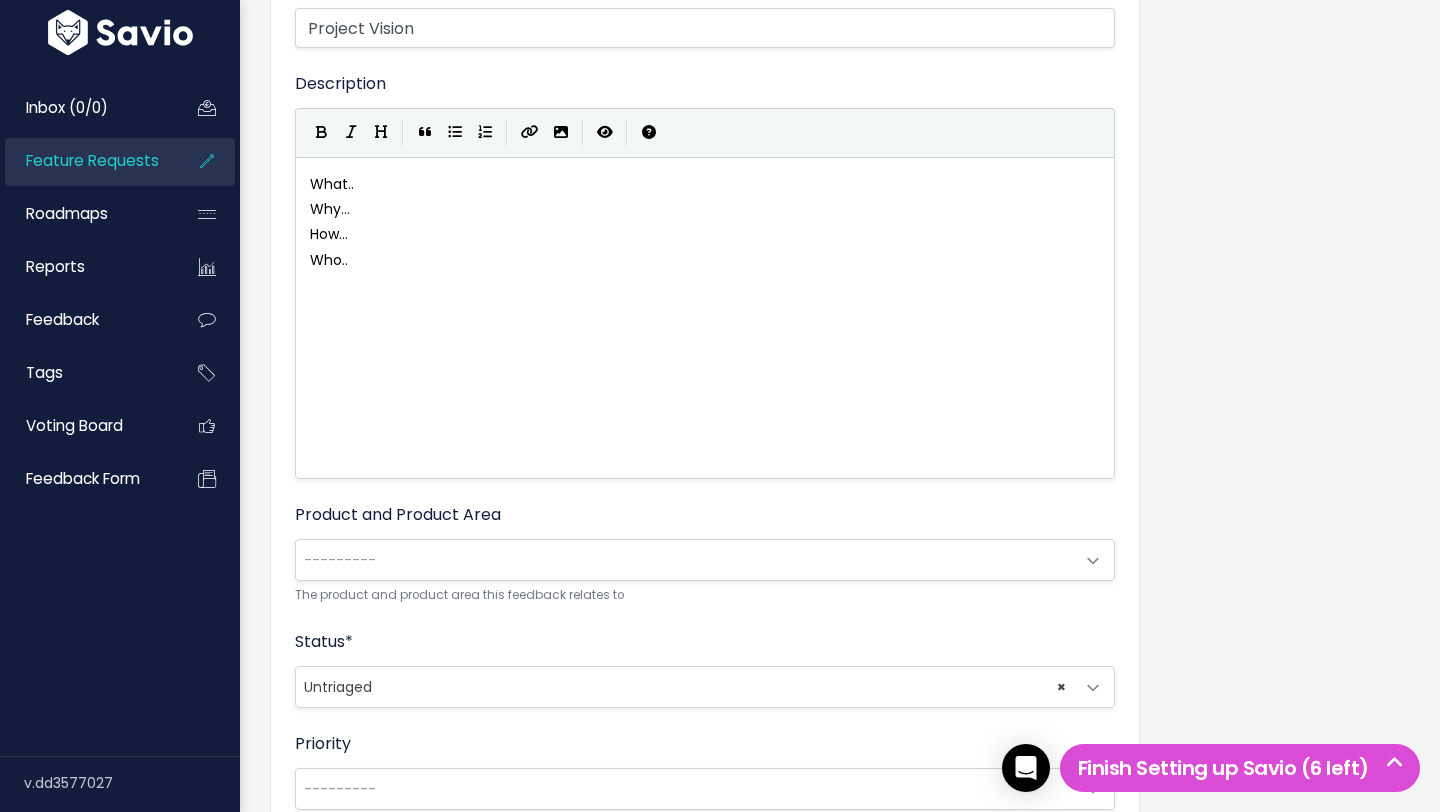 type on "Who..." 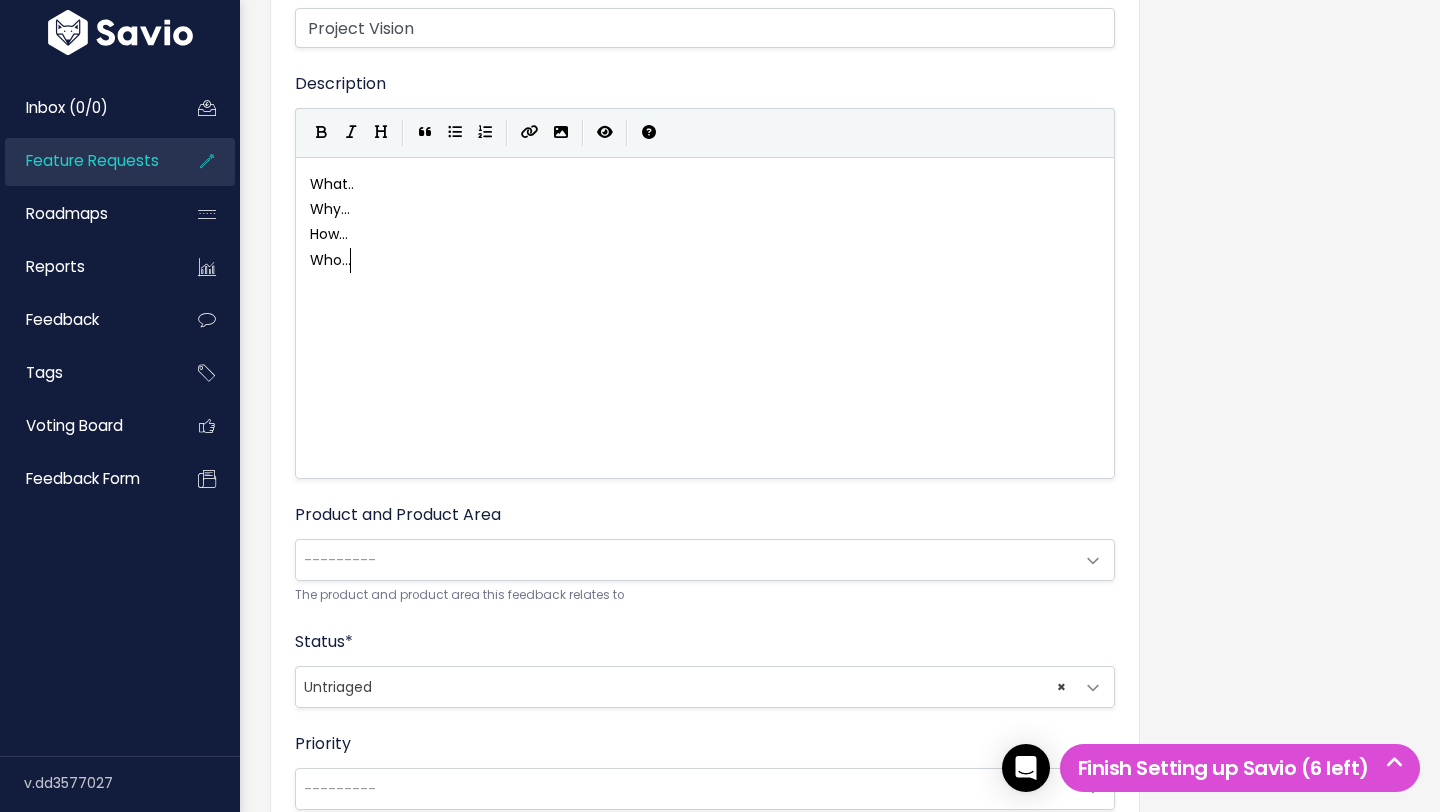 scroll, scrollTop: 7, scrollLeft: 39, axis: both 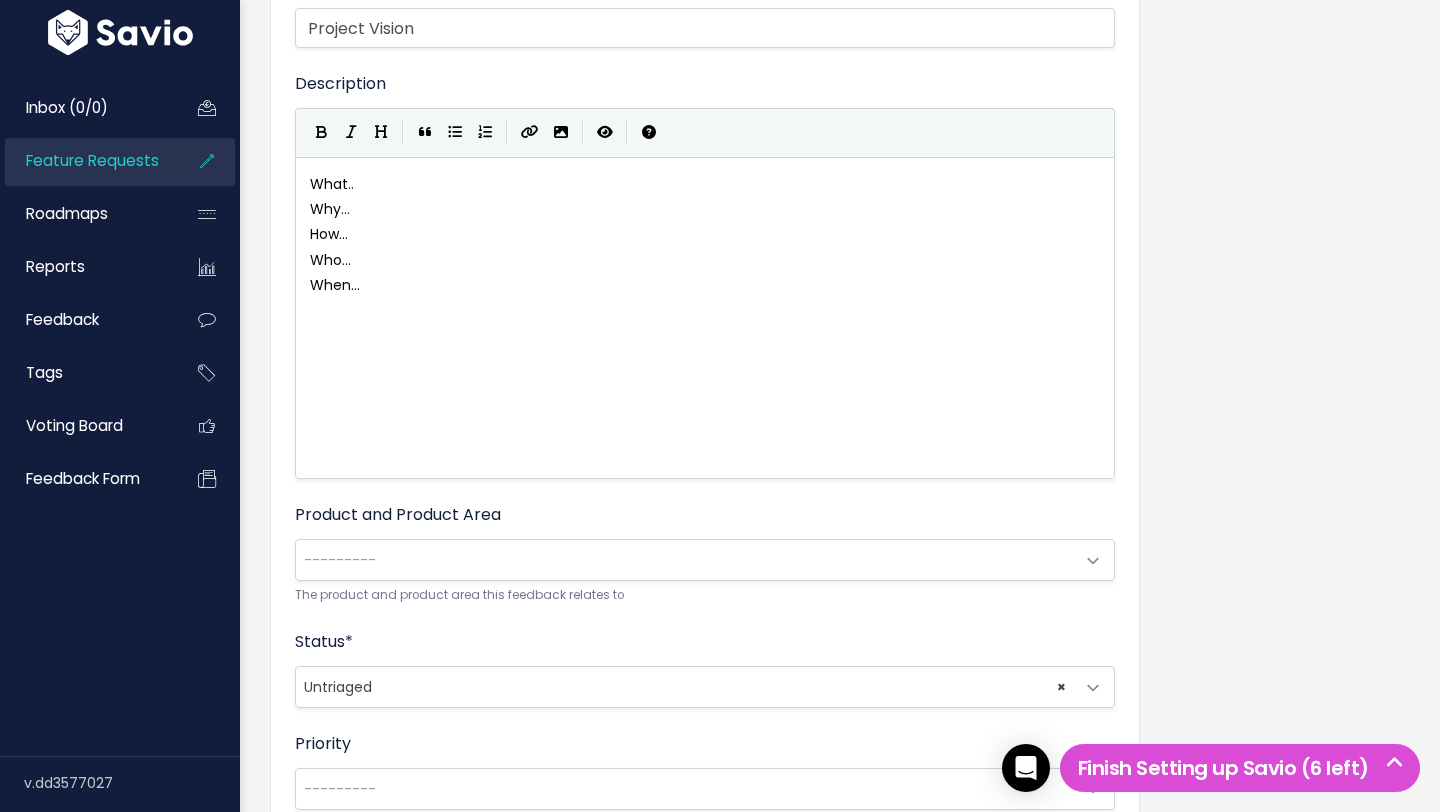 type on "When..." 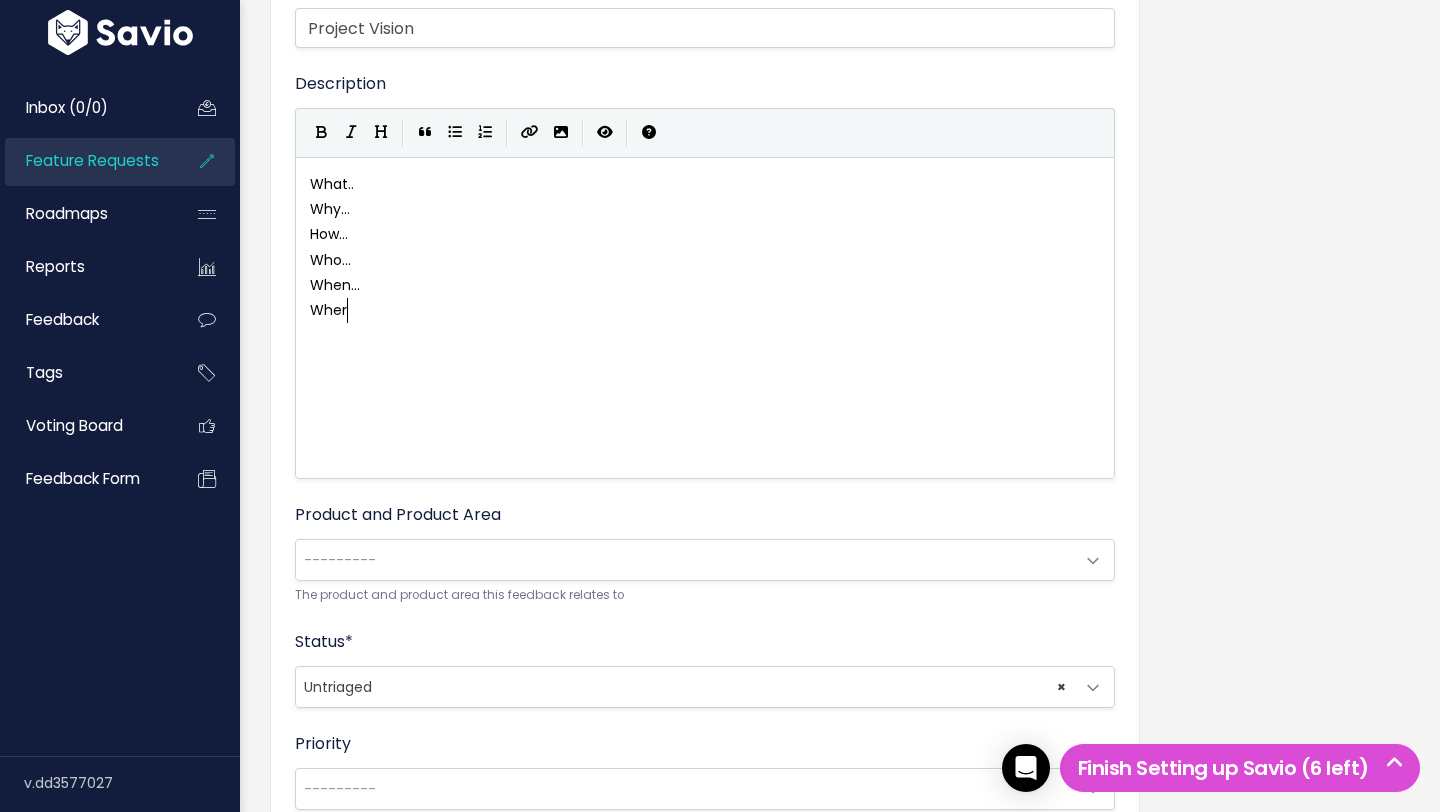 scroll, scrollTop: 7, scrollLeft: 44, axis: both 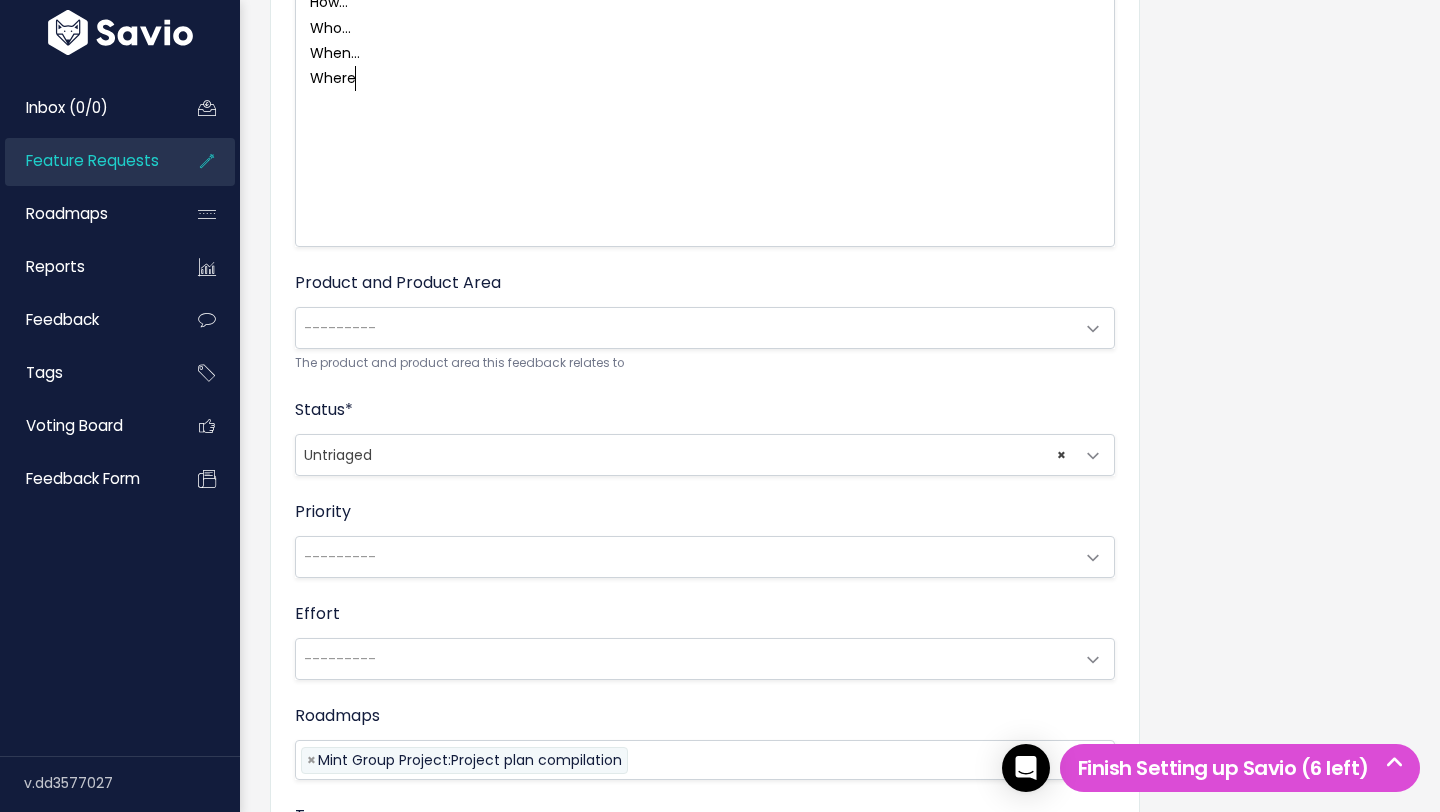 type on "Where" 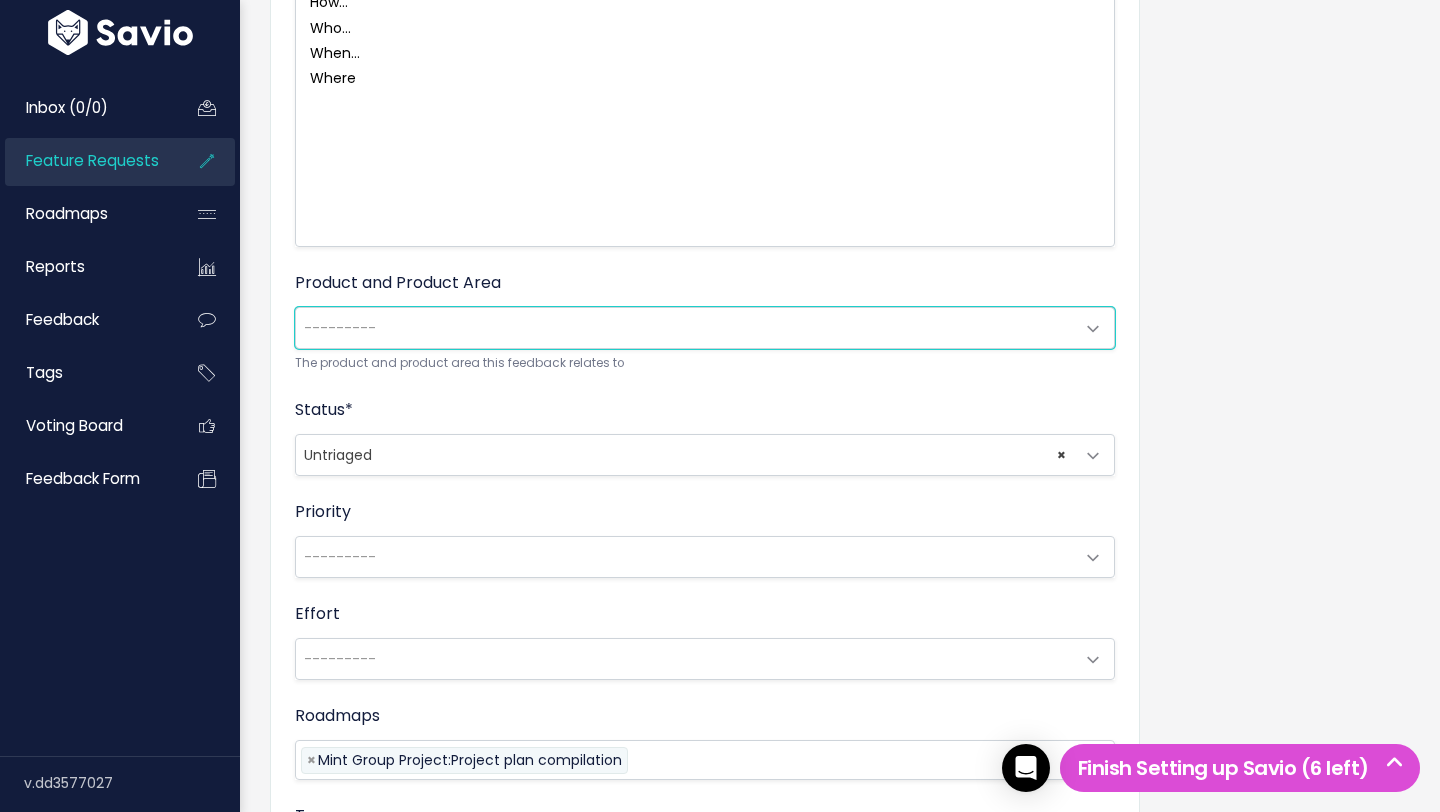 click on "---------" at bounding box center (685, 328) 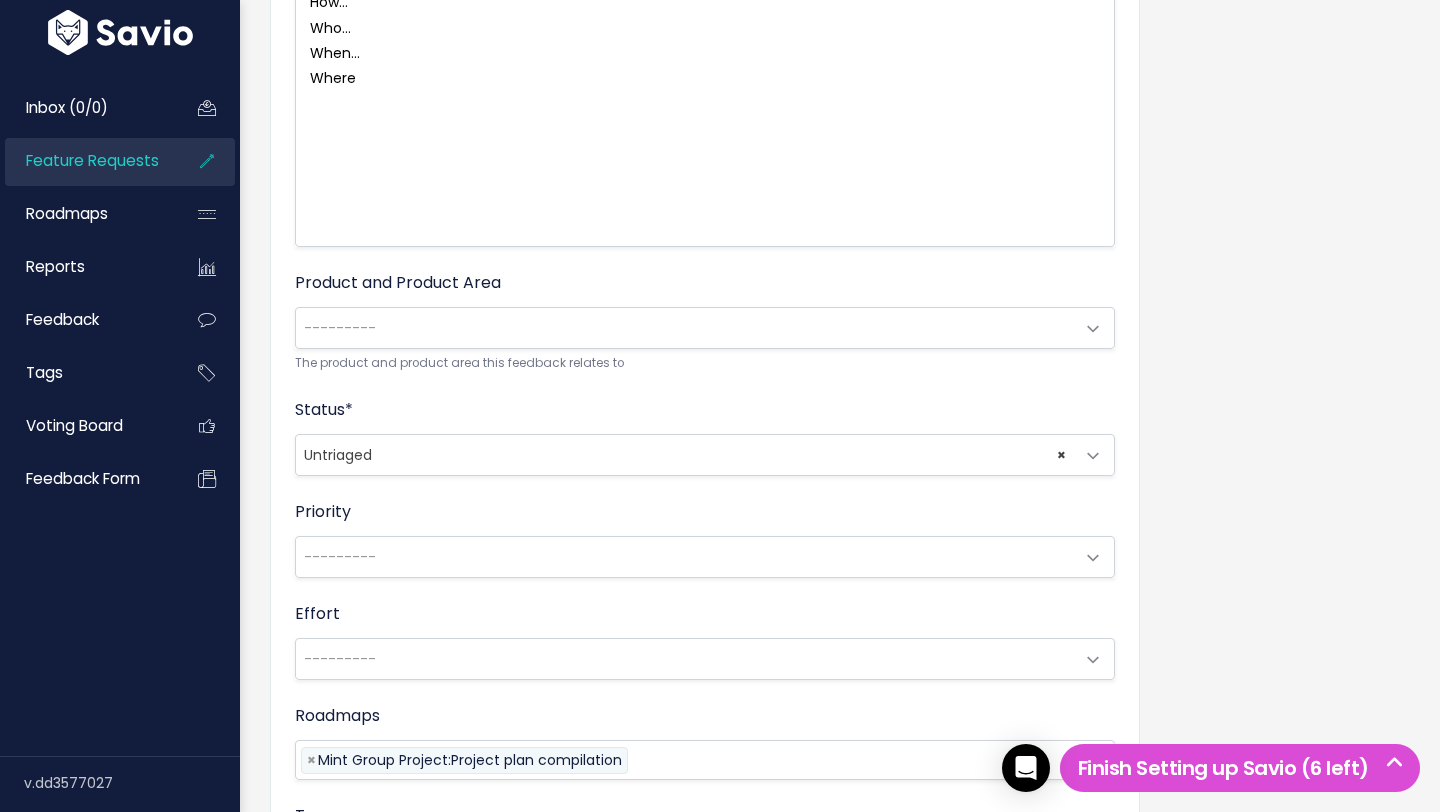click on "---------" at bounding box center [685, 557] 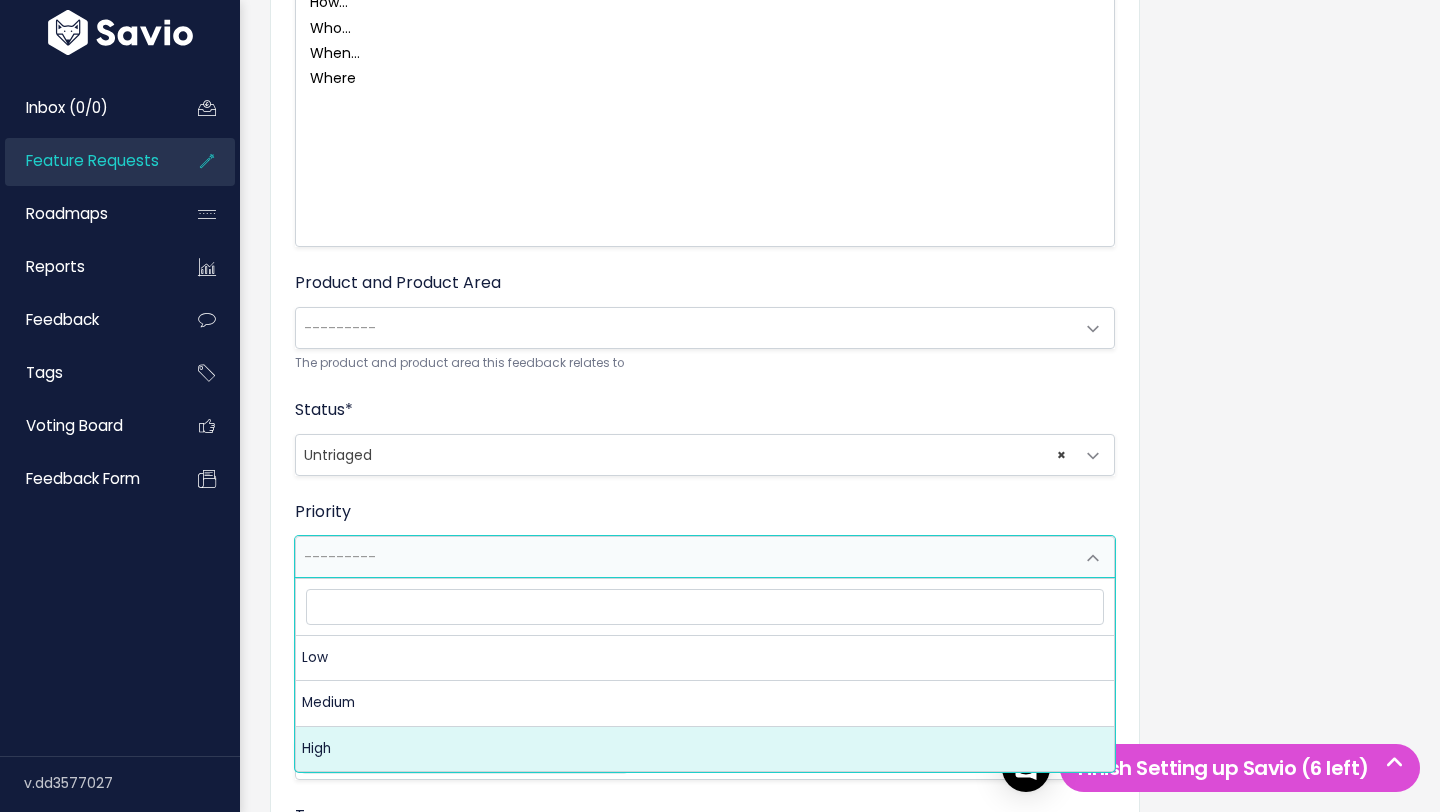 select on "3_HIGH" 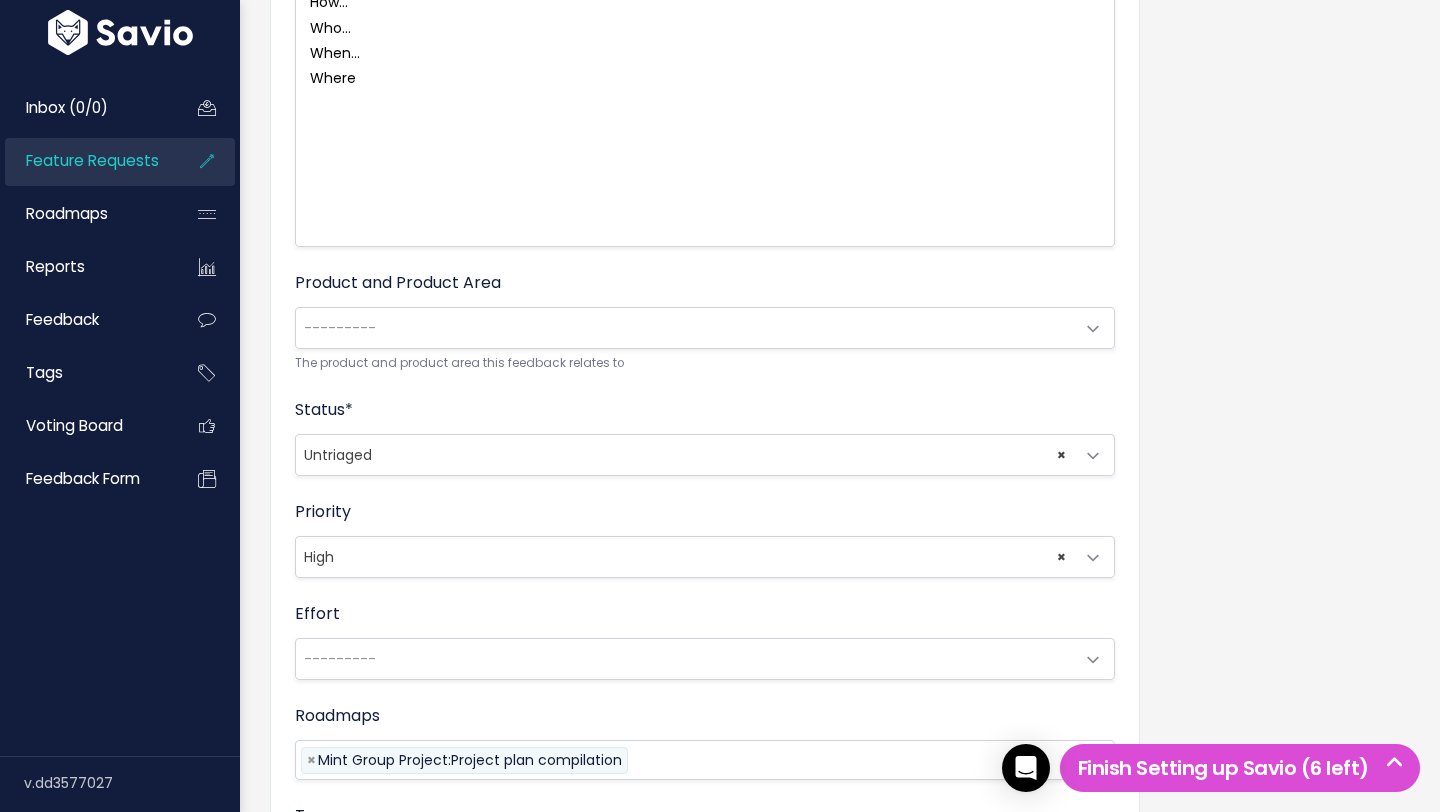 click on "× Untriaged" at bounding box center (685, 455) 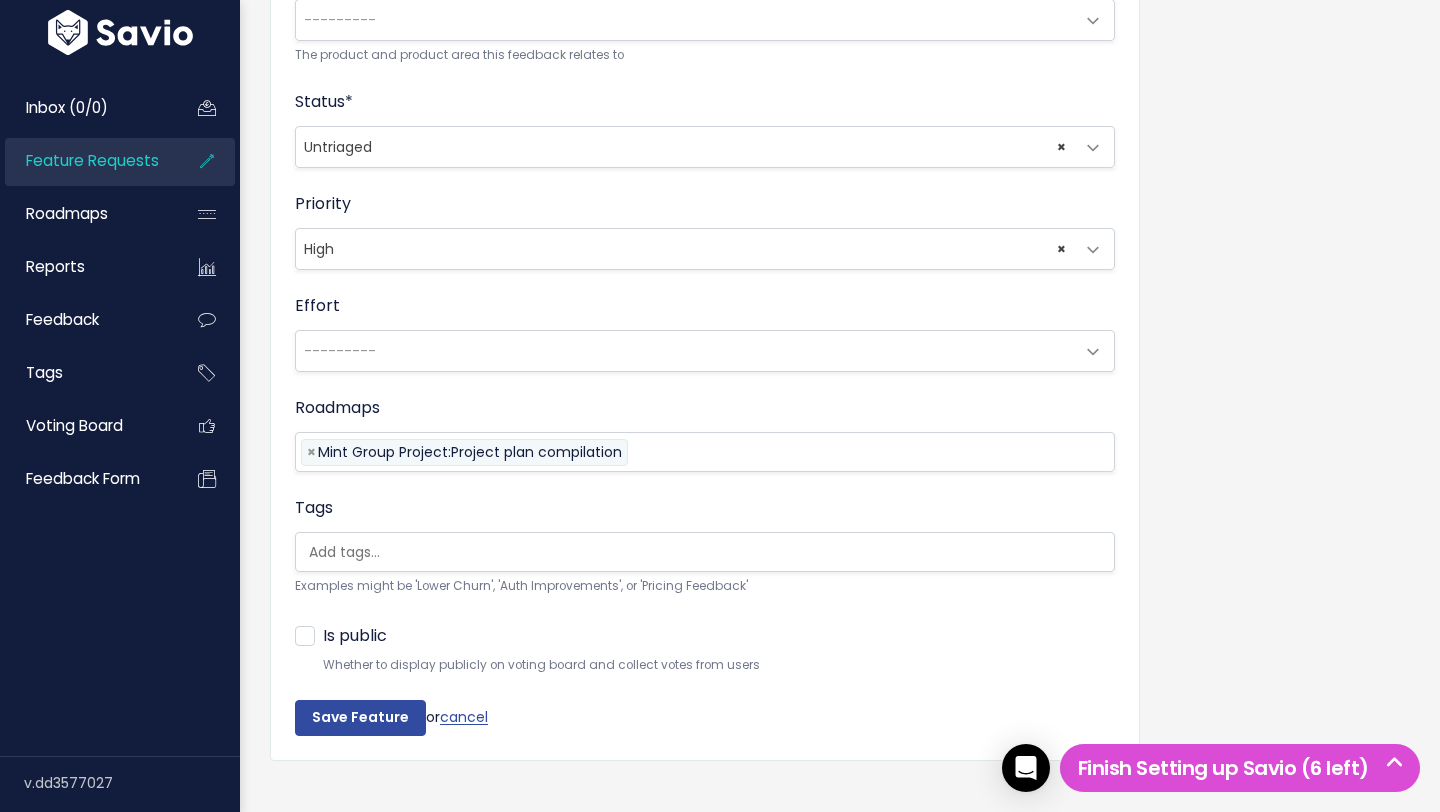 scroll, scrollTop: 837, scrollLeft: 0, axis: vertical 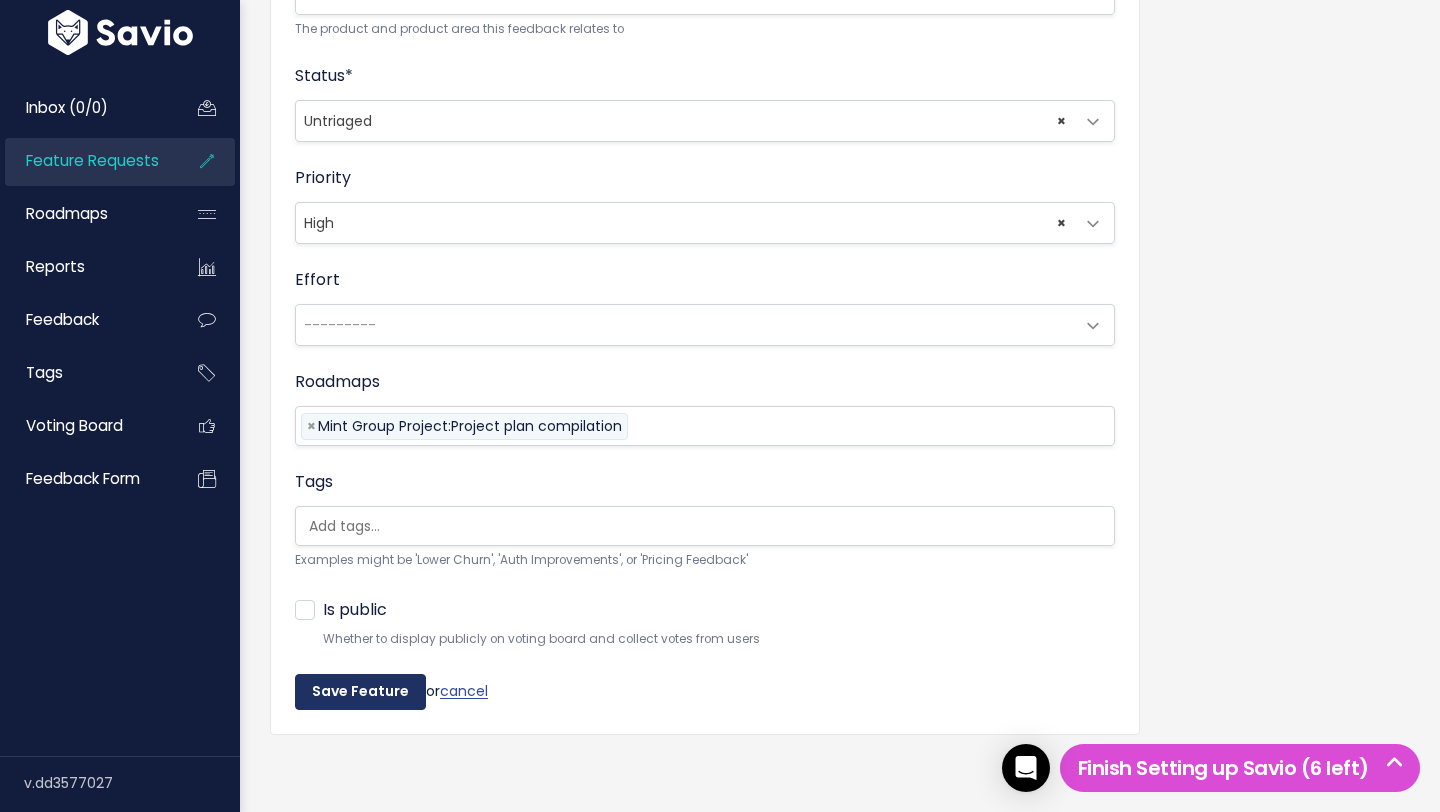 click on "Save Feature" at bounding box center (360, 692) 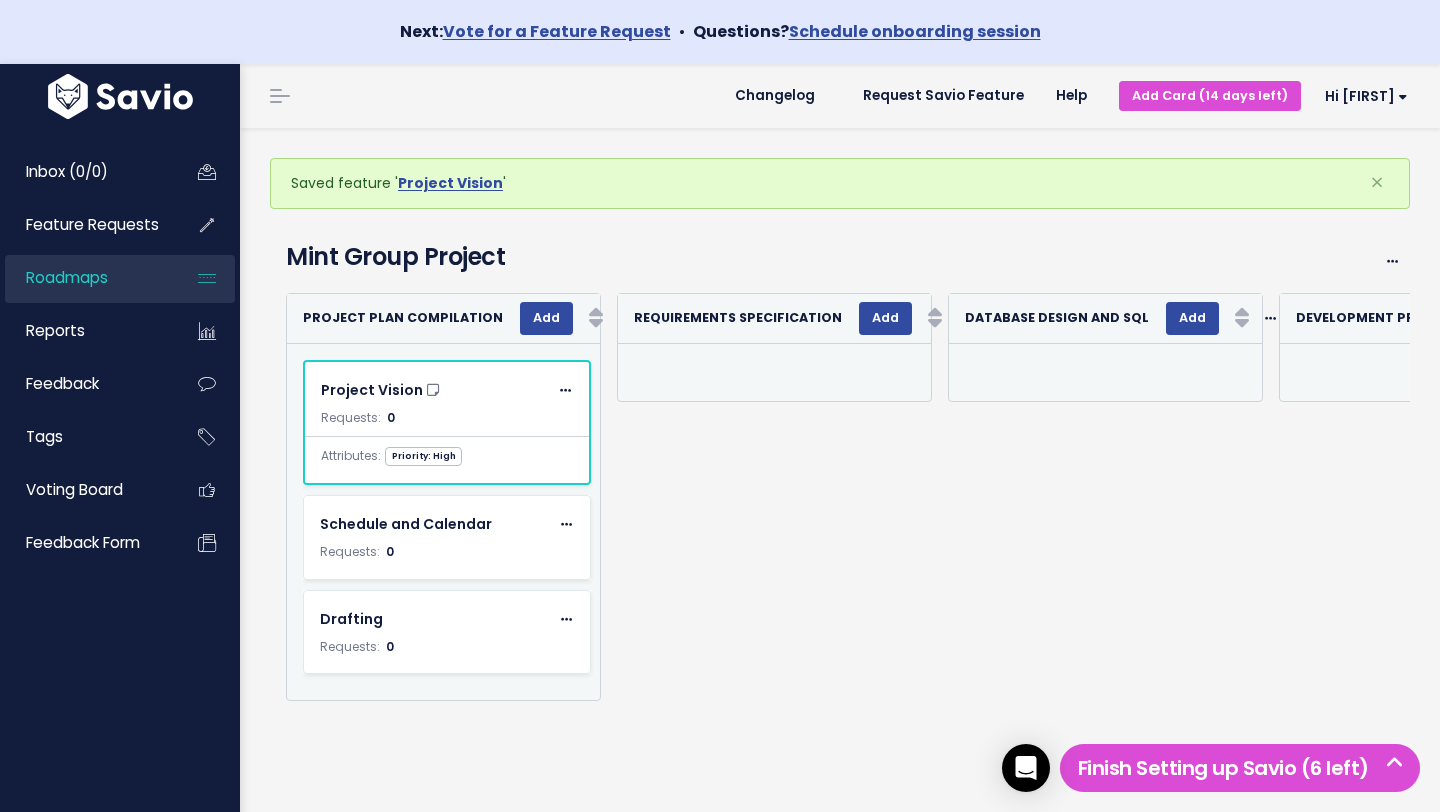 scroll, scrollTop: 15, scrollLeft: 0, axis: vertical 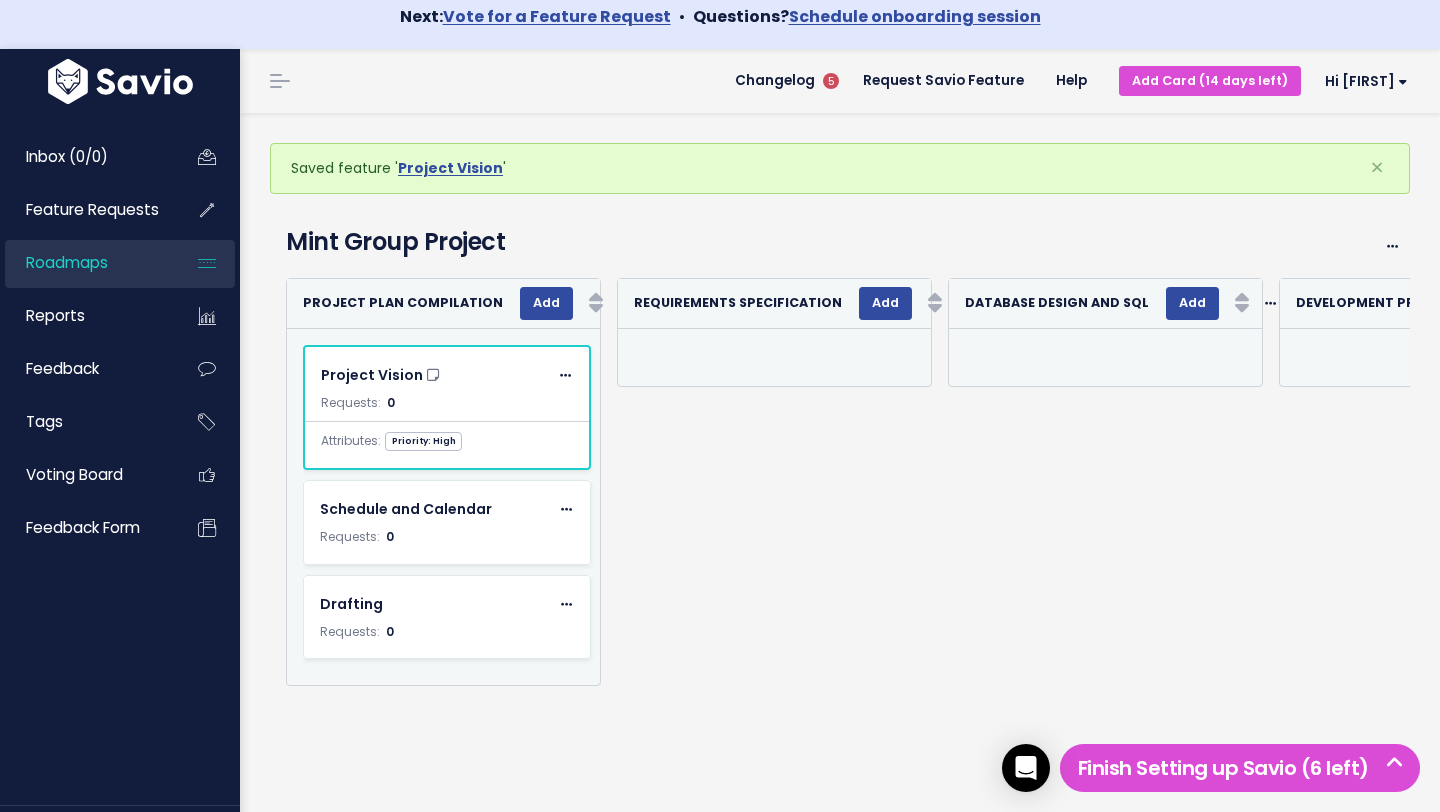 click on "Re-sorting cards...
Requirements Specification
Add
Rank
Requests (Low => High)
Requests (High => Low)
Sample MRR (Low => High)
Sample MRR (High => Low)
Delete
Start typing to select a Feature
Requirements Specification
OK
Cancel" at bounding box center (766, 482) 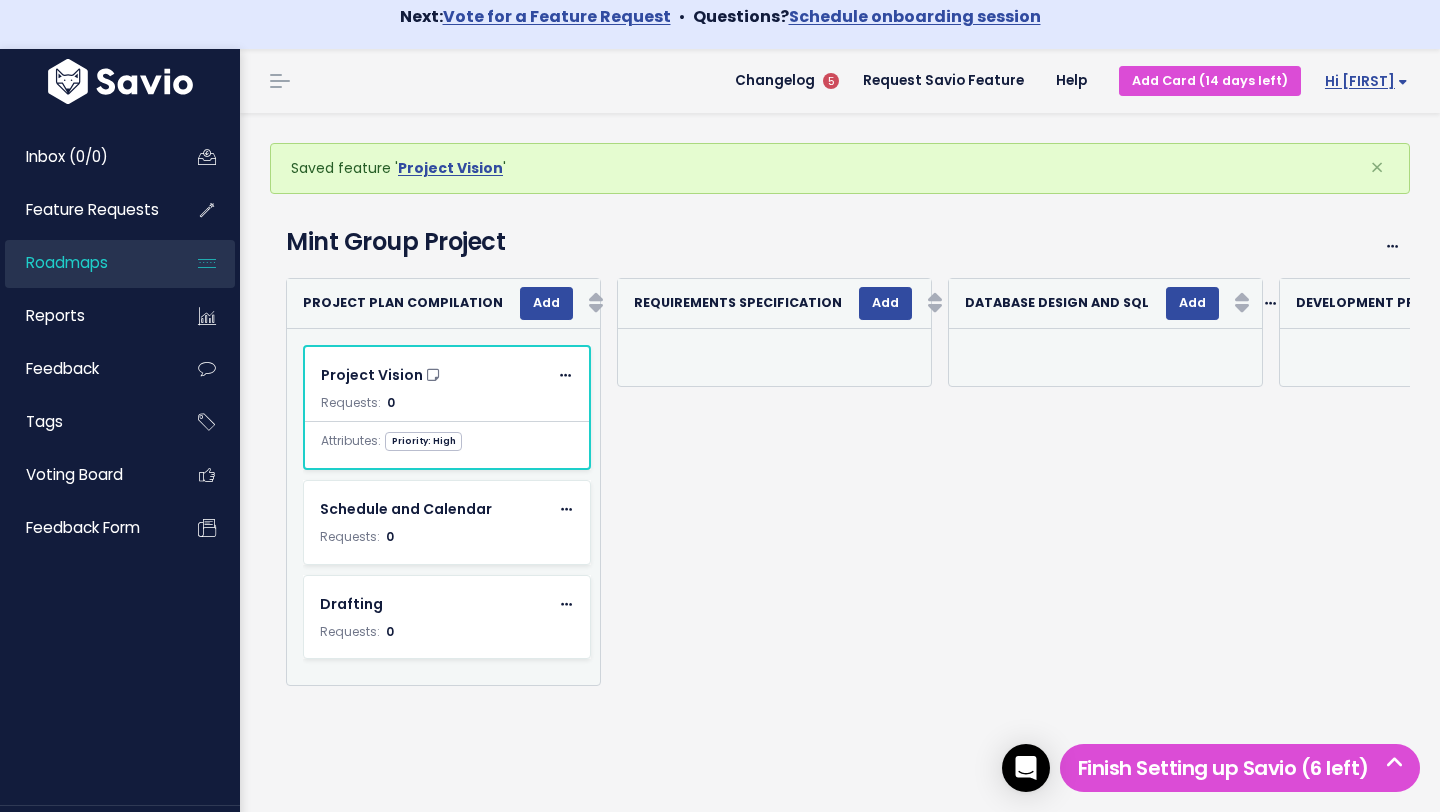 click on "Hi [FIRST]" at bounding box center (1362, 81) 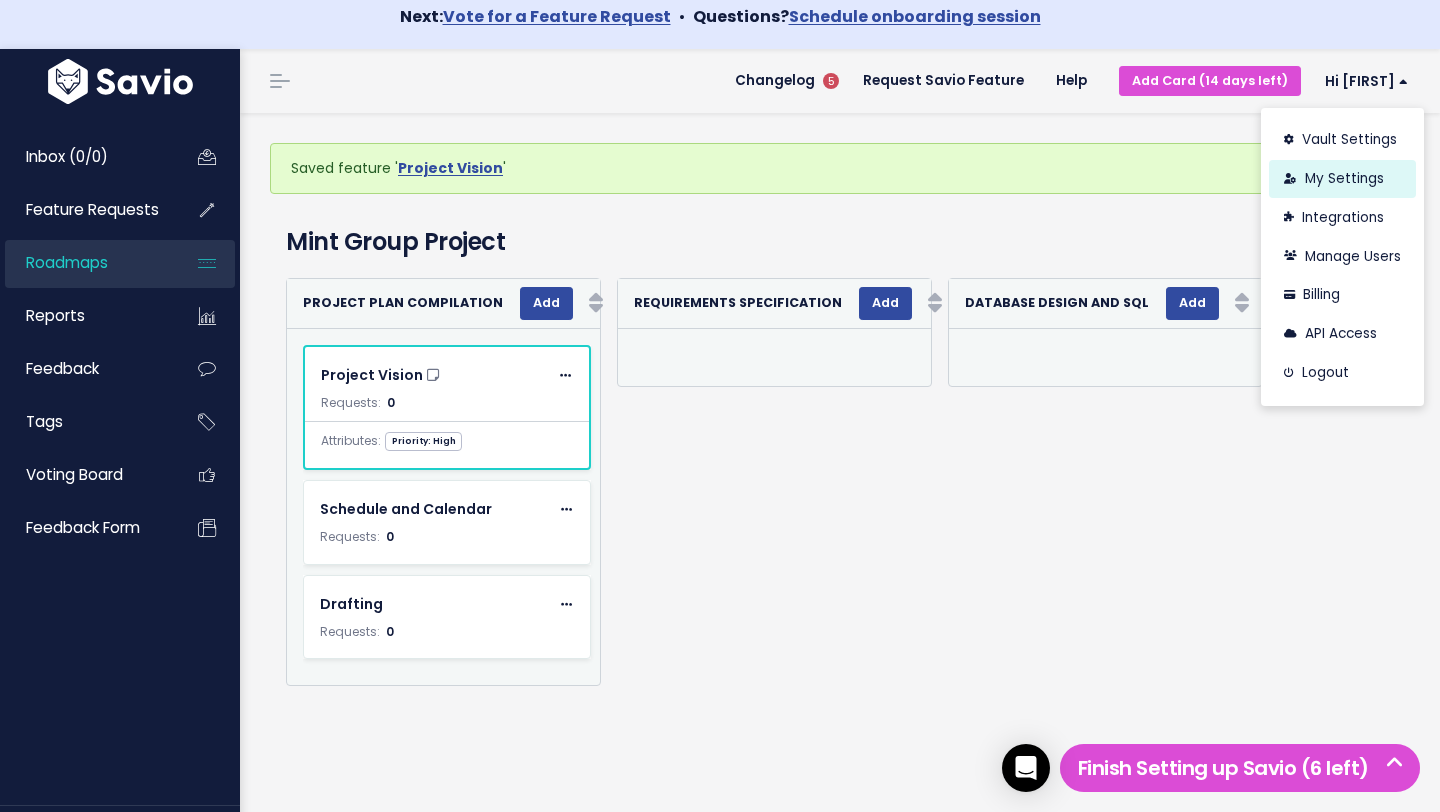 click on "My Settings" at bounding box center [1342, 179] 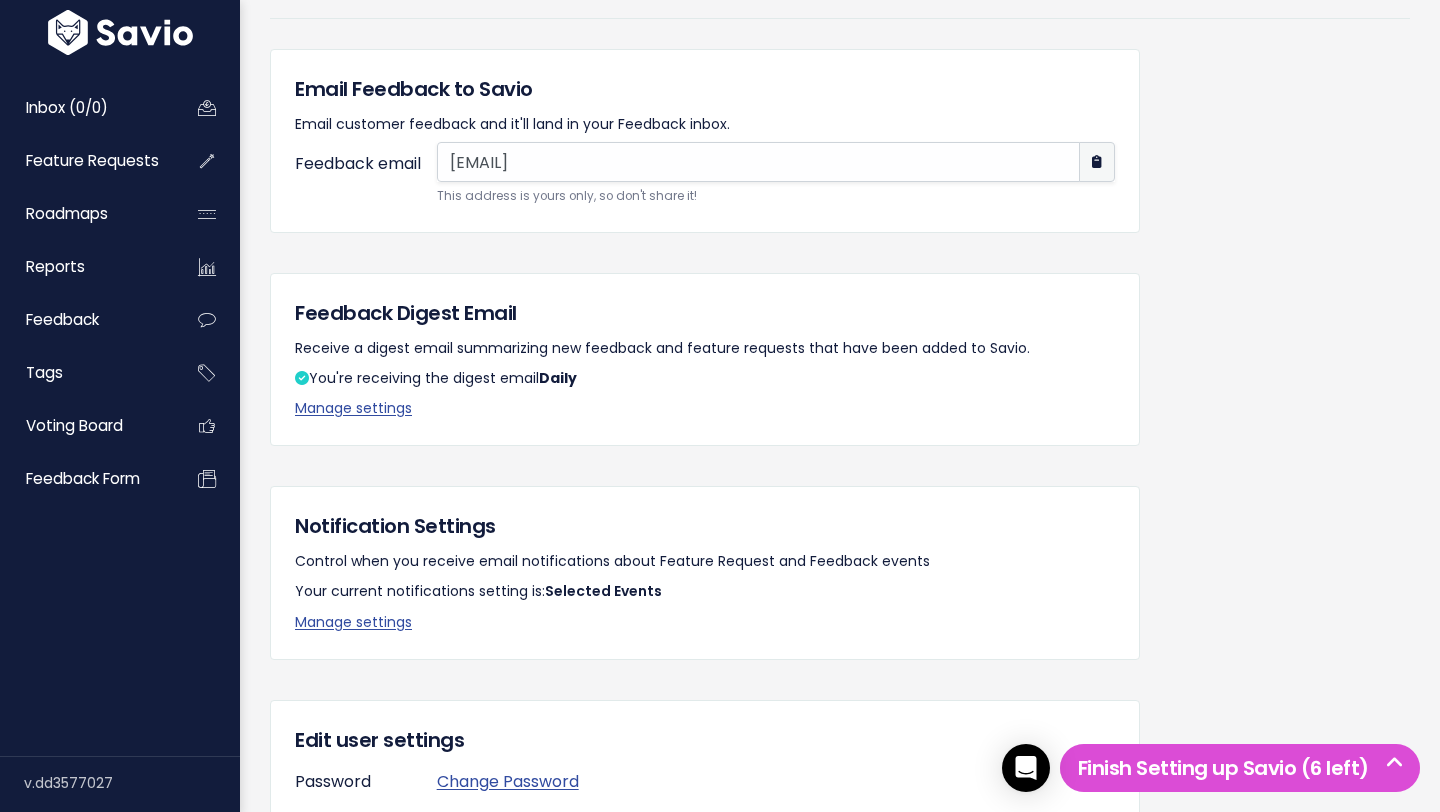 scroll, scrollTop: 0, scrollLeft: 0, axis: both 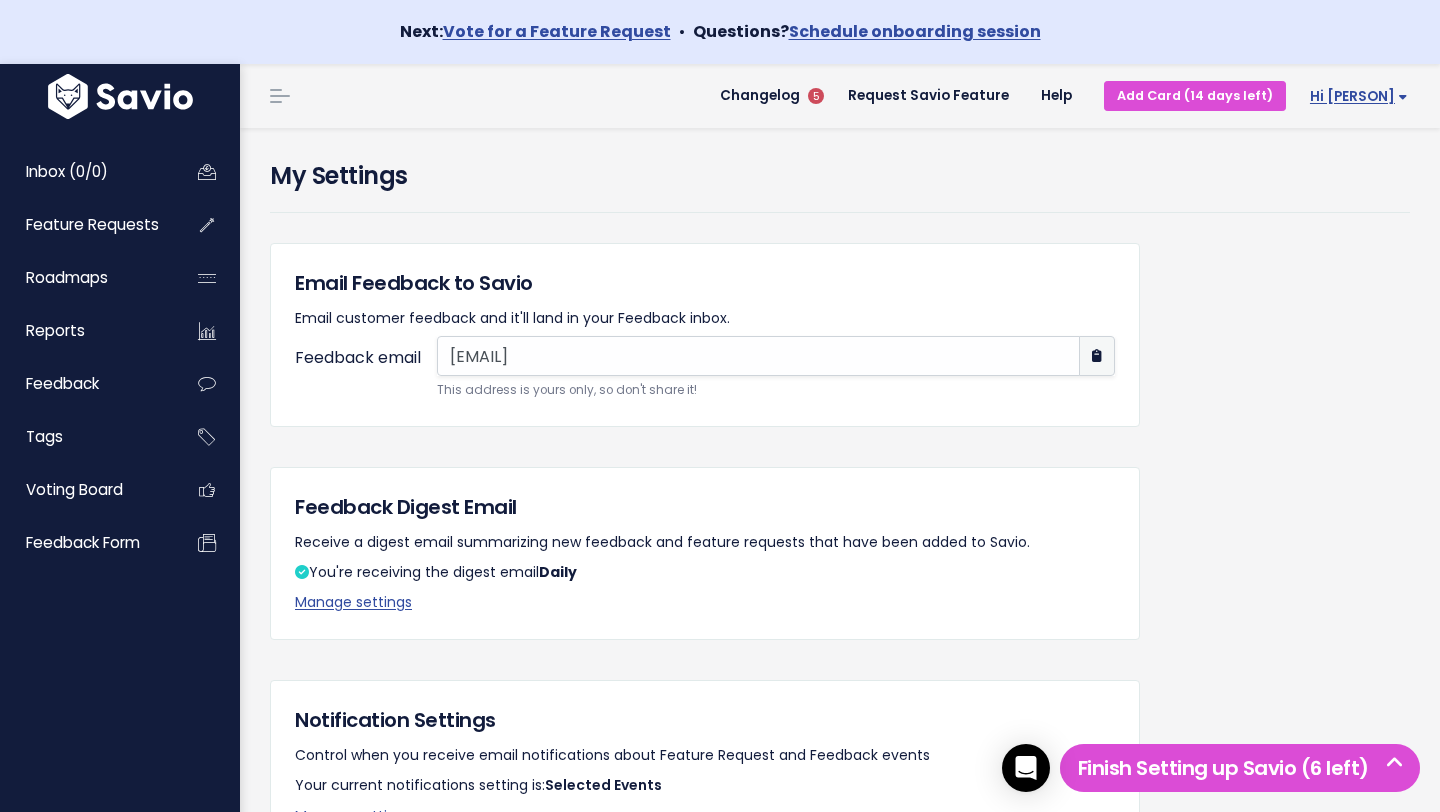 click on "Hi [PERSON]" at bounding box center (1359, 96) 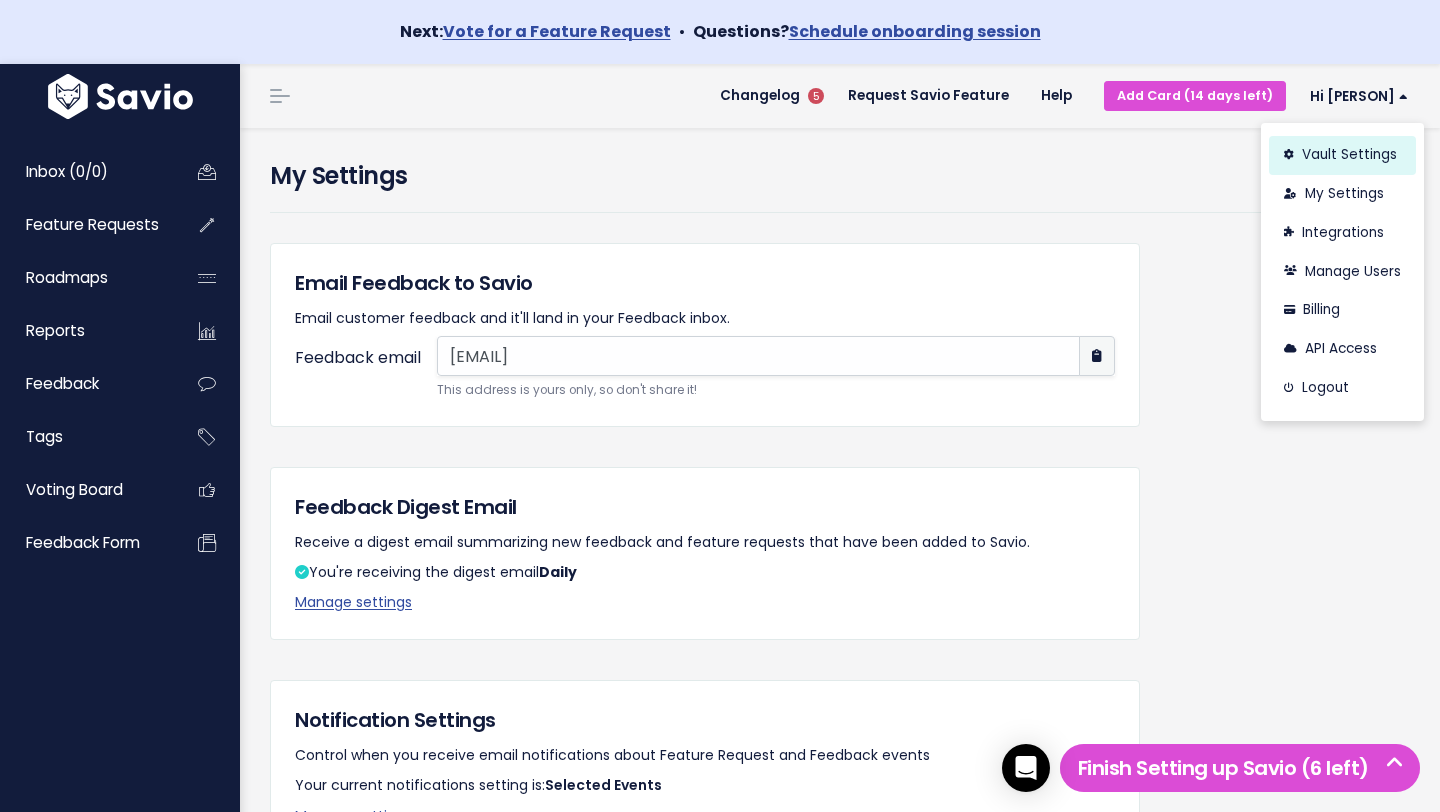 click on "Vault Settings" at bounding box center (1342, 155) 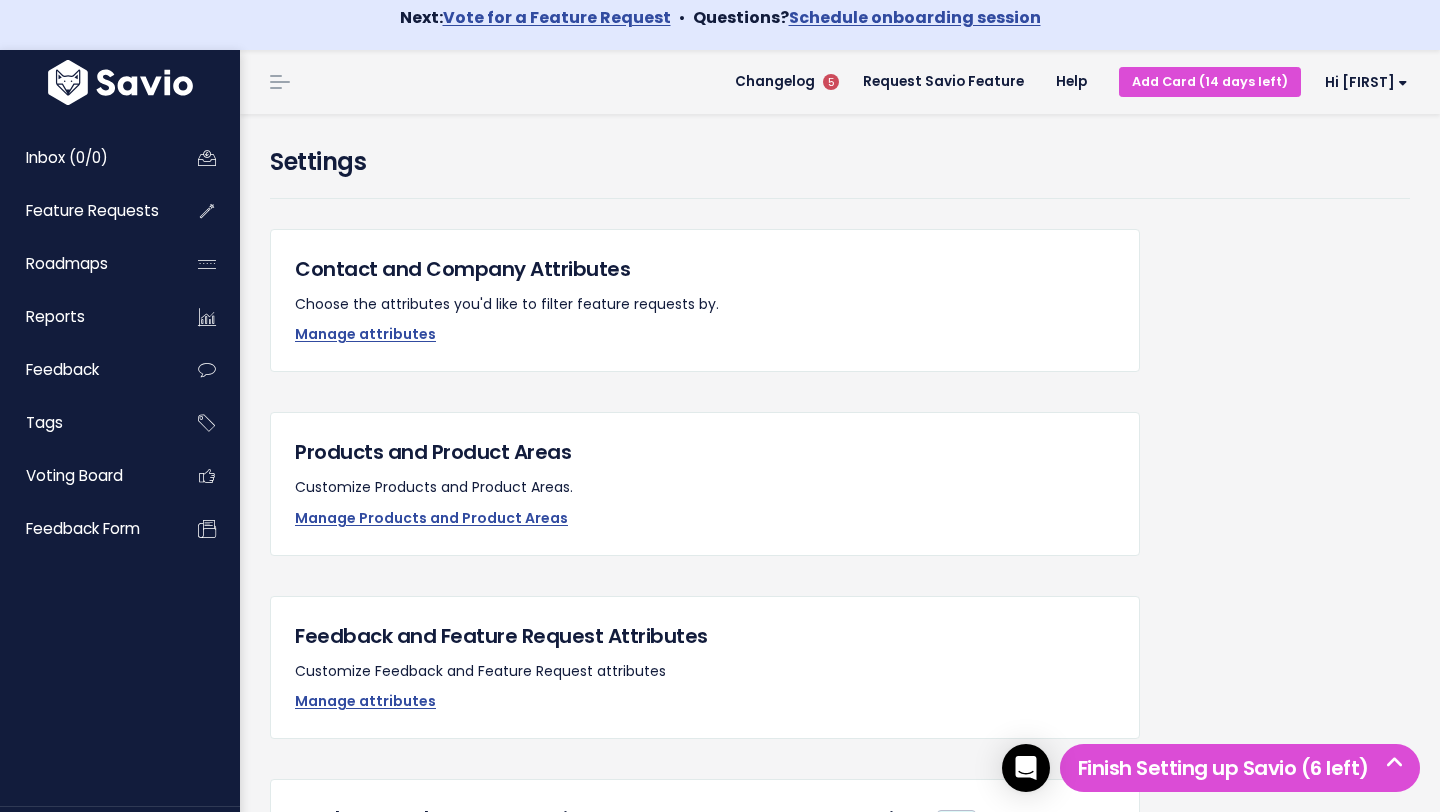 scroll, scrollTop: 0, scrollLeft: 0, axis: both 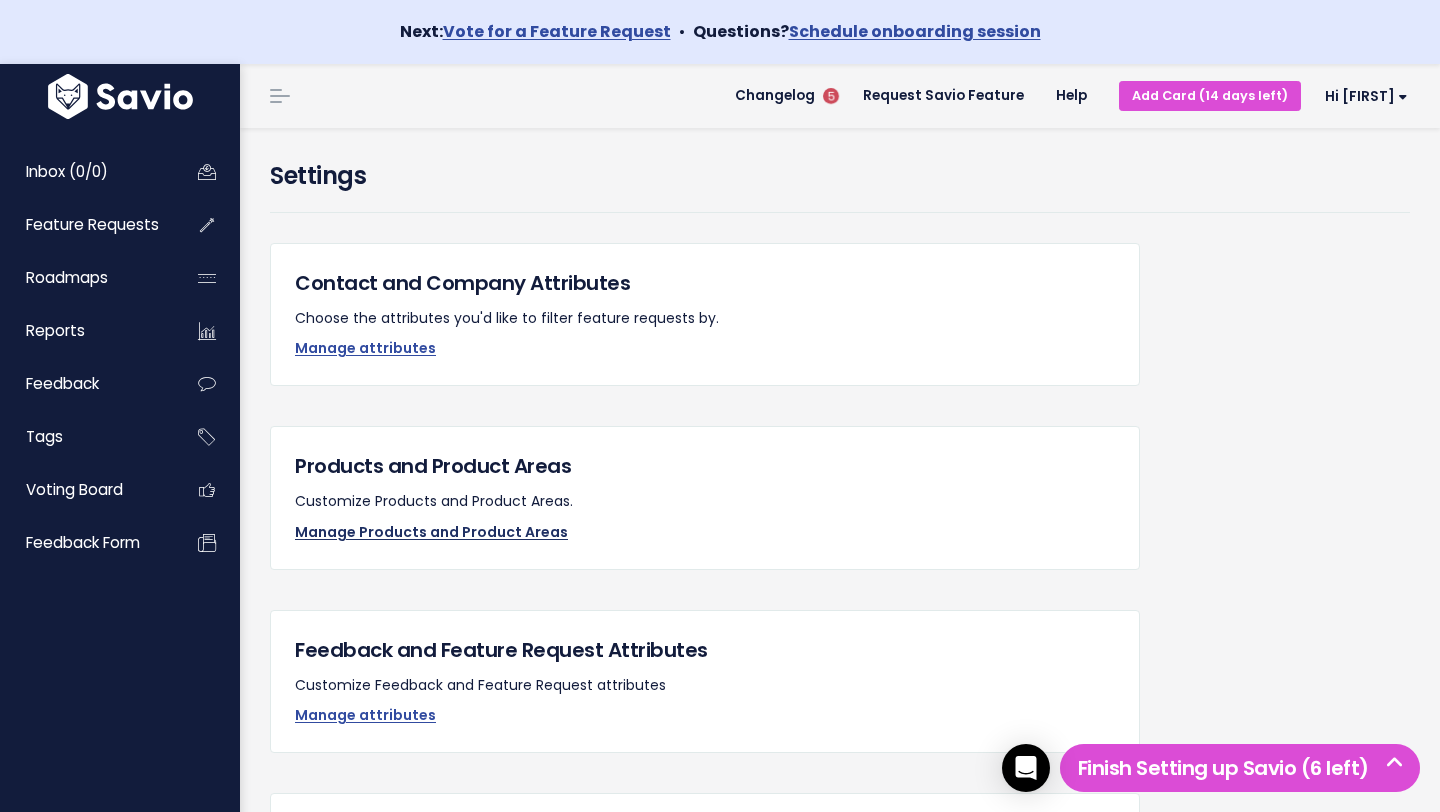 click on "Manage Products and Product Areas" at bounding box center [431, 532] 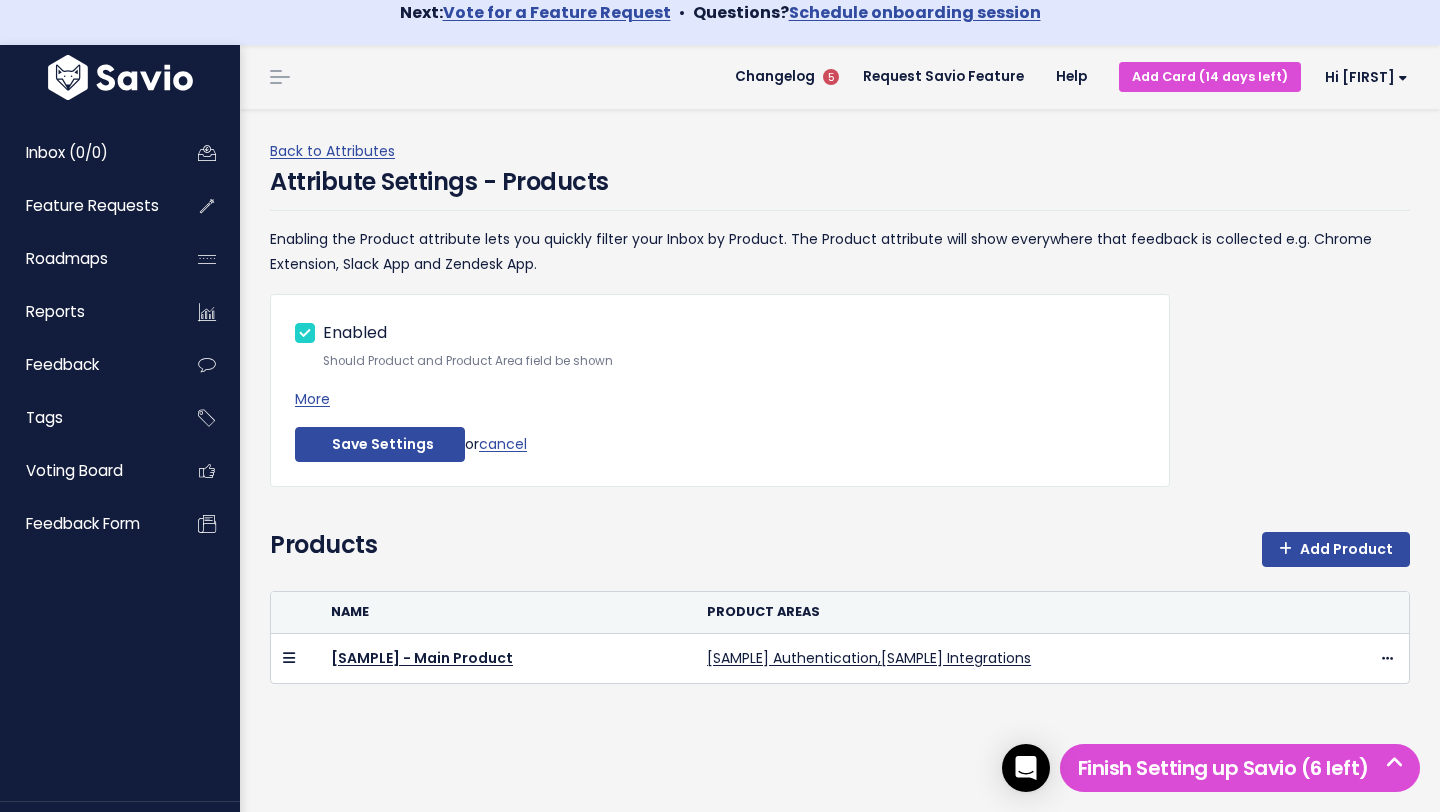 scroll, scrollTop: 0, scrollLeft: 0, axis: both 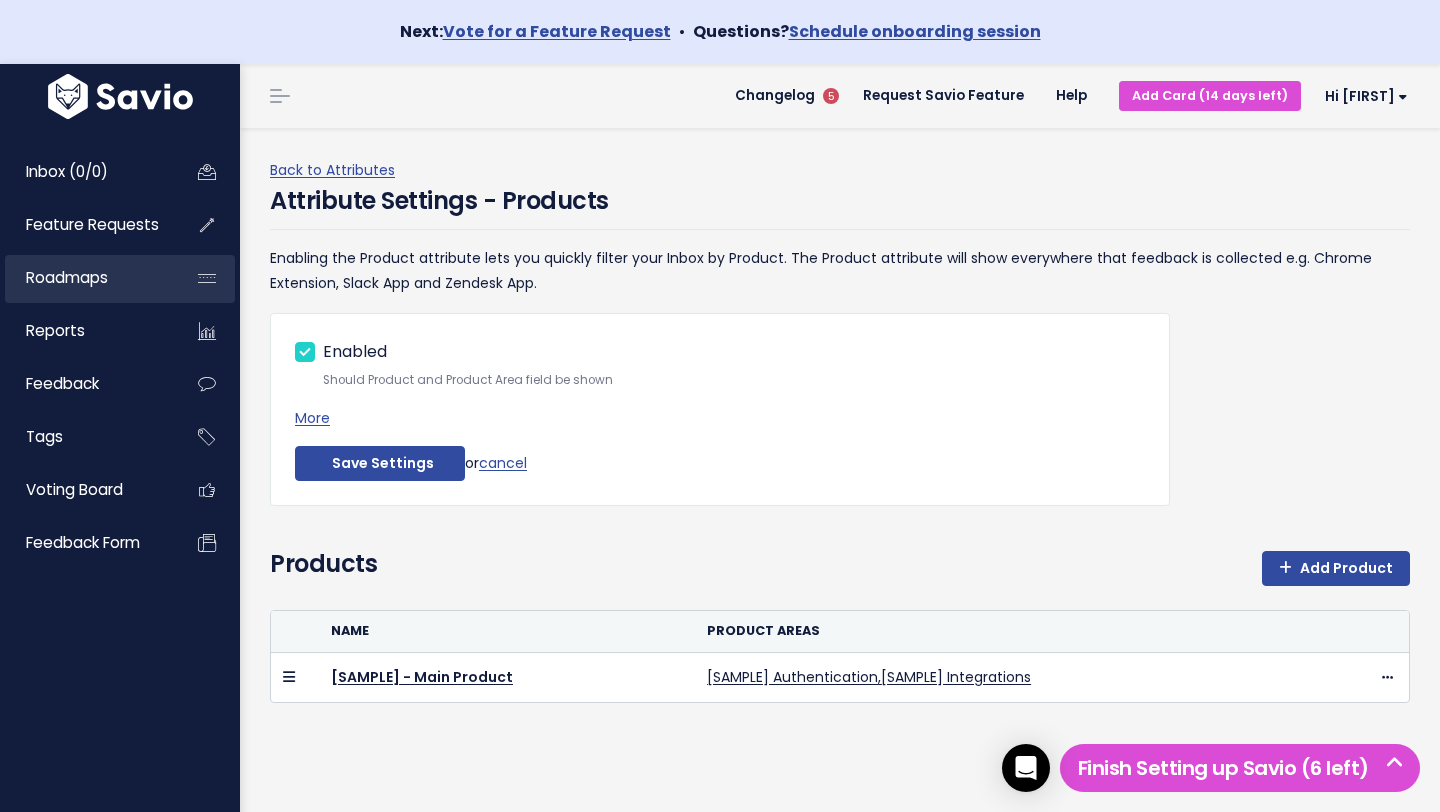 click on "Roadmaps" at bounding box center [120, 279] 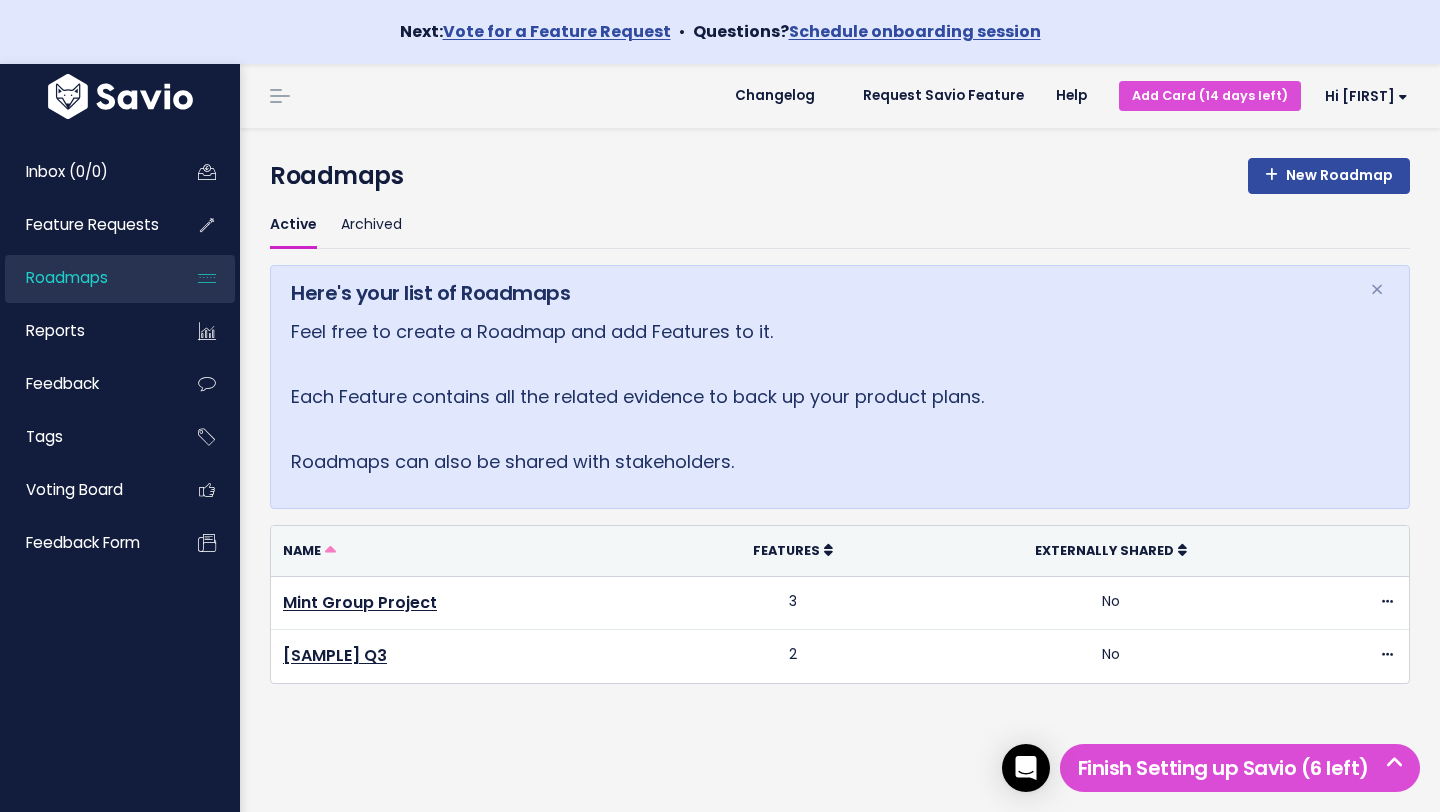 scroll, scrollTop: 0, scrollLeft: 0, axis: both 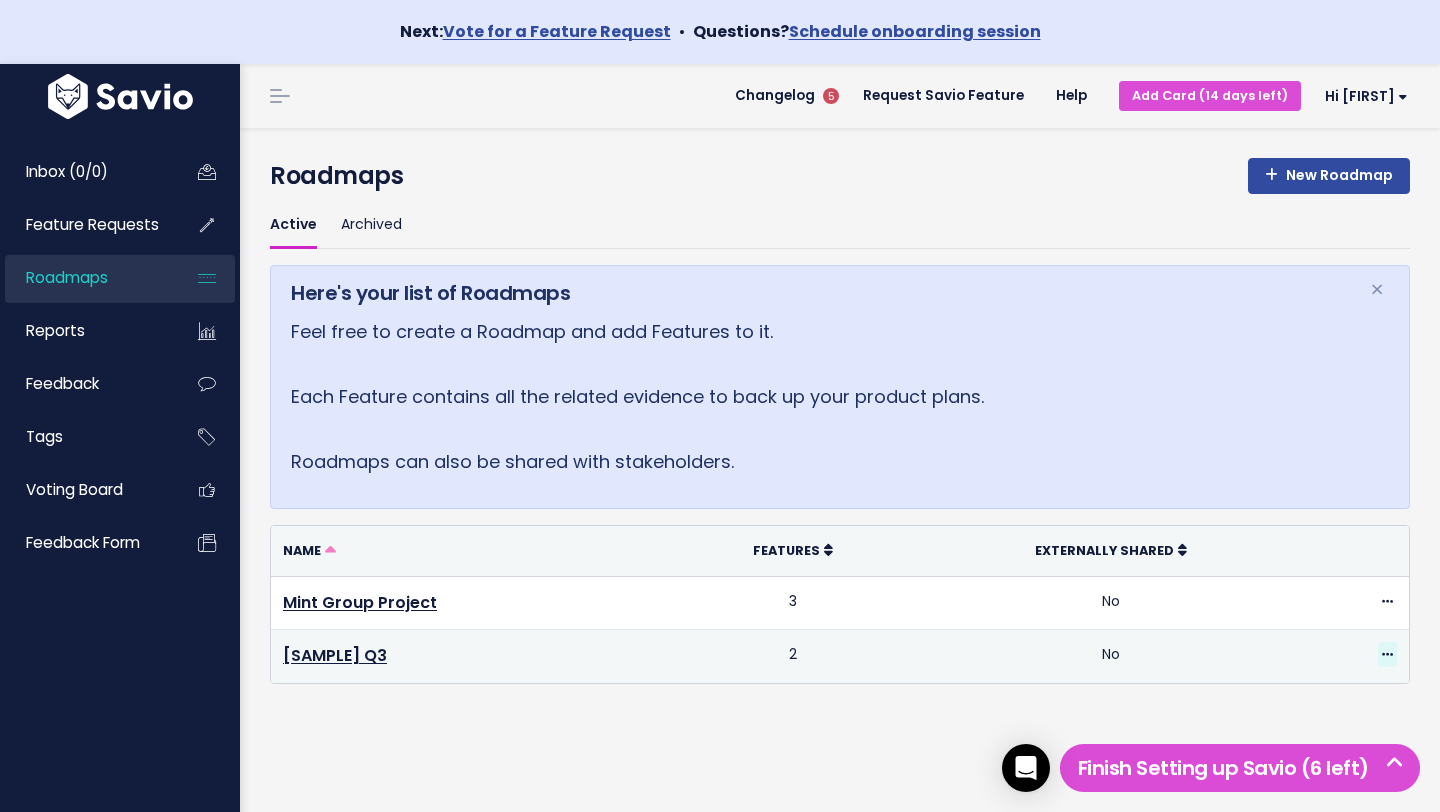 click at bounding box center (1387, 655) 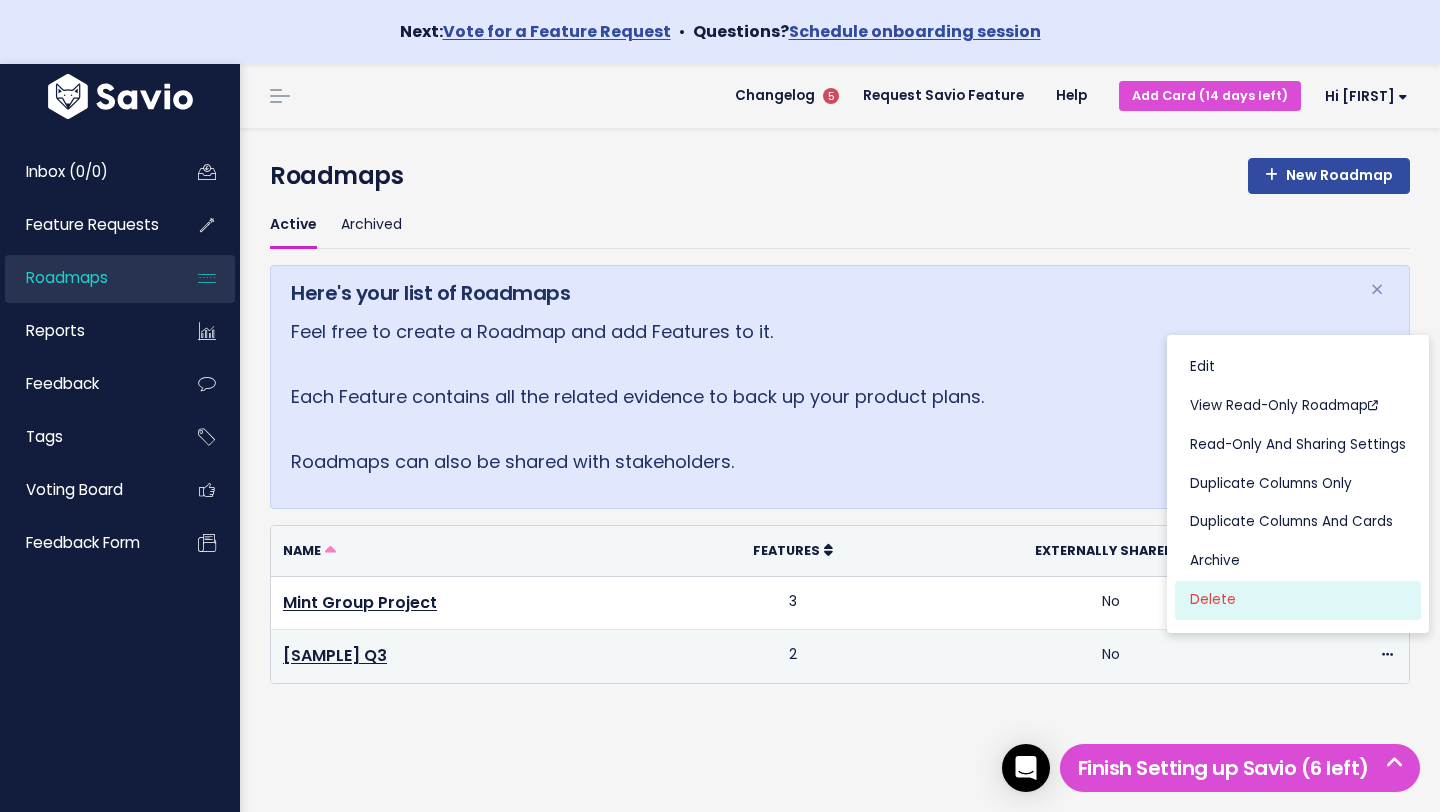 click on "Delete" at bounding box center (1298, 600) 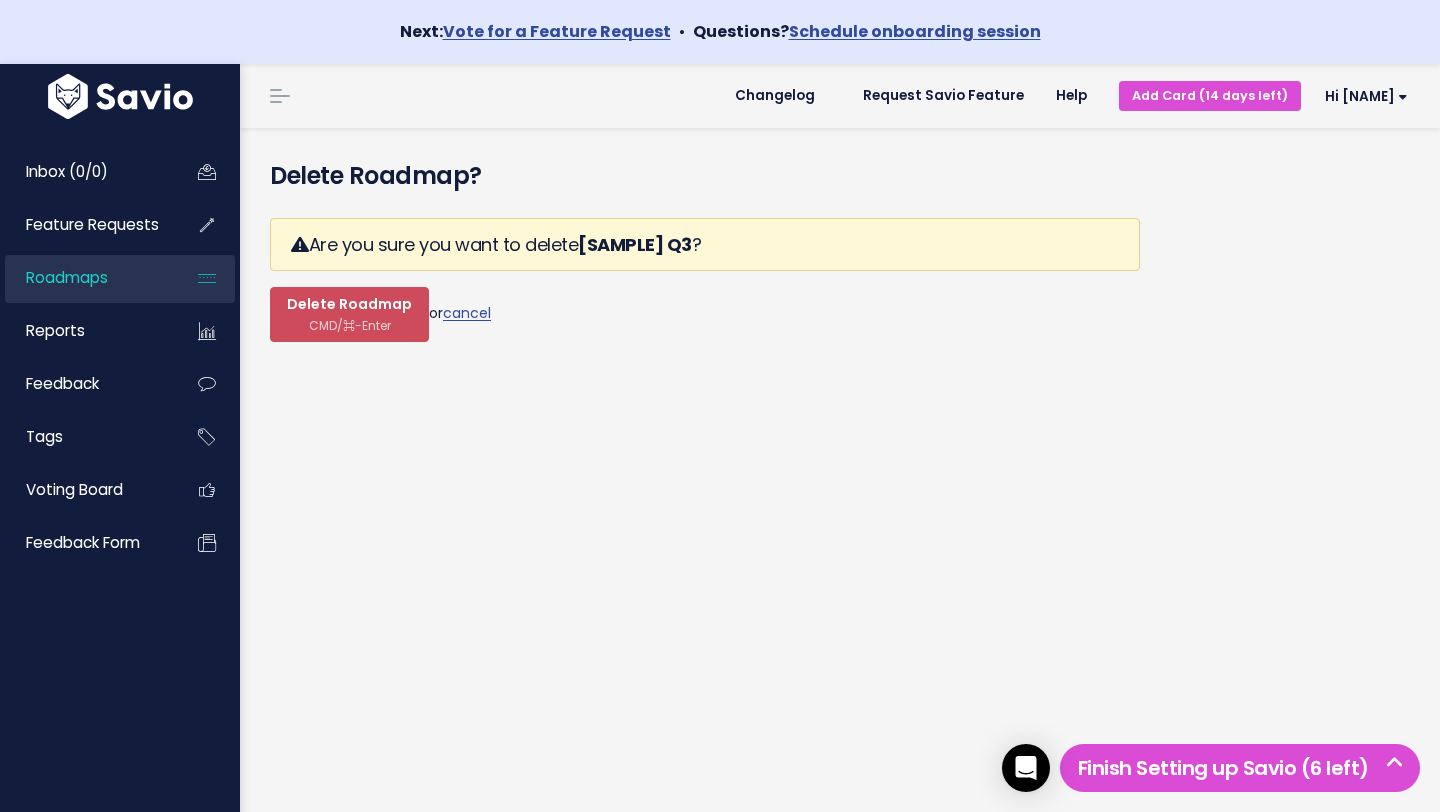 scroll, scrollTop: 0, scrollLeft: 0, axis: both 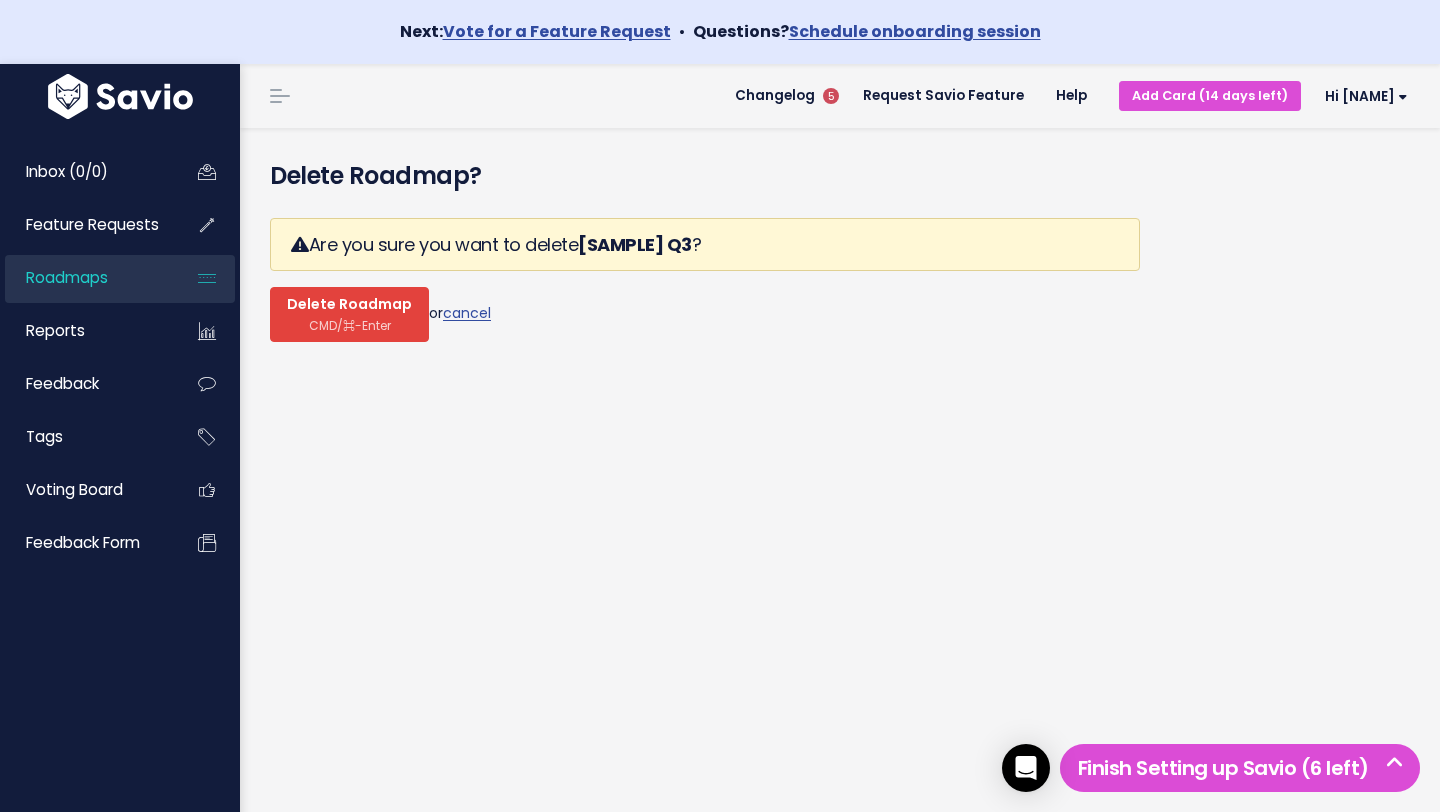 click on "CMD/⌘-Enter" at bounding box center [350, 325] 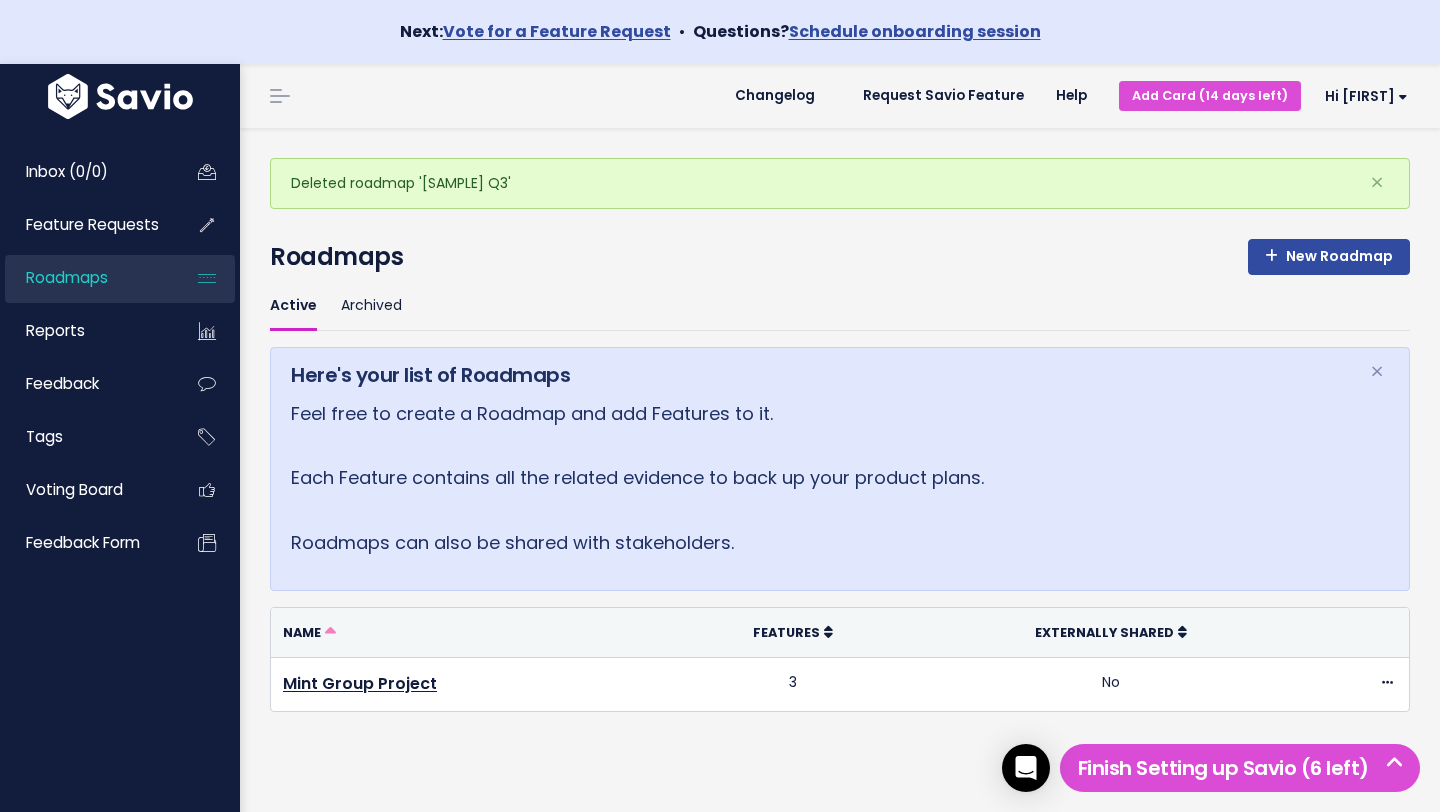 scroll, scrollTop: 0, scrollLeft: 0, axis: both 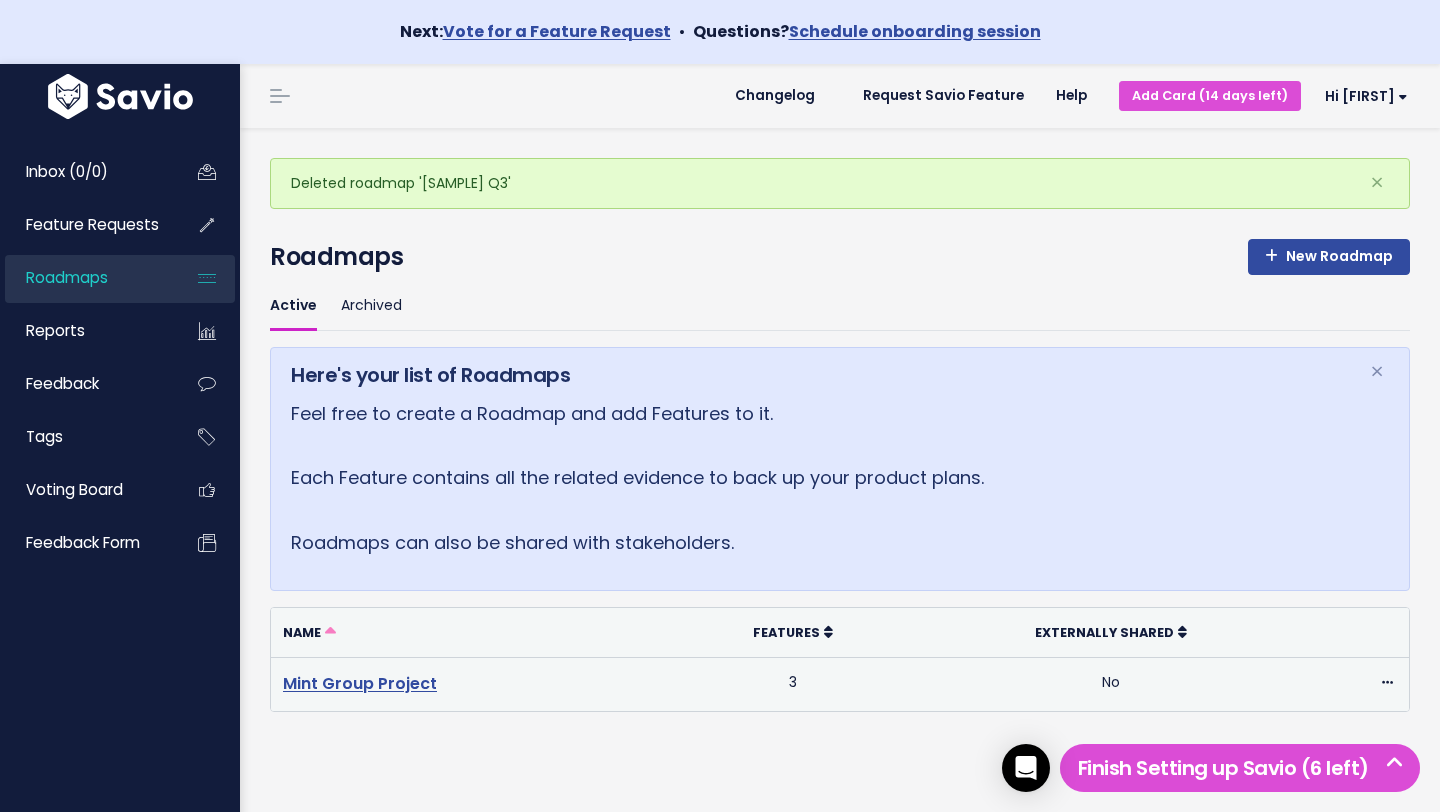 click on "Mint Group Project" at bounding box center [360, 683] 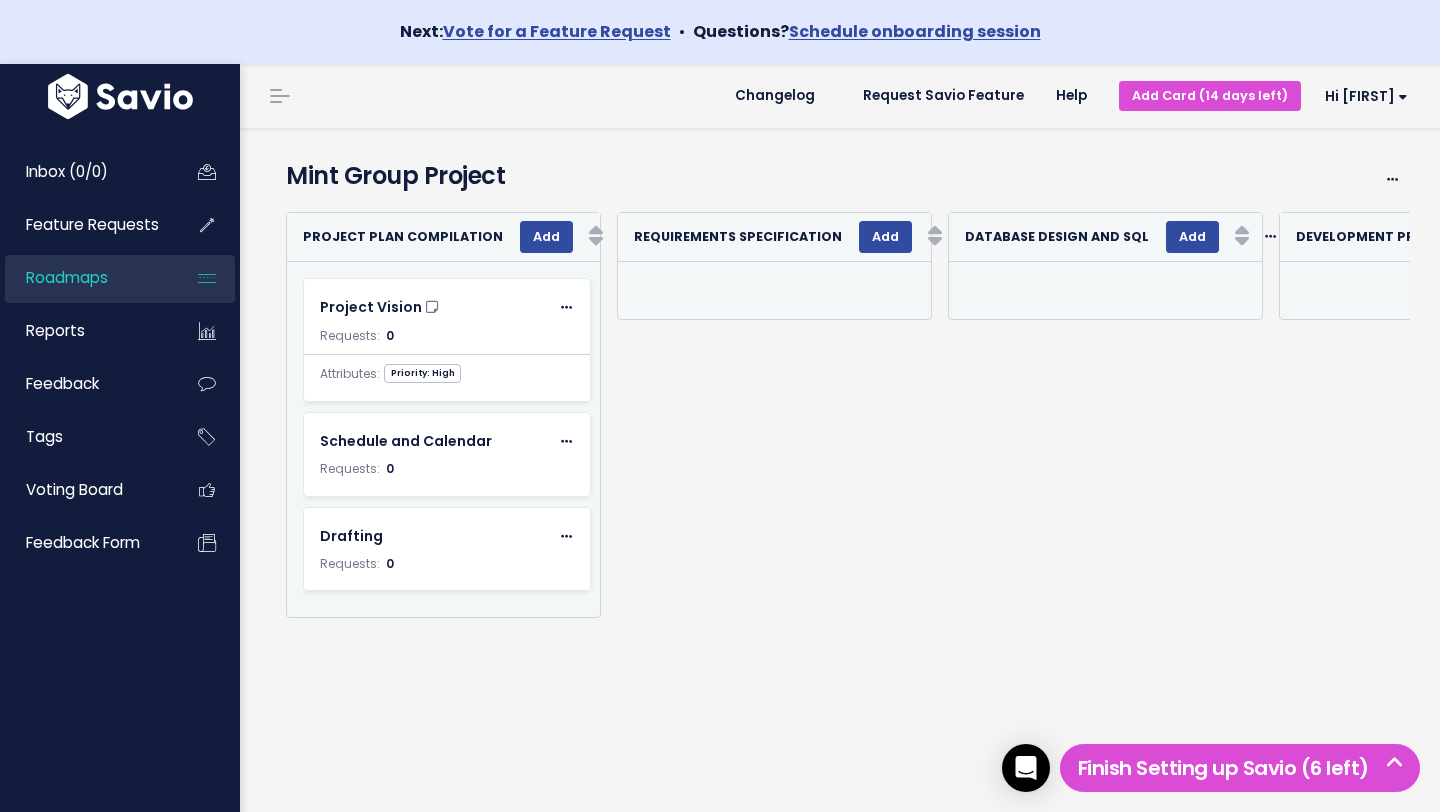 scroll, scrollTop: 0, scrollLeft: 0, axis: both 